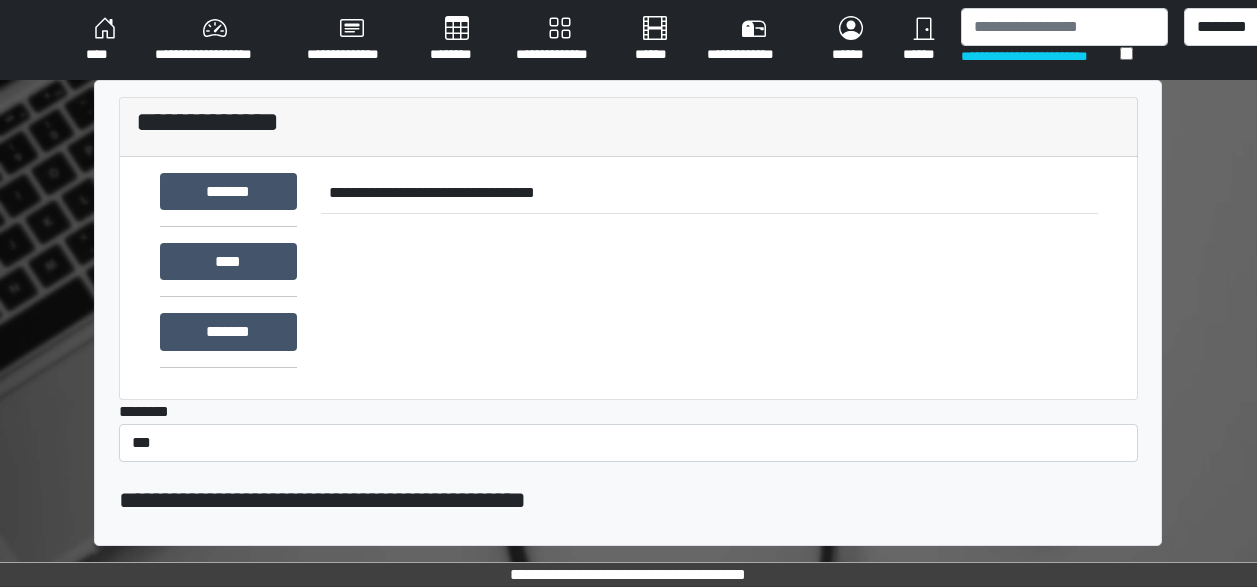 scroll, scrollTop: 0, scrollLeft: 0, axis: both 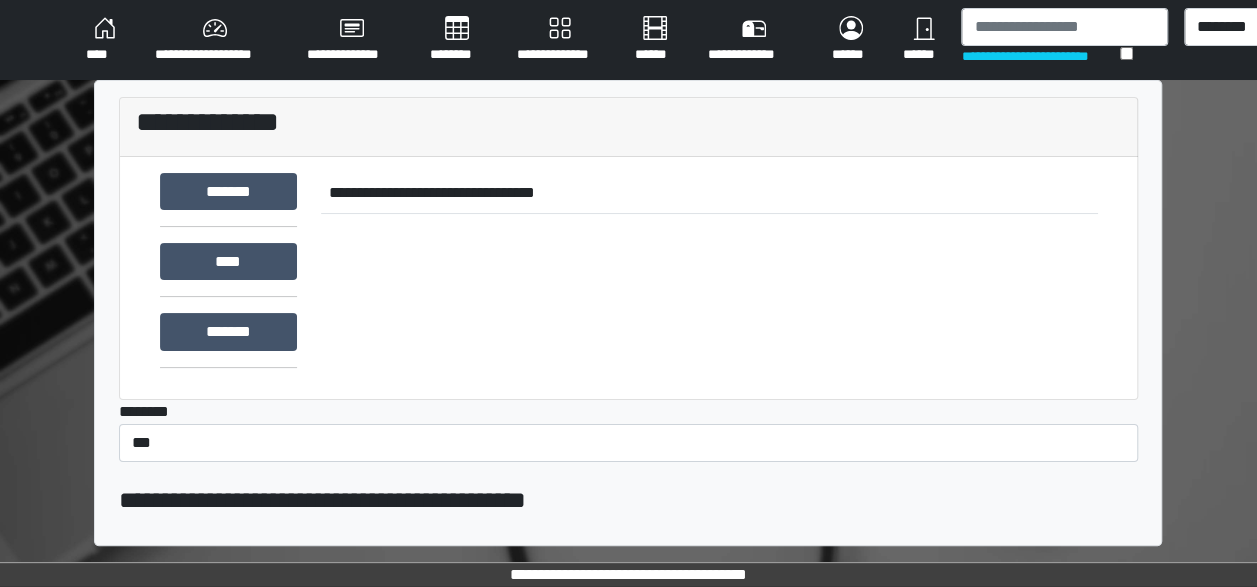 click on "**********" at bounding box center [1040, 56] 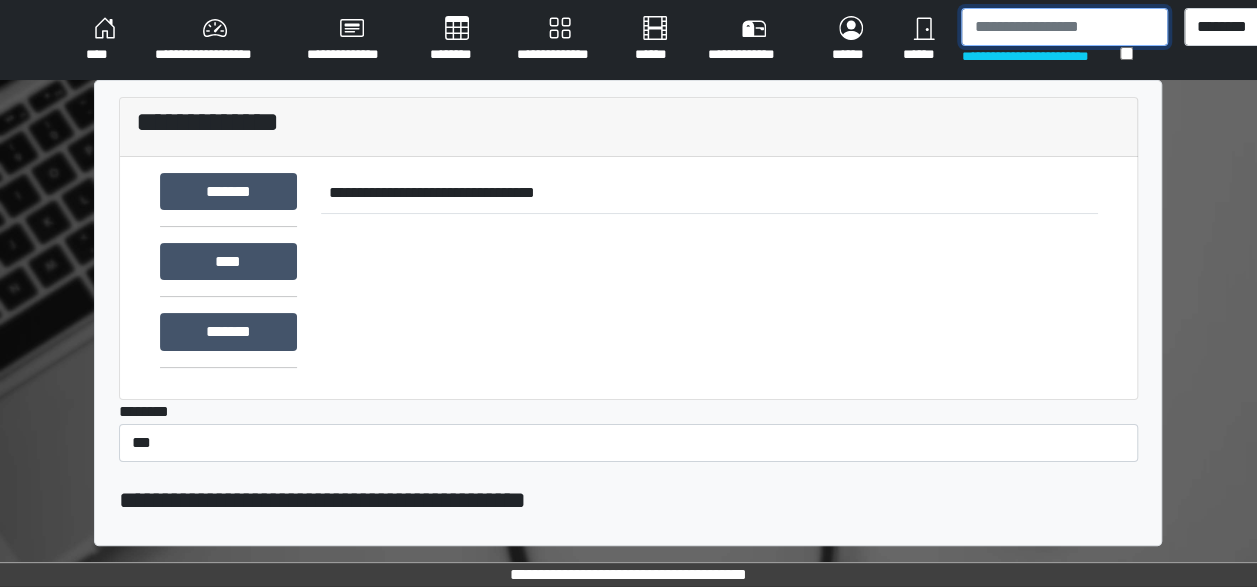 click at bounding box center (1064, 27) 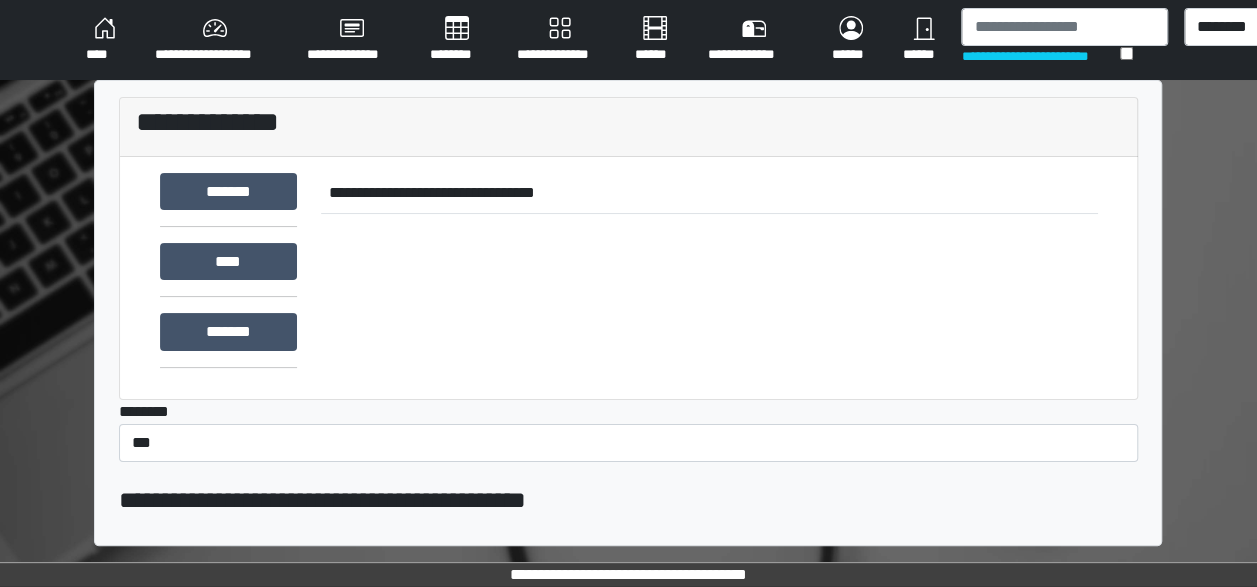 click on "**********" at bounding box center (1064, 40) 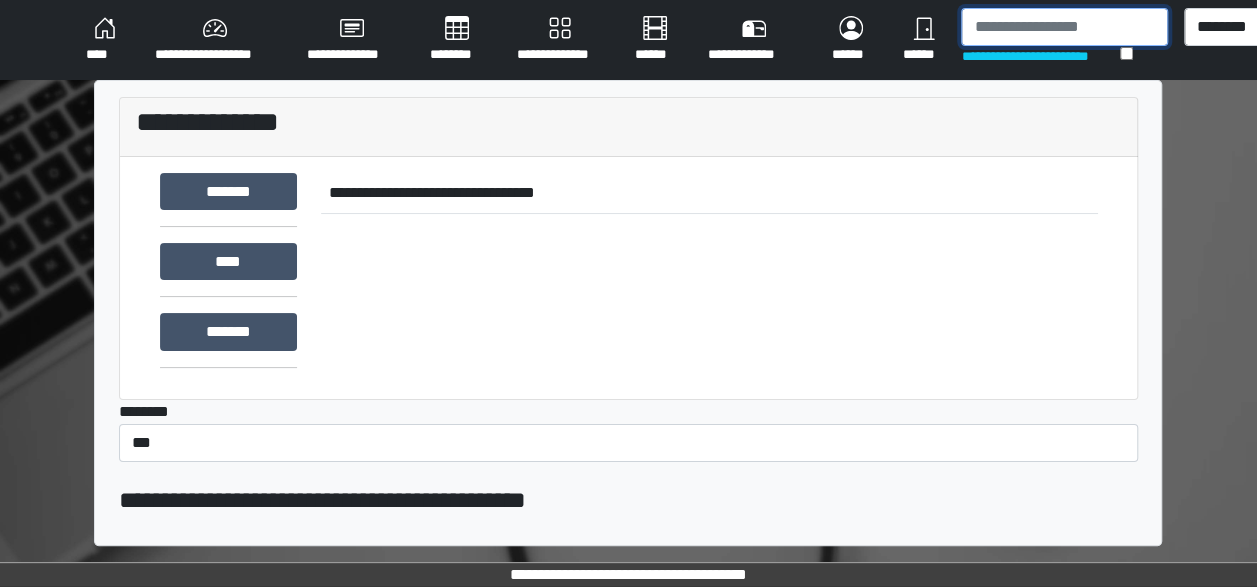 click at bounding box center (1064, 27) 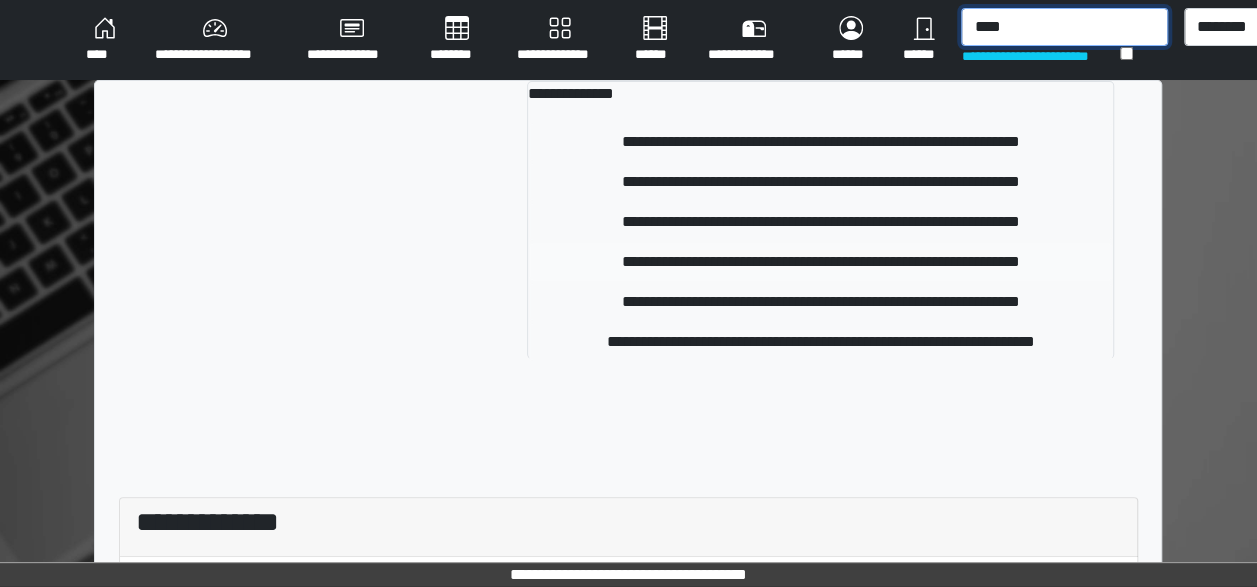 type on "****" 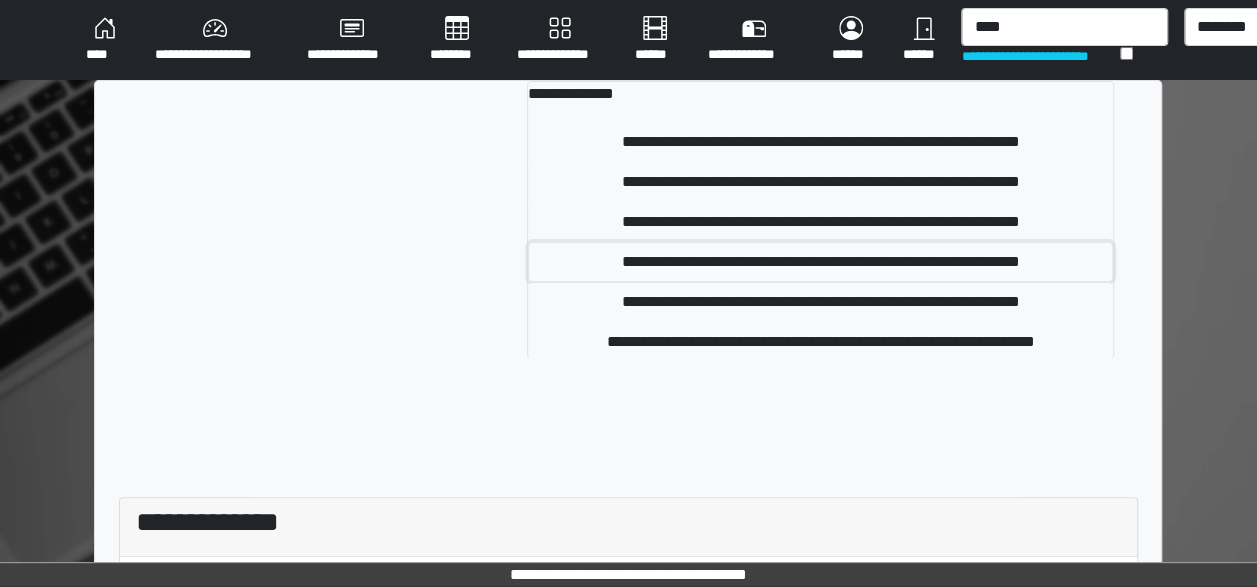 click on "**********" at bounding box center [820, 262] 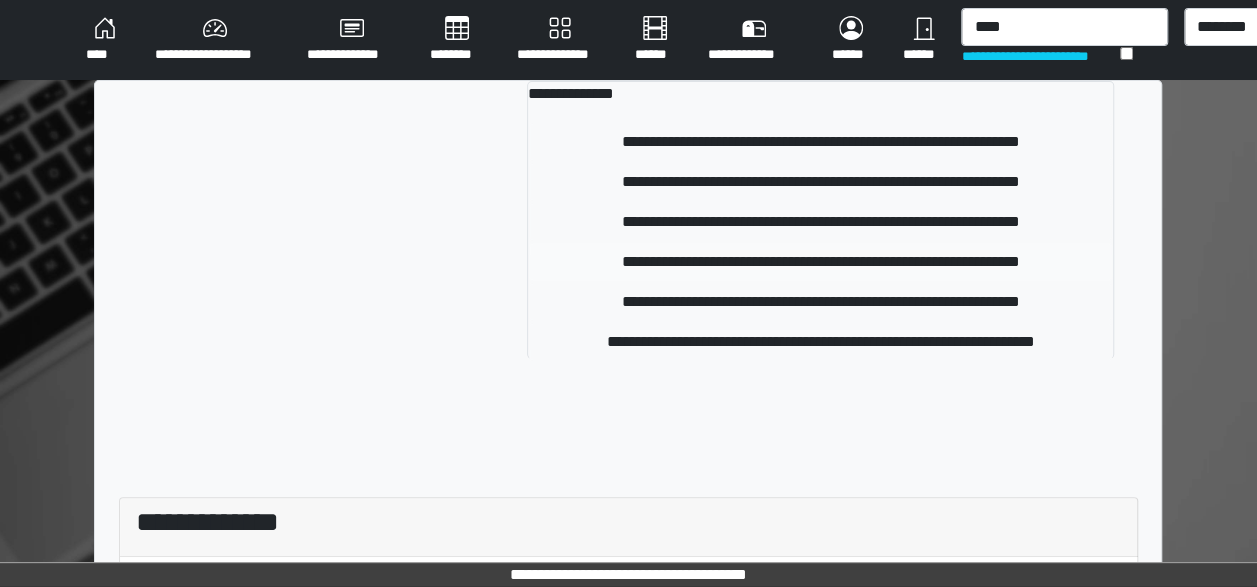 type 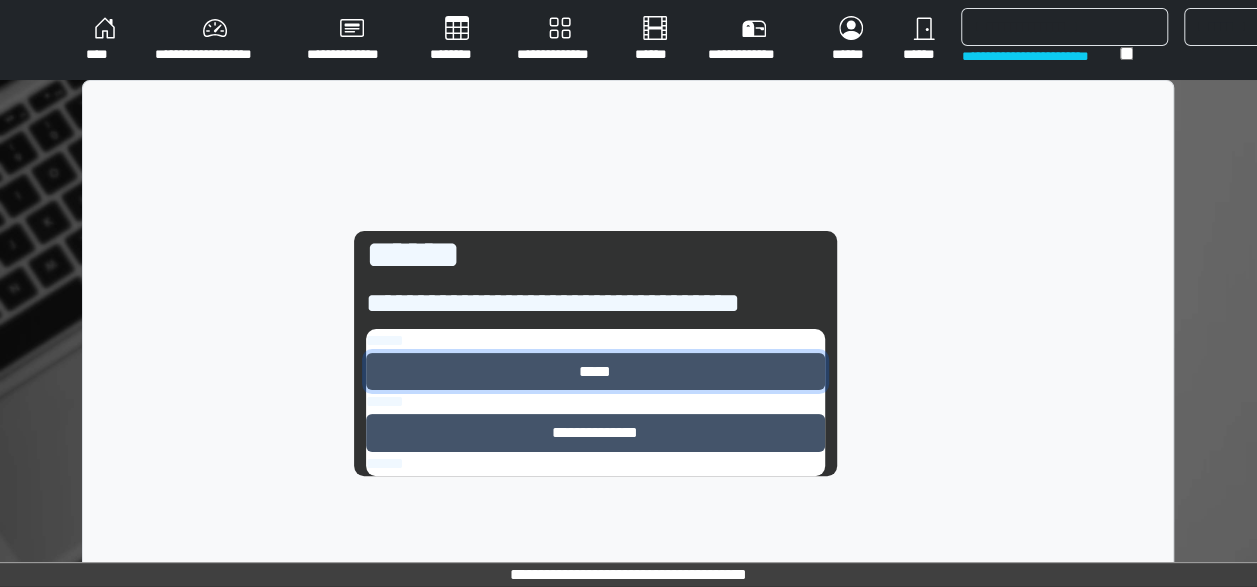 click on "*****" at bounding box center (595, 371) 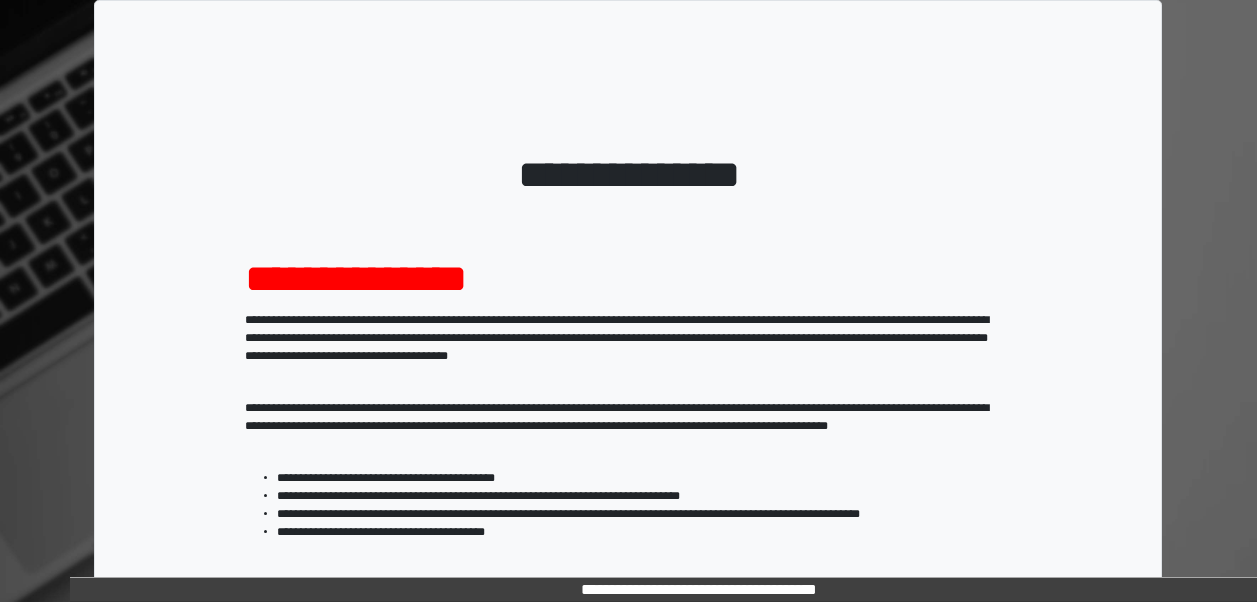 scroll, scrollTop: 0, scrollLeft: 0, axis: both 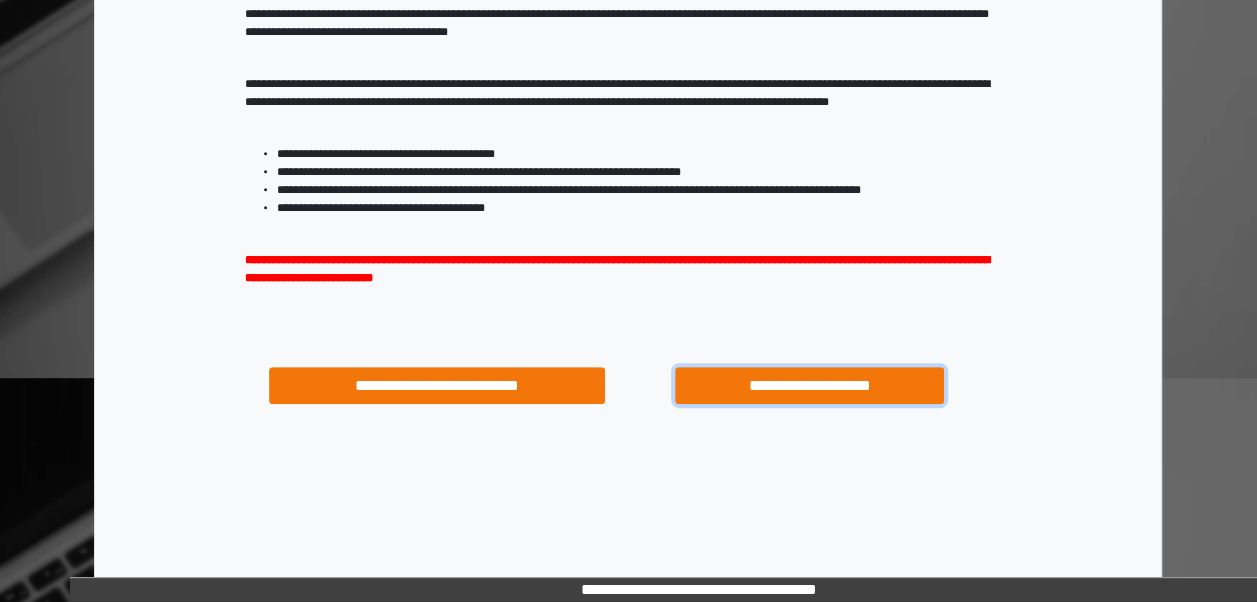 click on "**********" at bounding box center [809, 385] 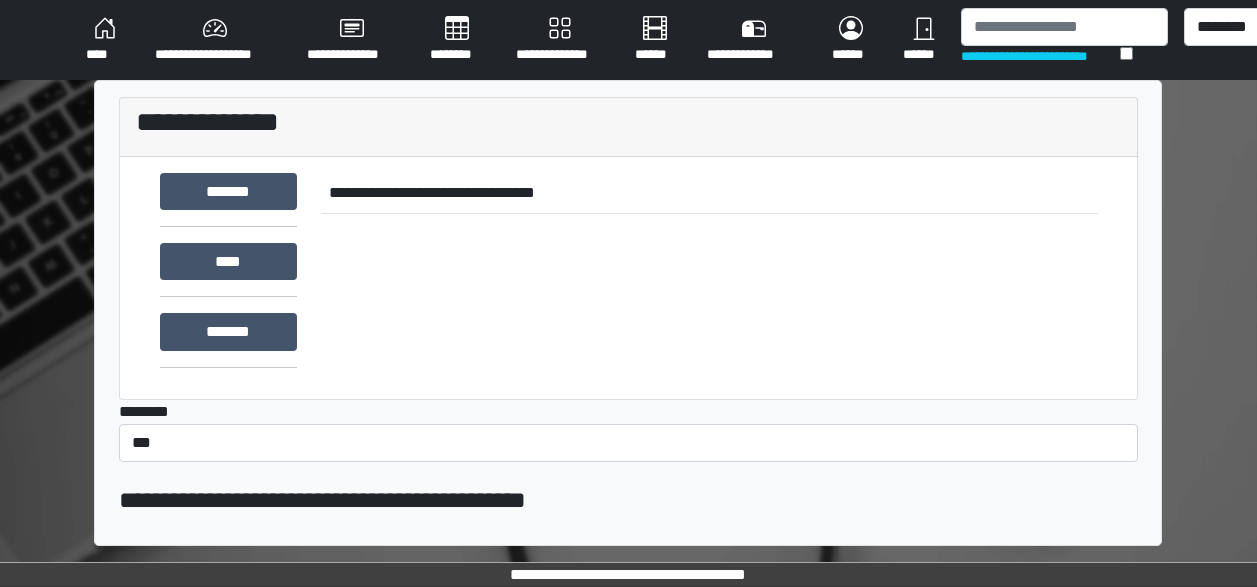 scroll, scrollTop: 0, scrollLeft: 0, axis: both 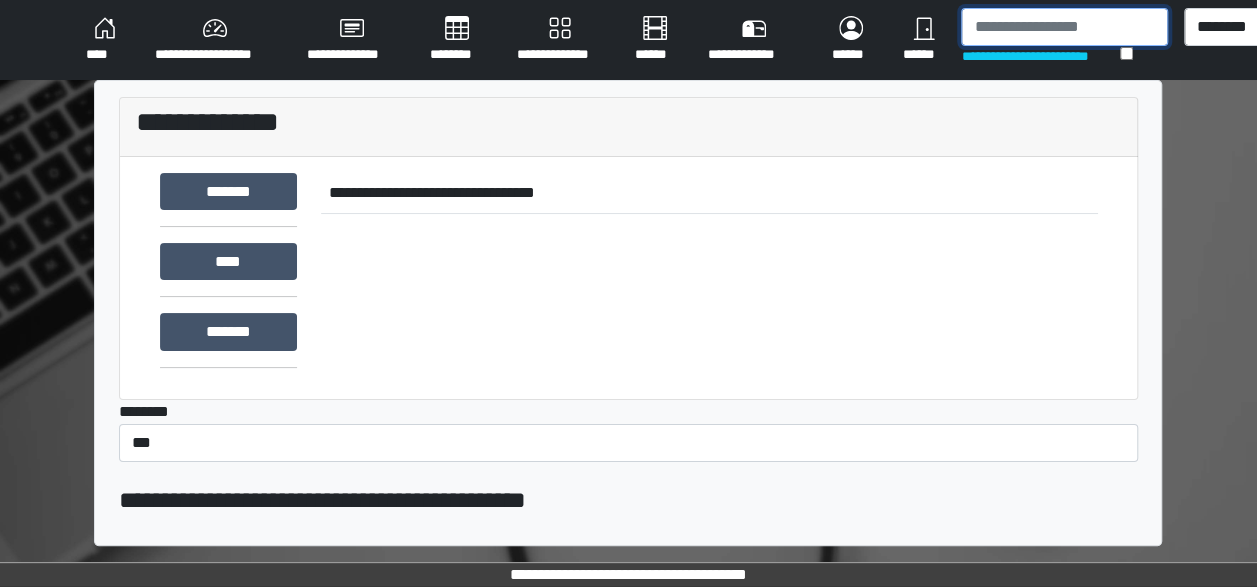 click at bounding box center (1064, 27) 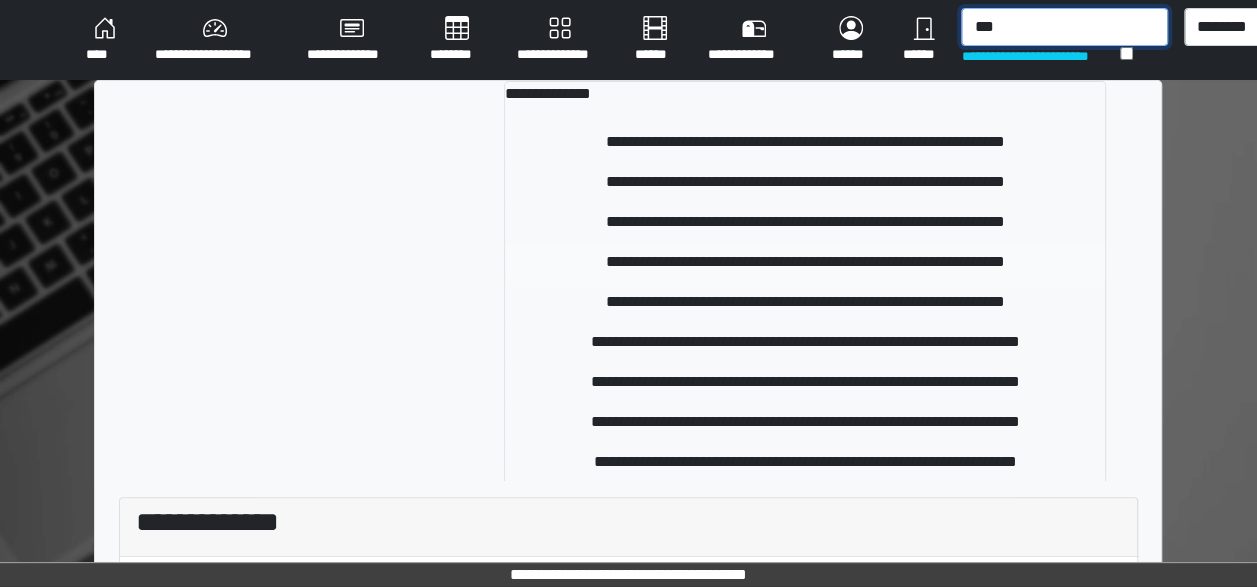 type on "***" 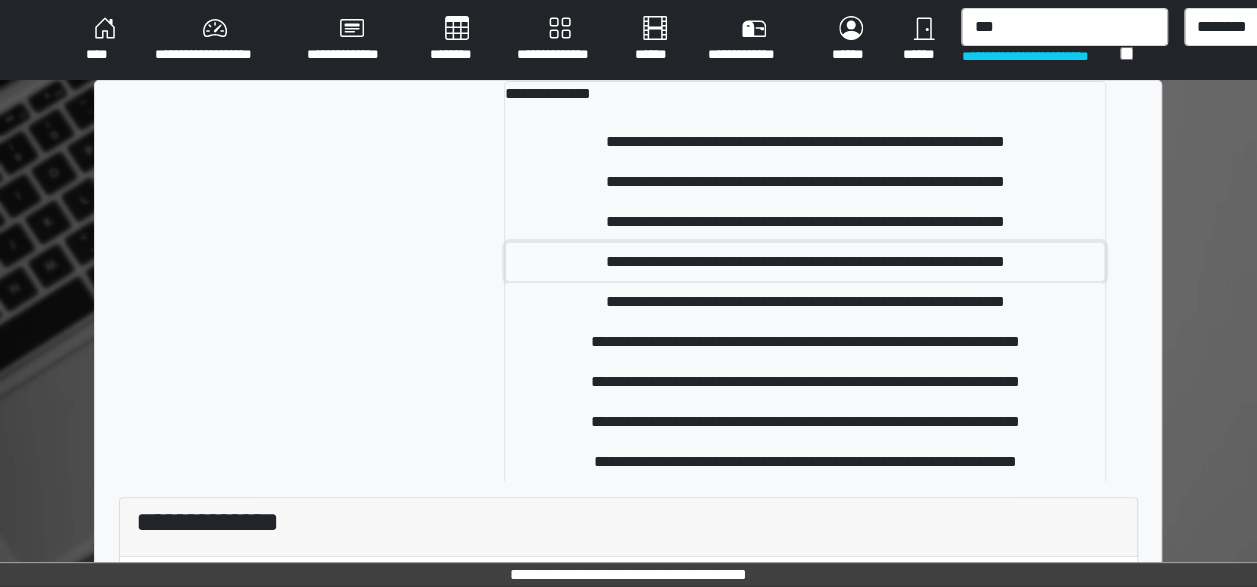 click on "**********" at bounding box center (805, 262) 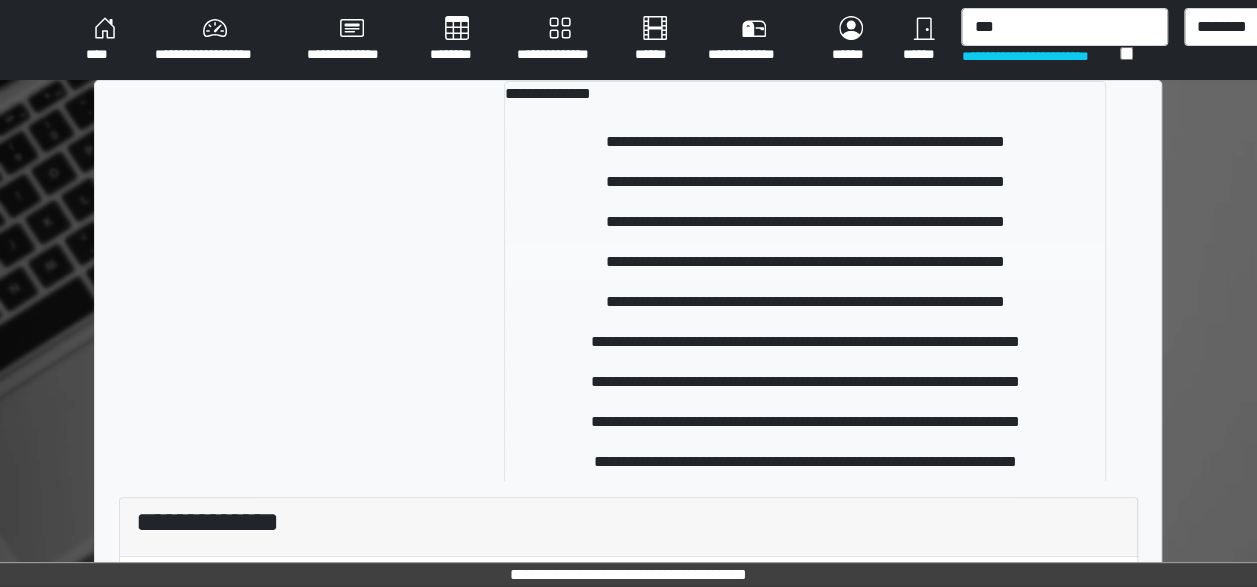type 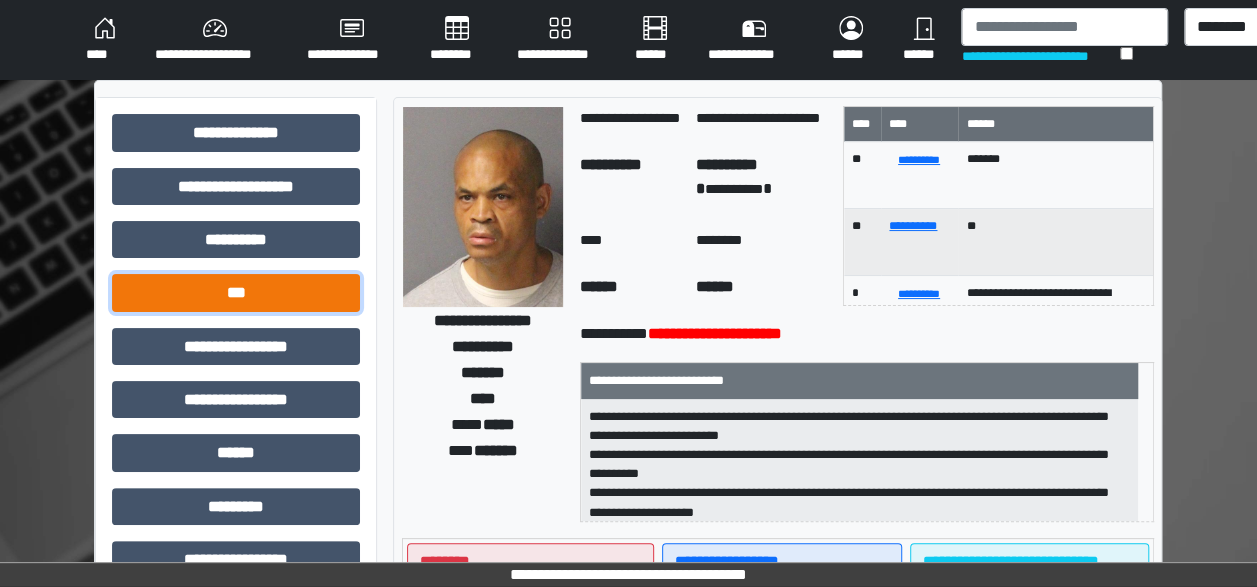 click on "***" at bounding box center [236, 292] 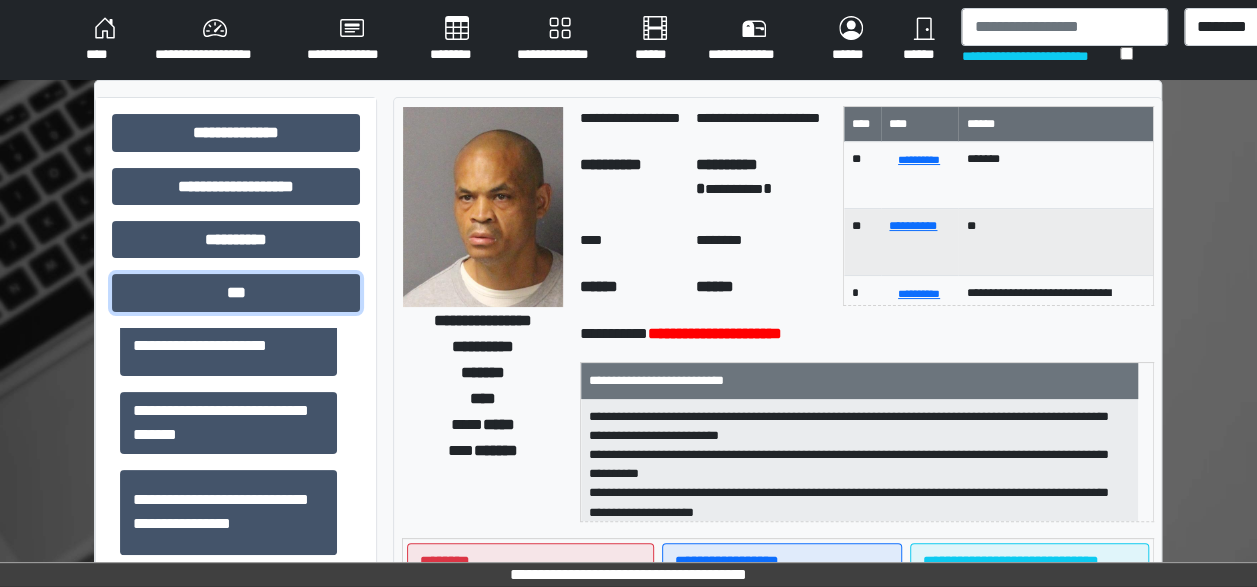 scroll, scrollTop: 136, scrollLeft: 0, axis: vertical 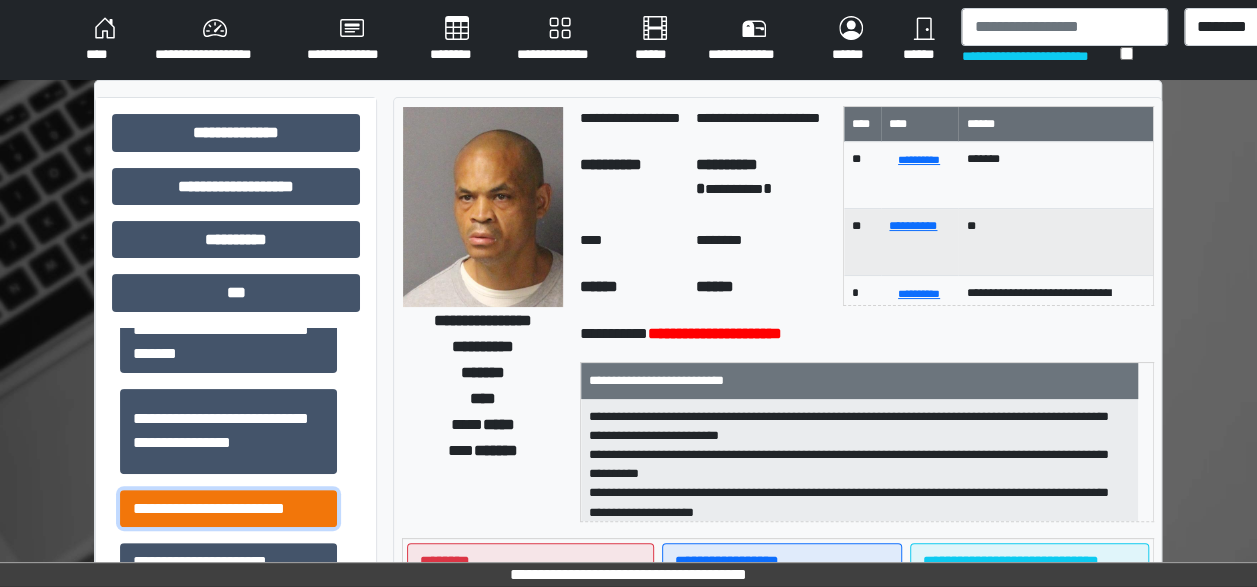 click on "**********" at bounding box center [228, 508] 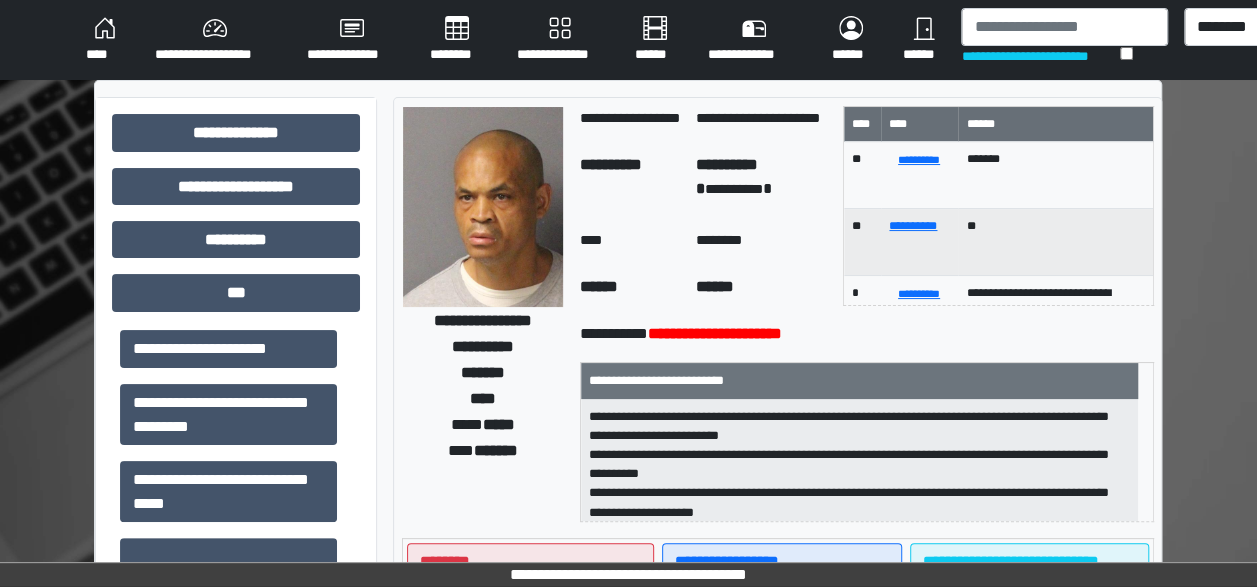 scroll, scrollTop: 397, scrollLeft: 0, axis: vertical 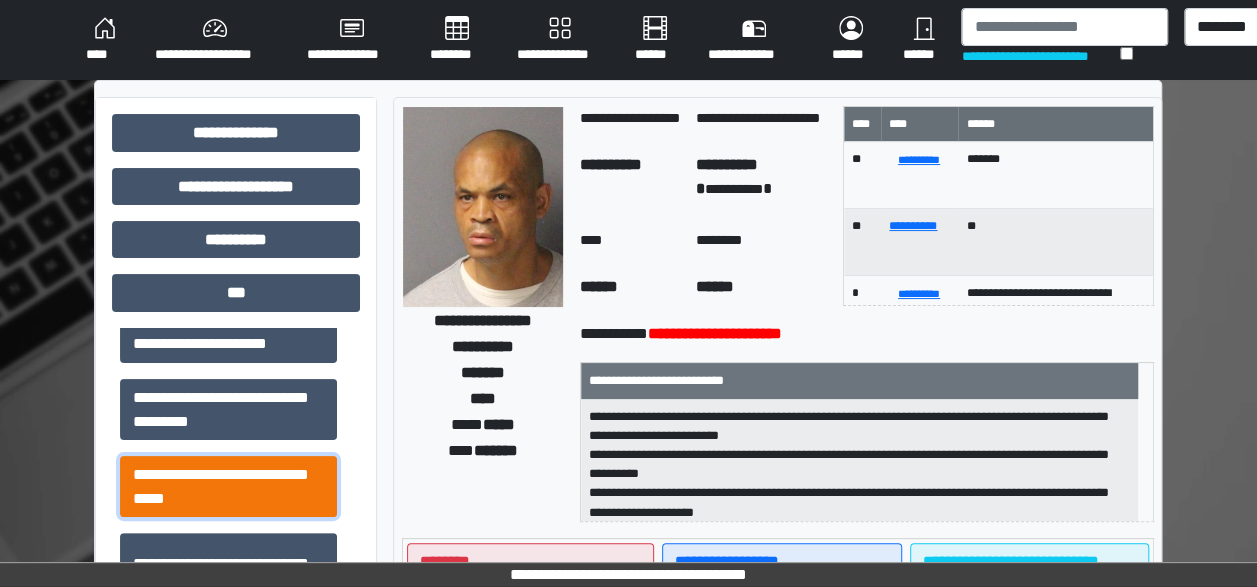 click on "**********" at bounding box center [228, 486] 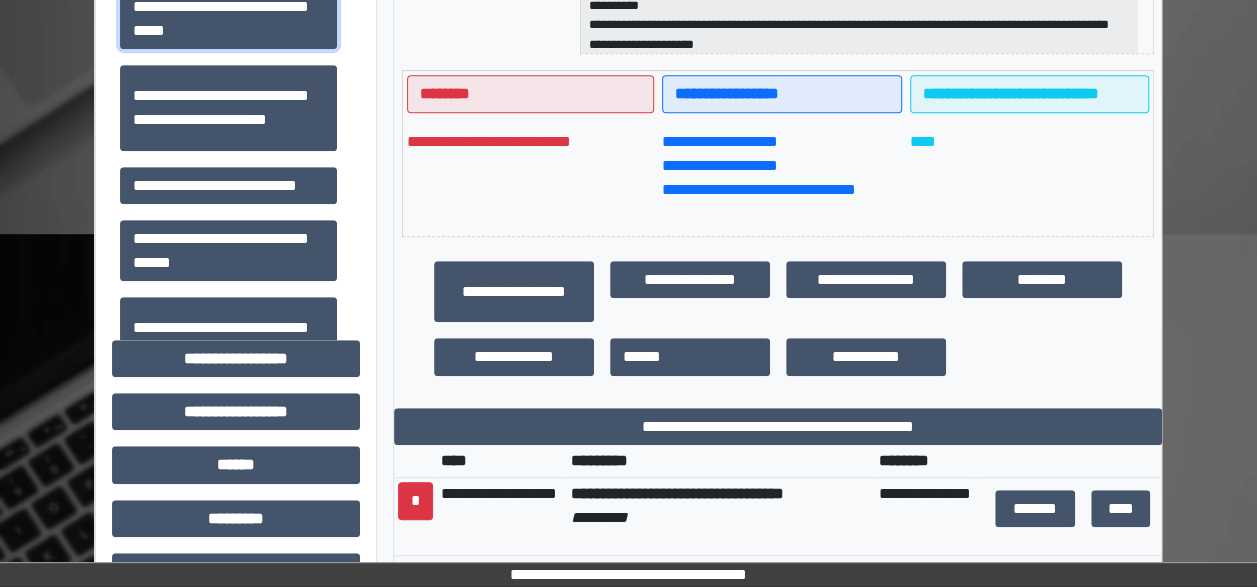scroll, scrollTop: 462, scrollLeft: 0, axis: vertical 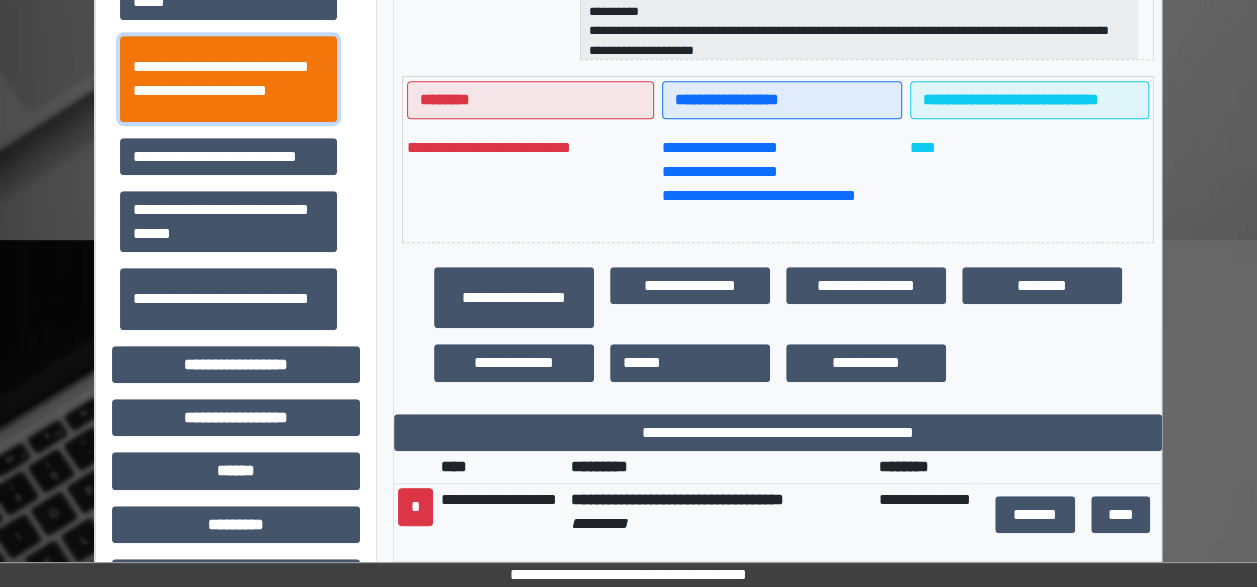 click on "**********" at bounding box center (228, 78) 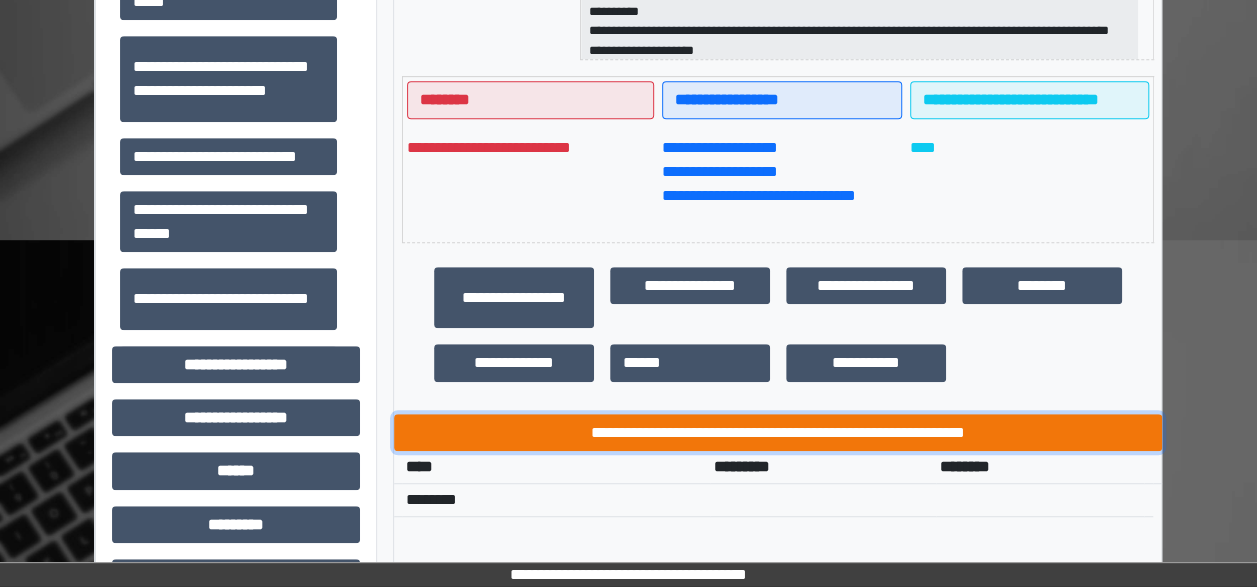 click on "**********" at bounding box center [778, 432] 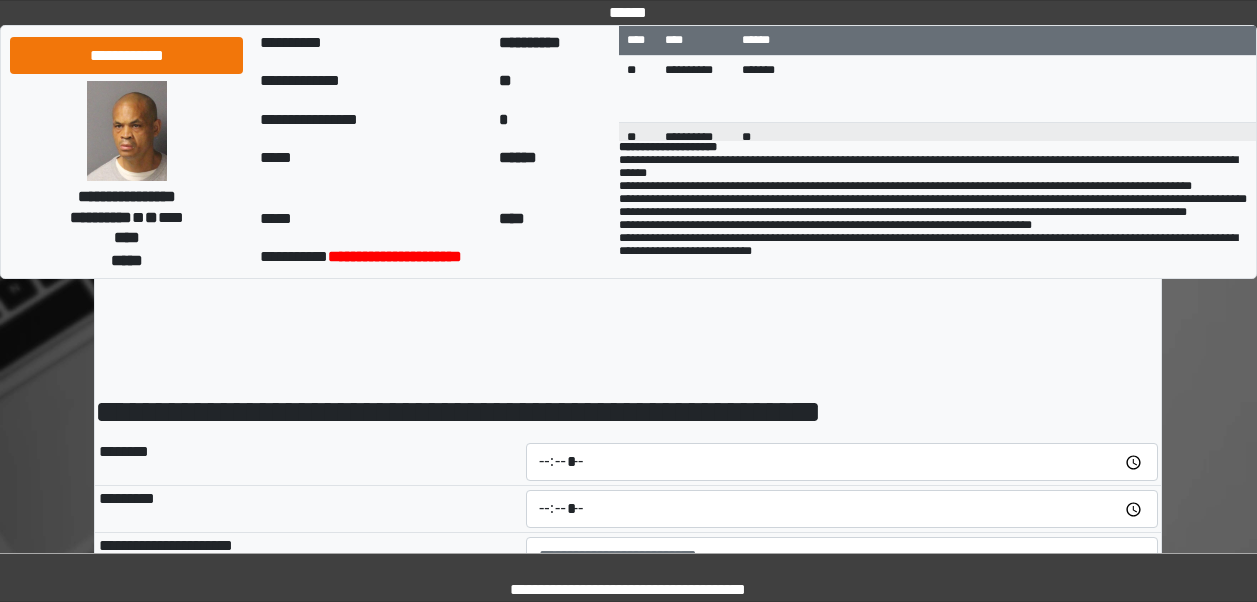 scroll, scrollTop: 0, scrollLeft: 0, axis: both 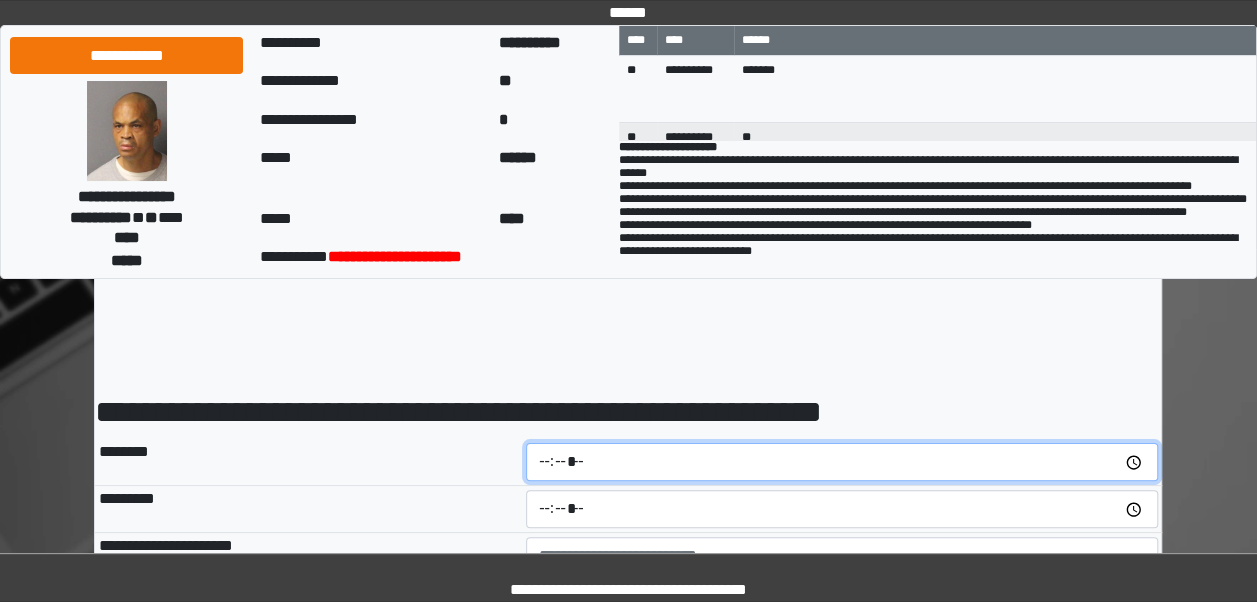 click at bounding box center [842, 462] 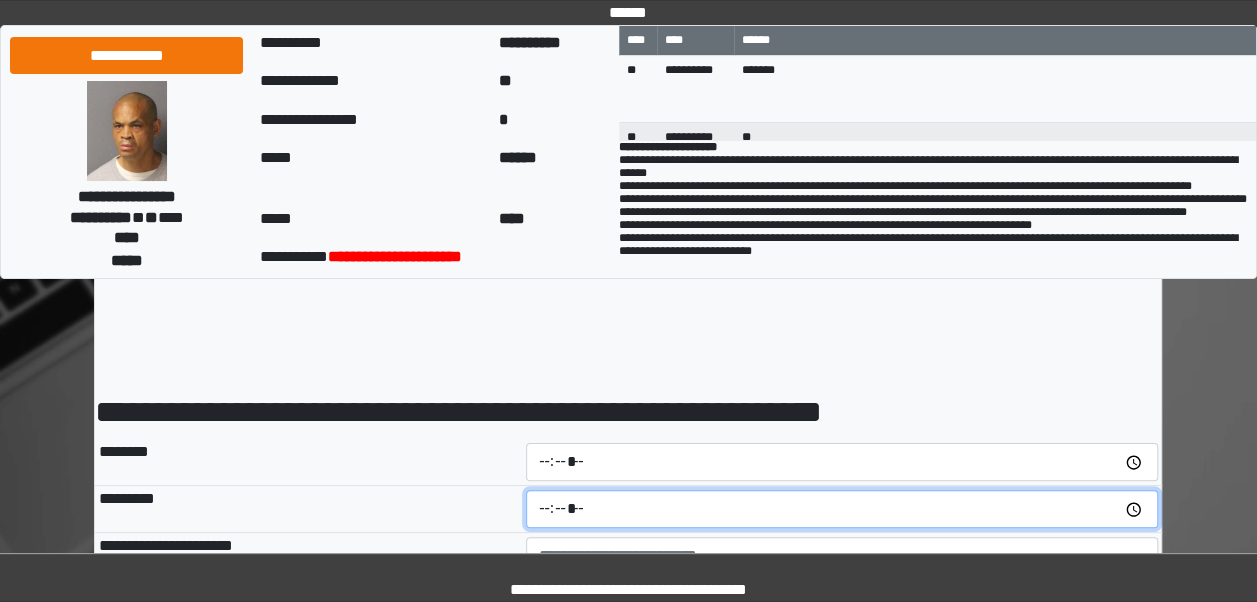 click at bounding box center (842, 509) 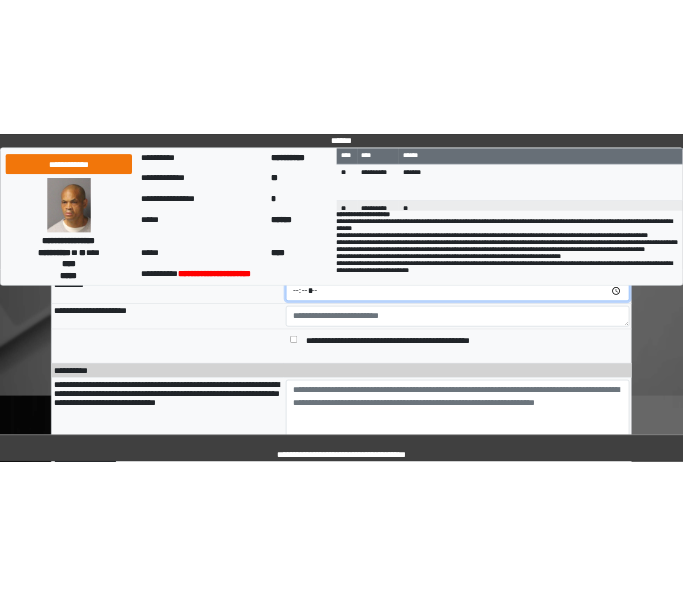 scroll, scrollTop: 202, scrollLeft: 0, axis: vertical 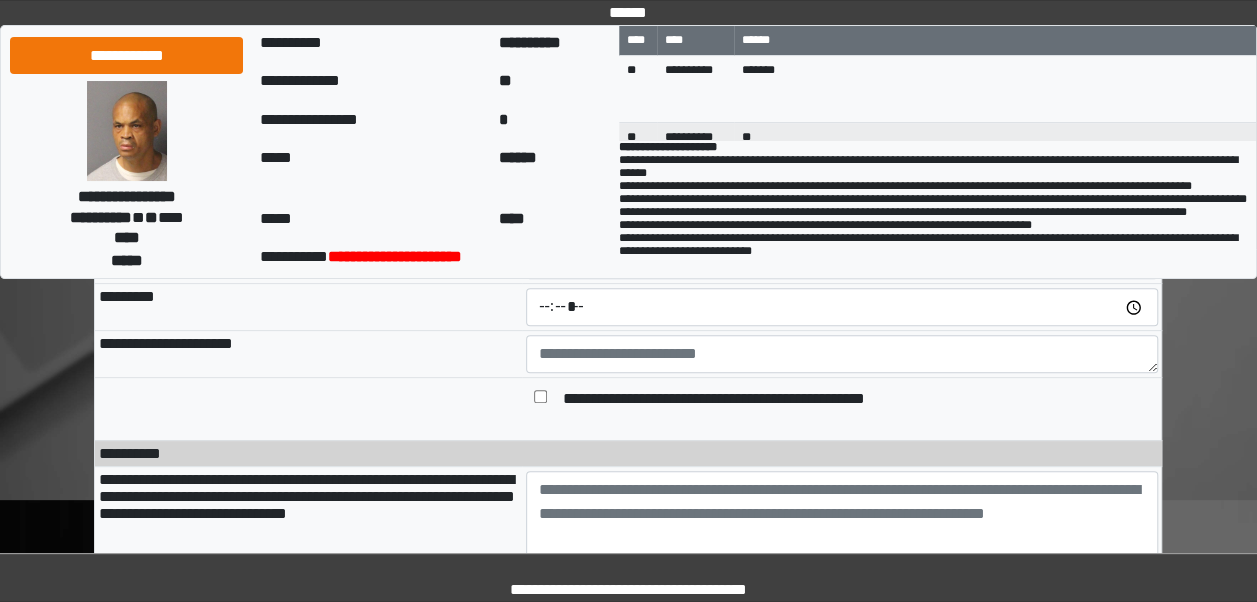 click at bounding box center (842, 354) 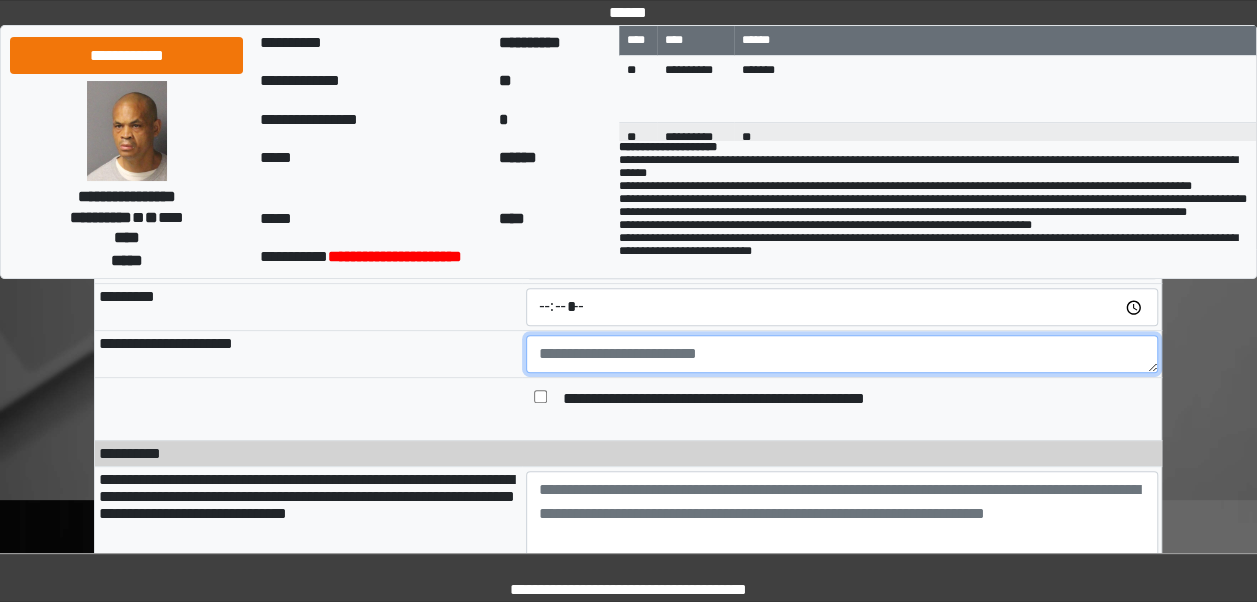 click at bounding box center [842, 354] 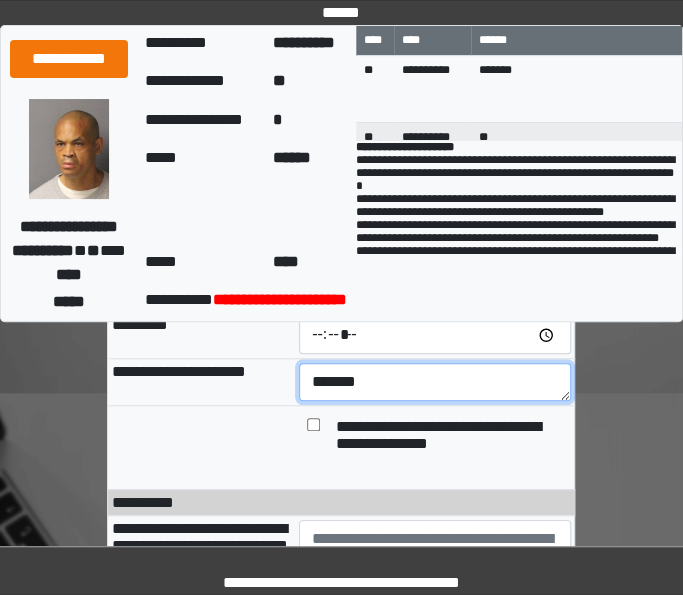 type on "*******" 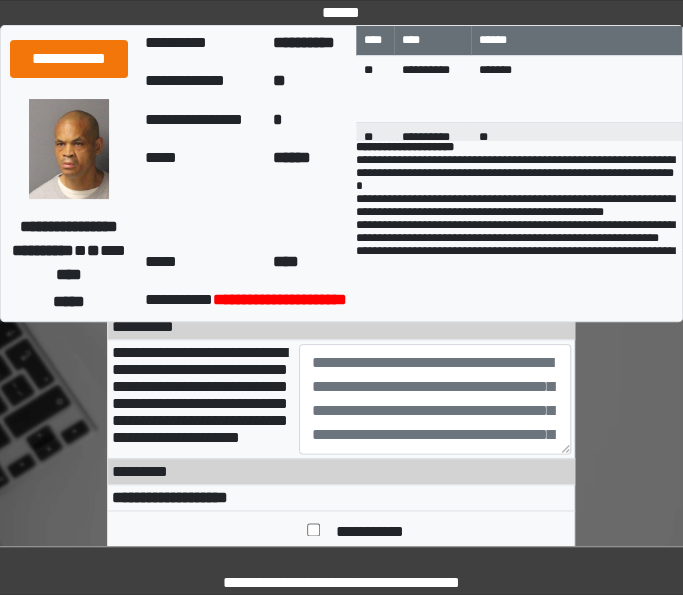 scroll, scrollTop: 359, scrollLeft: 0, axis: vertical 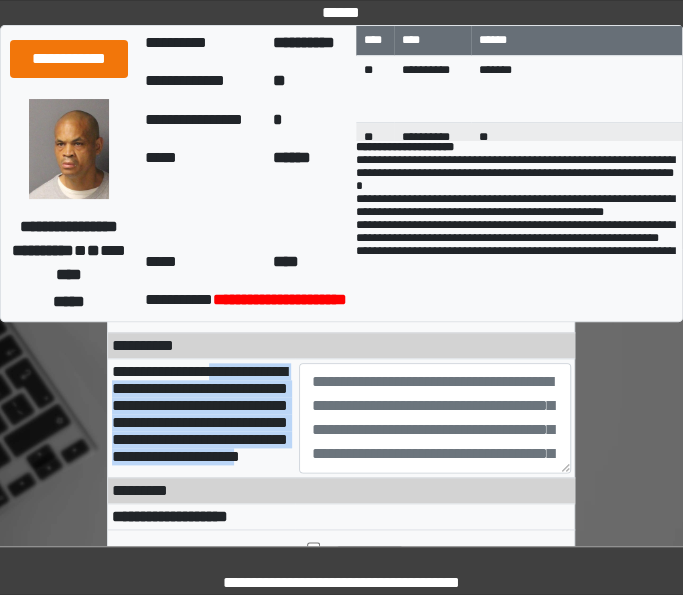 drag, startPoint x: 114, startPoint y: 398, endPoint x: 261, endPoint y: 528, distance: 196.2371 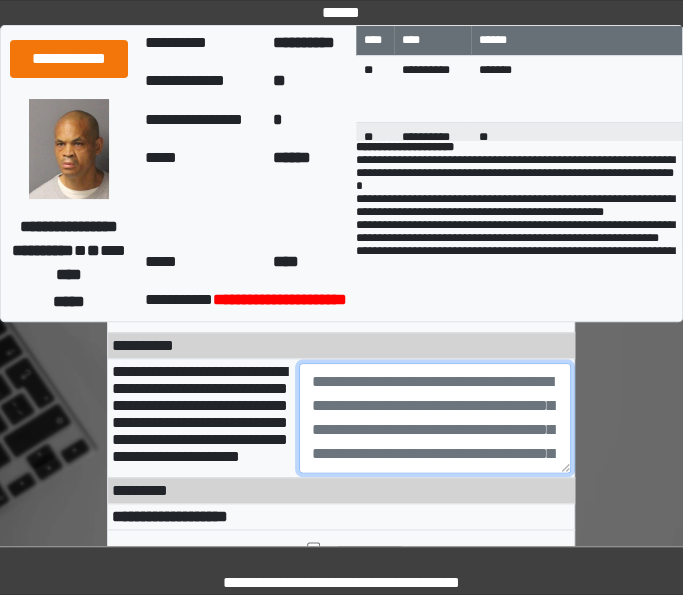 click at bounding box center [435, 418] 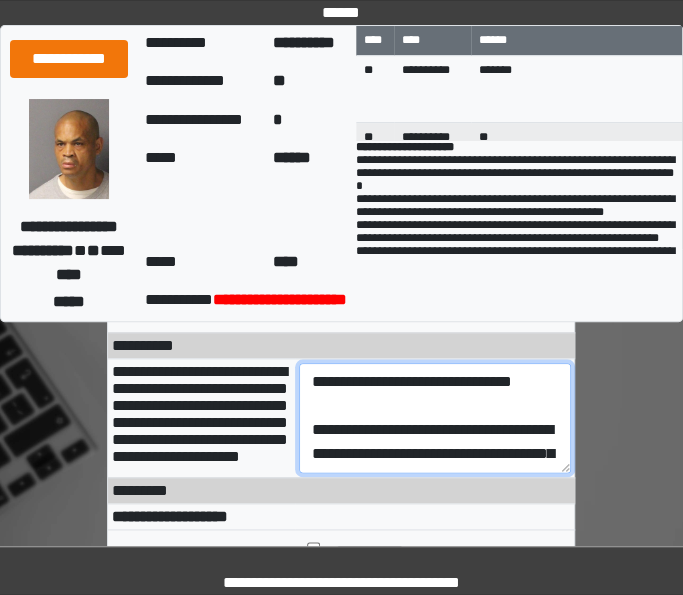 scroll, scrollTop: 328, scrollLeft: 0, axis: vertical 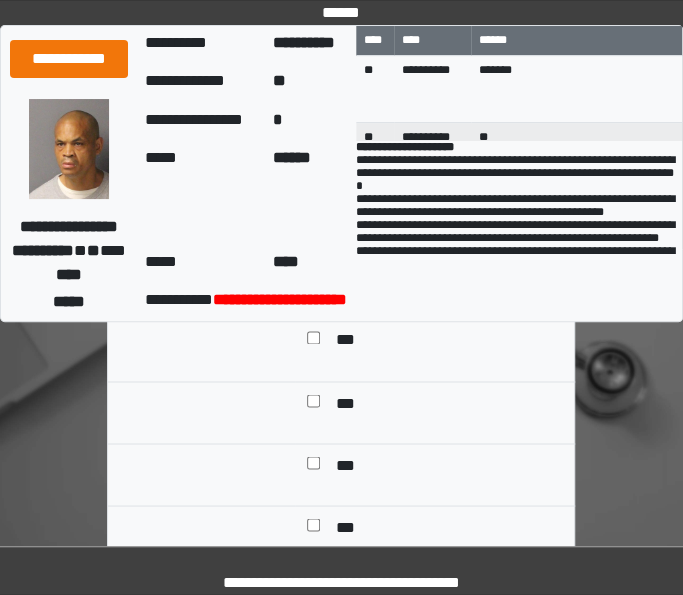 type on "**********" 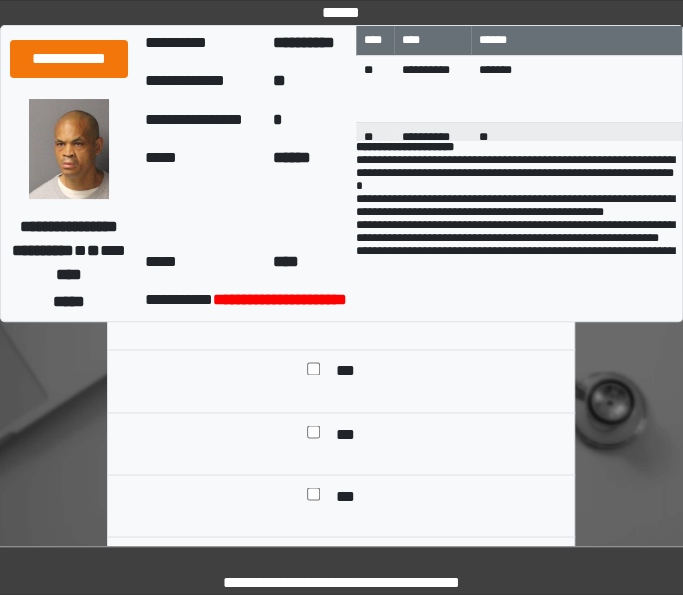scroll, scrollTop: 624, scrollLeft: 0, axis: vertical 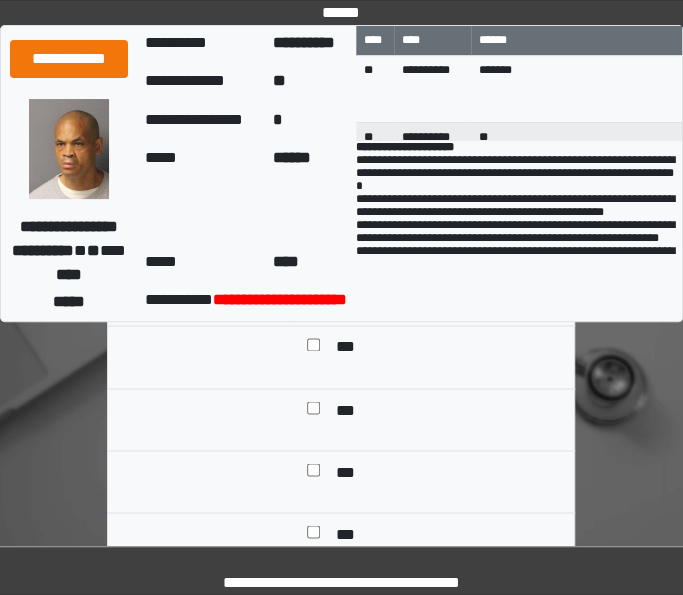 click on "***" at bounding box center (351, 348) 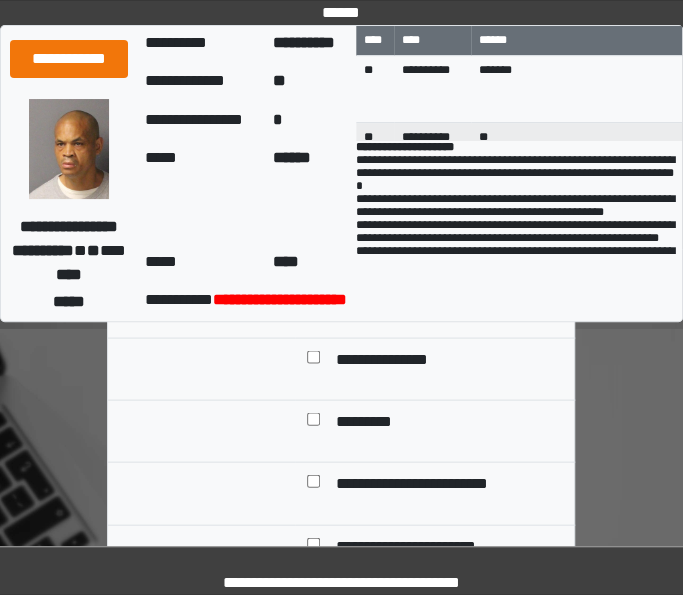 scroll, scrollTop: 881, scrollLeft: 0, axis: vertical 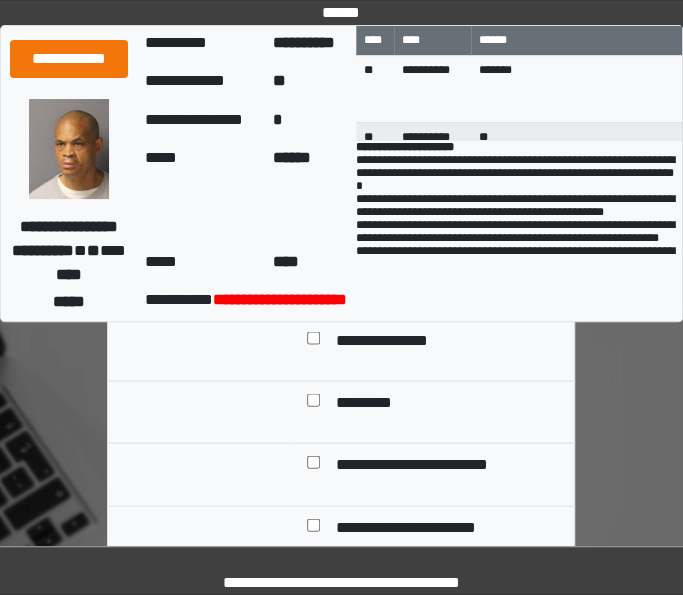 click on "**********" at bounding box center [428, 465] 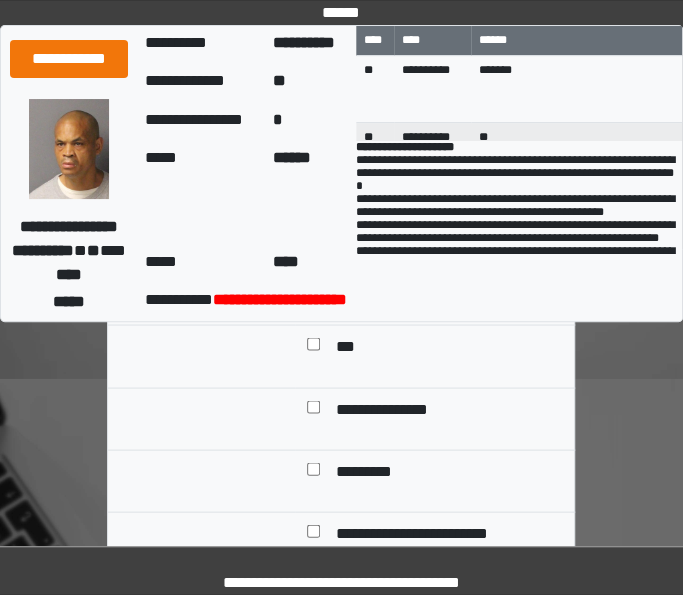 scroll, scrollTop: 807, scrollLeft: 0, axis: vertical 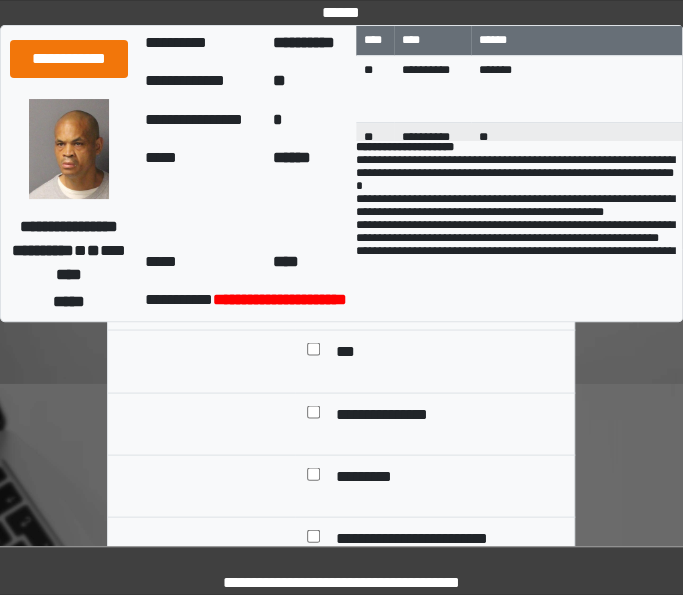 click on "**********" at bounding box center [398, 415] 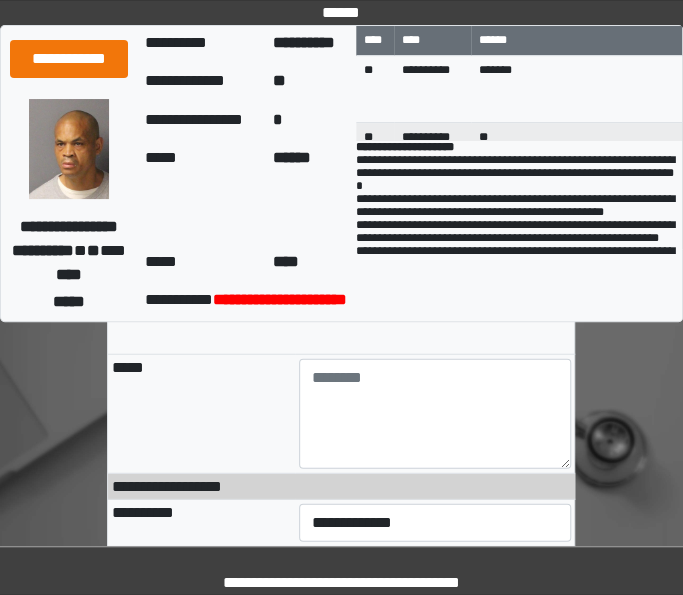 scroll, scrollTop: 1136, scrollLeft: 0, axis: vertical 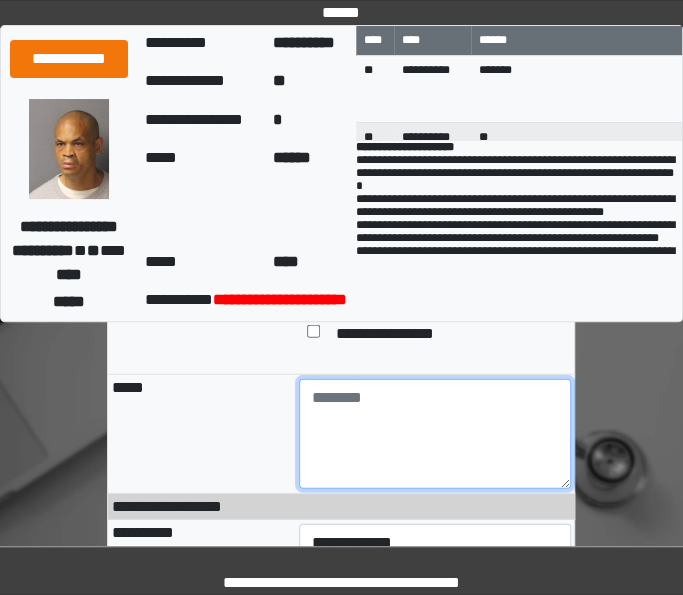 click at bounding box center [435, 434] 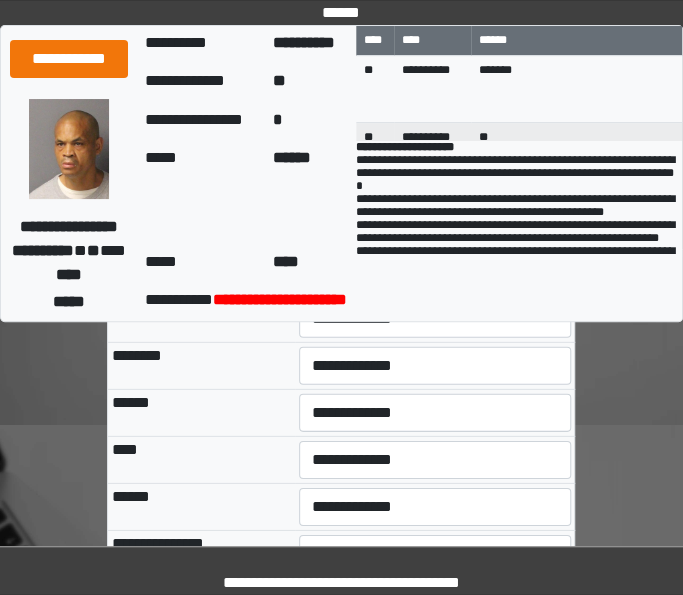 scroll, scrollTop: 1346, scrollLeft: 0, axis: vertical 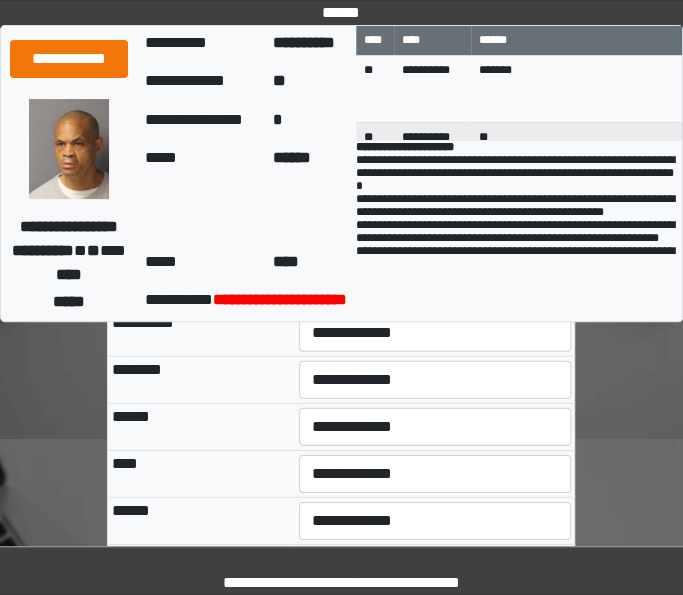type on "**********" 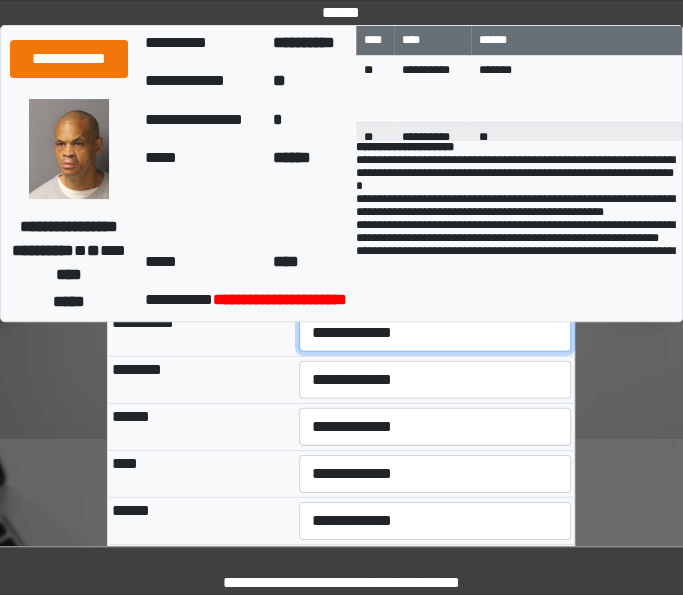 click on "**********" at bounding box center (435, 333) 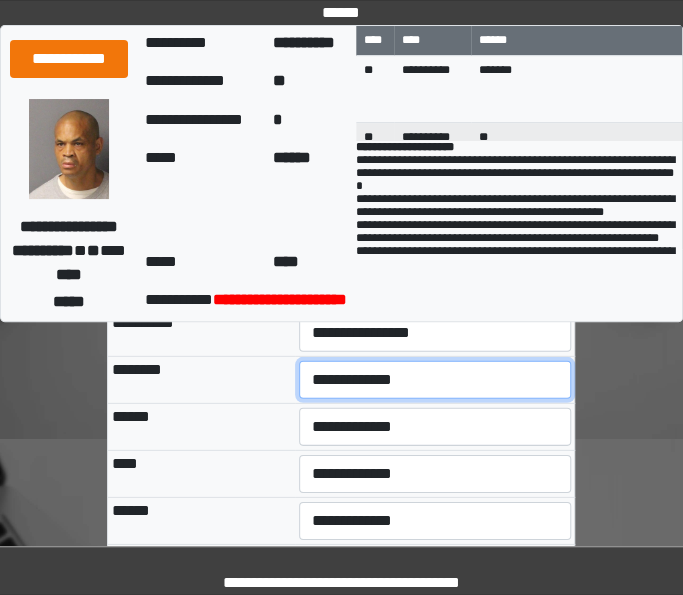 click on "**********" at bounding box center [435, 380] 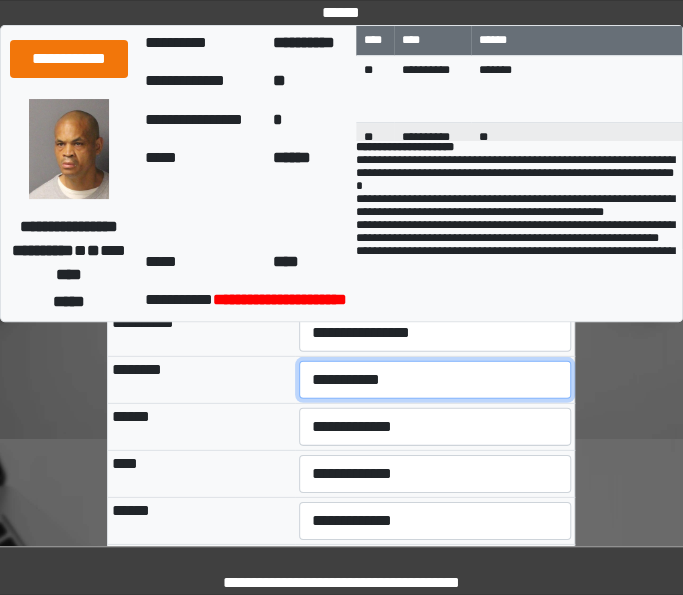 click on "**********" at bounding box center [435, 380] 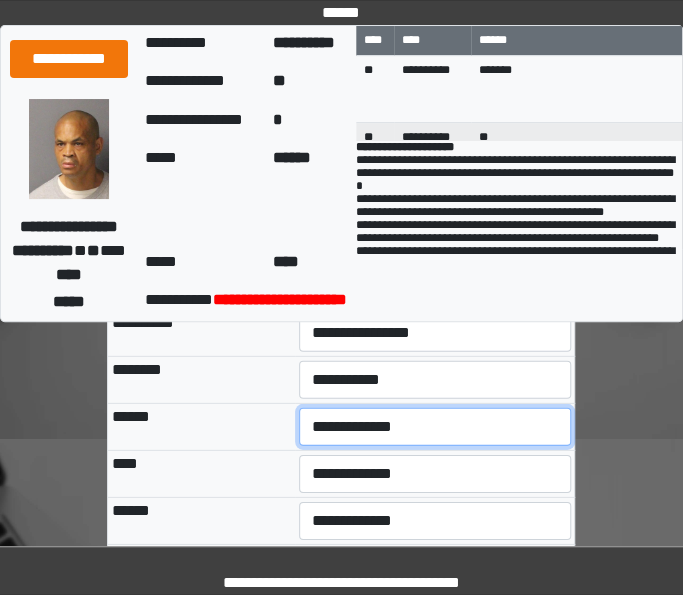click on "**********" at bounding box center (435, 427) 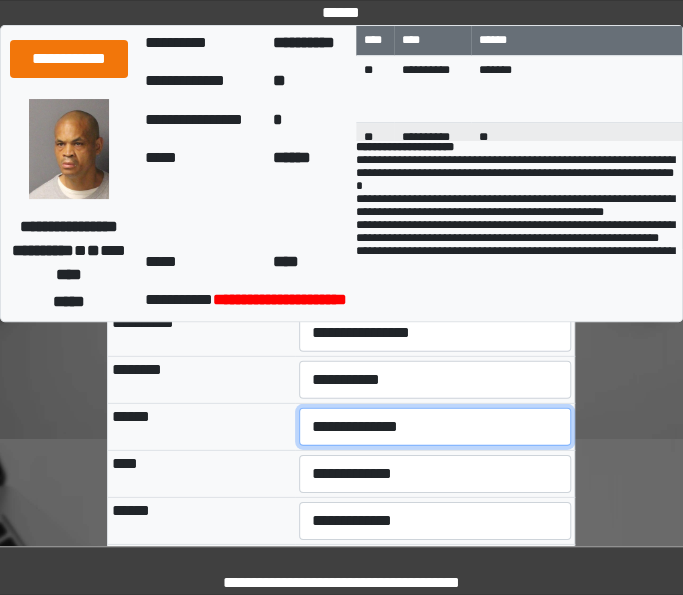 click on "**********" at bounding box center (435, 427) 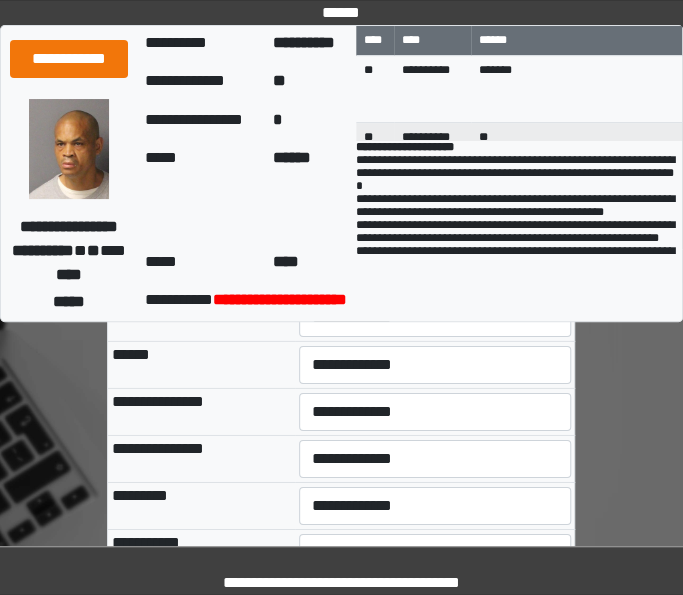 scroll, scrollTop: 1522, scrollLeft: 0, axis: vertical 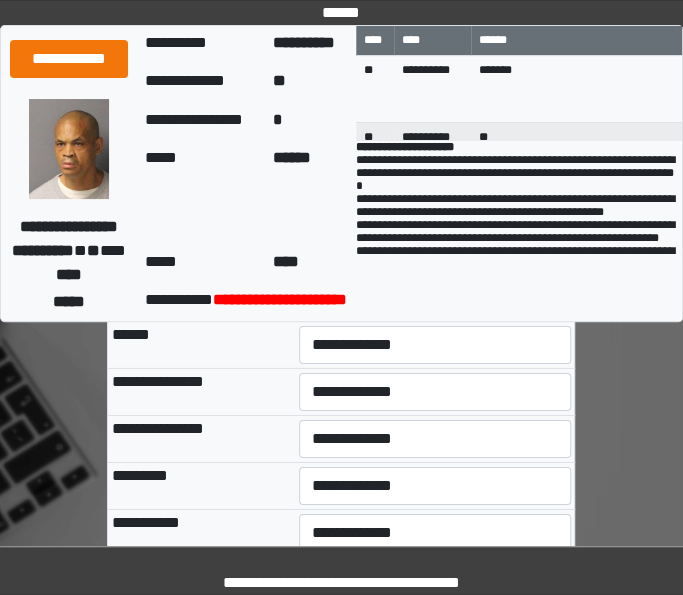 click on "**********" at bounding box center [435, 298] 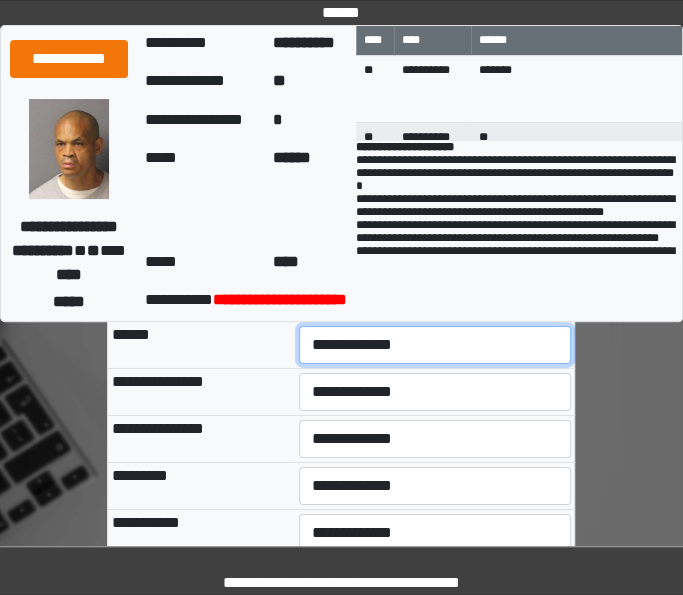 click on "**********" at bounding box center [435, 345] 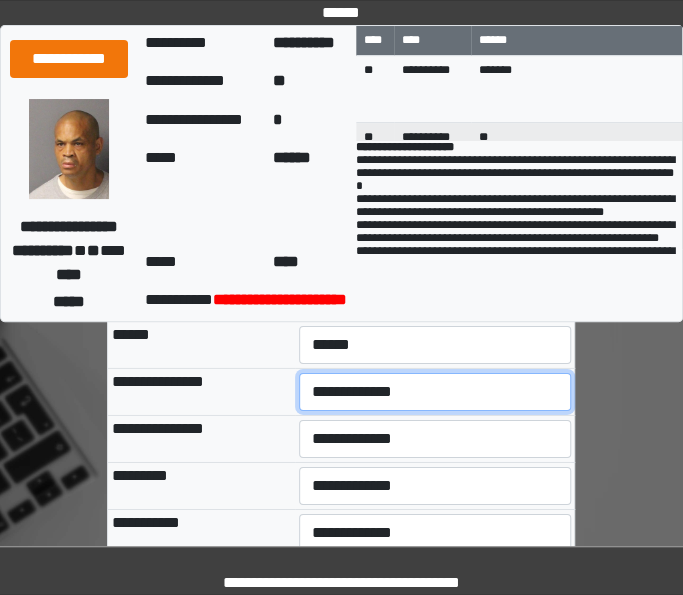 click on "**********" at bounding box center [435, 392] 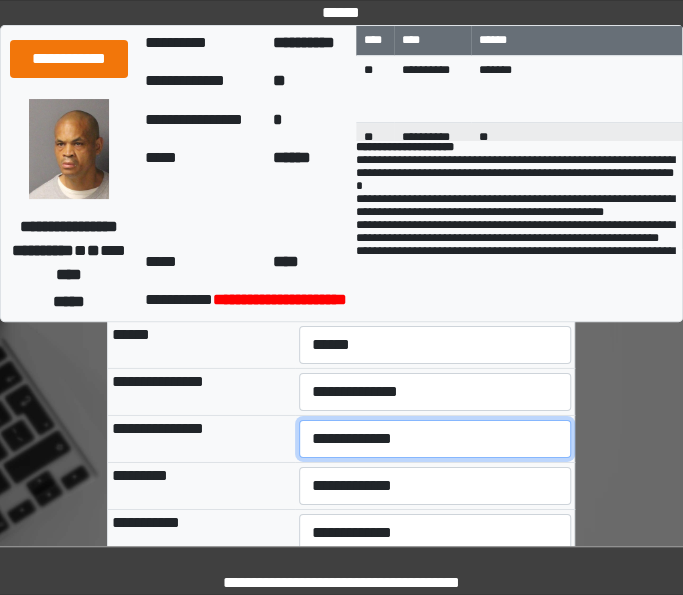 click on "**********" at bounding box center [435, 439] 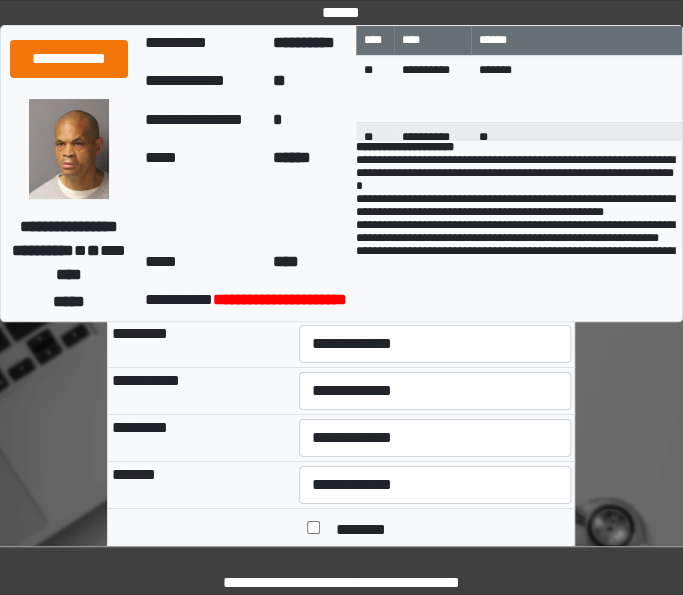scroll, scrollTop: 1678, scrollLeft: 0, axis: vertical 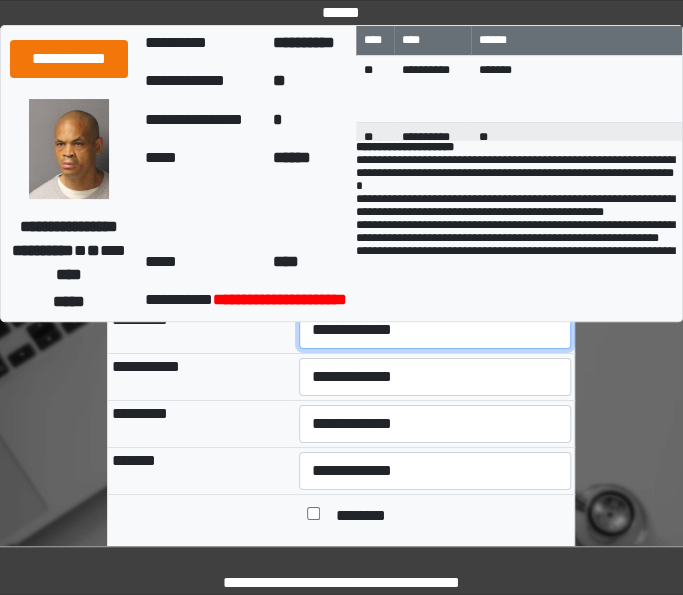 click on "**********" at bounding box center [435, 330] 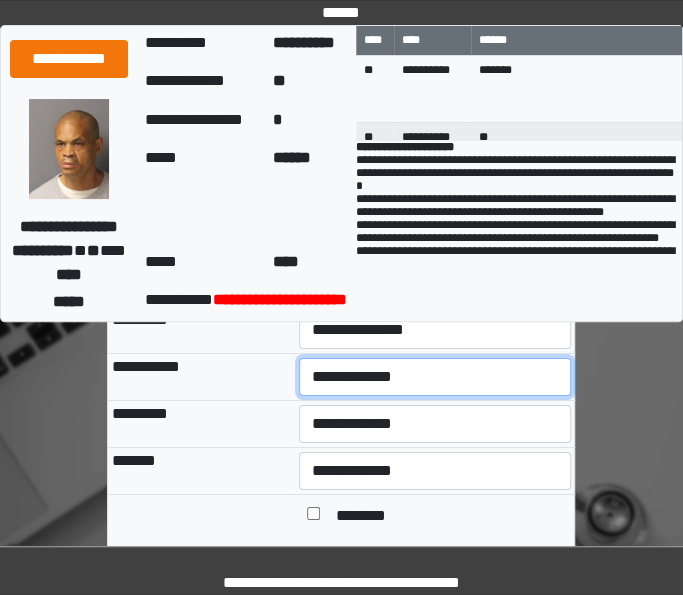 click on "**********" at bounding box center (435, 377) 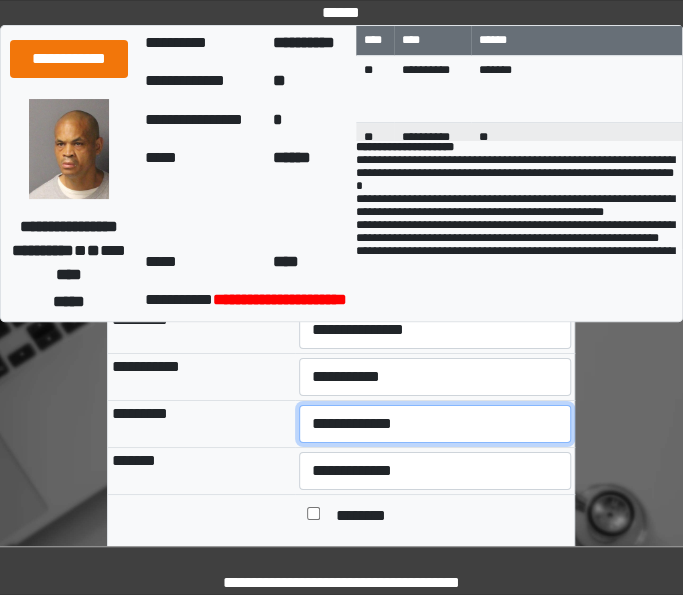 click on "**********" at bounding box center [435, 424] 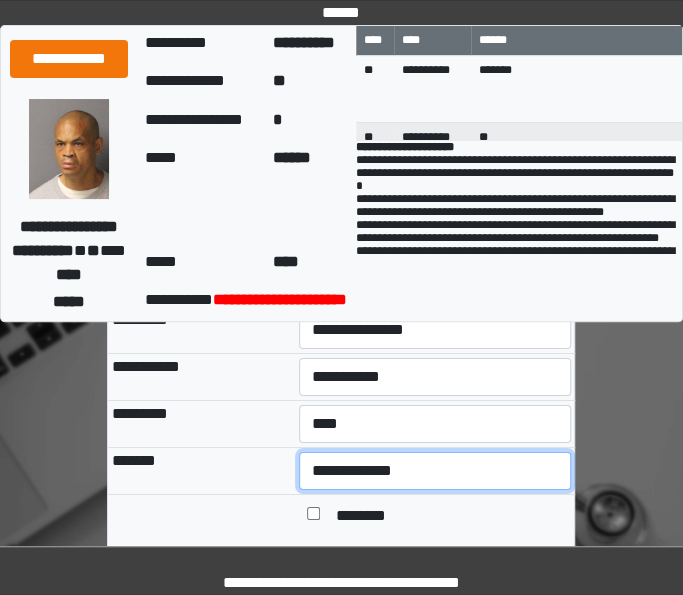 click on "**********" at bounding box center (435, 471) 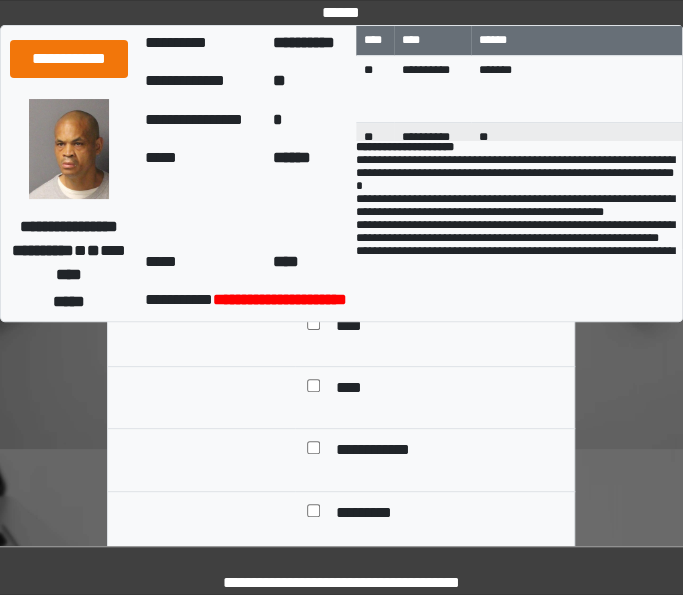 scroll, scrollTop: 1936, scrollLeft: 0, axis: vertical 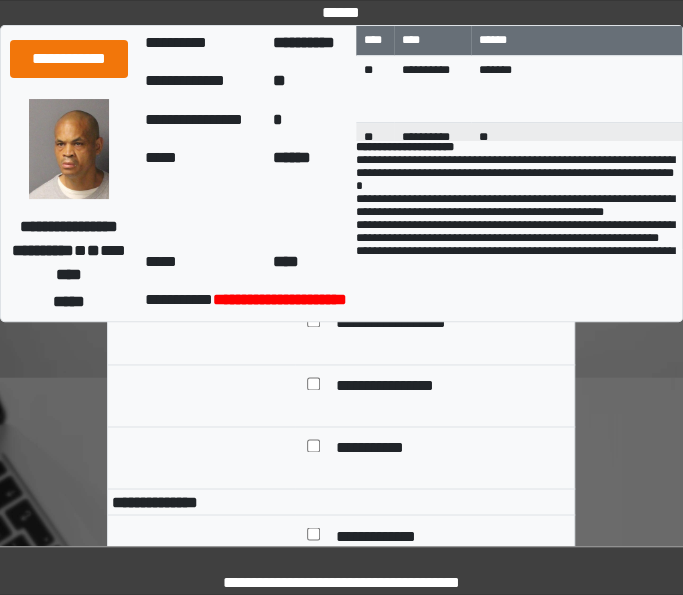 click at bounding box center [313, 324] 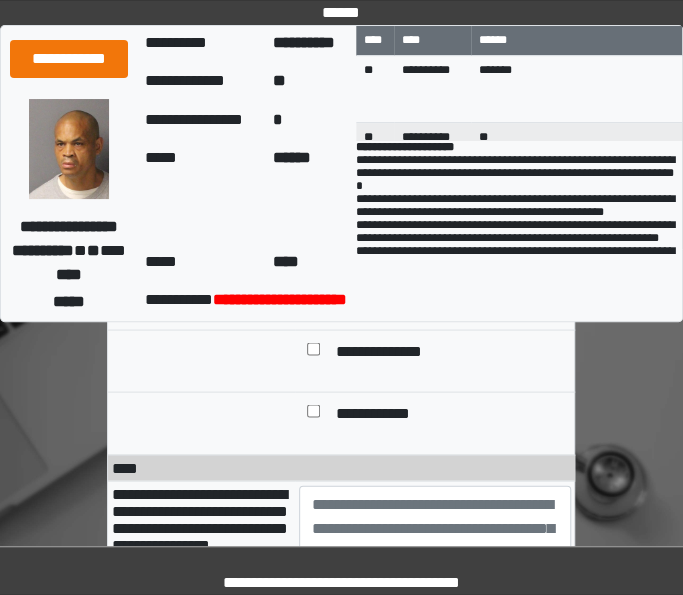 scroll, scrollTop: 2903, scrollLeft: 0, axis: vertical 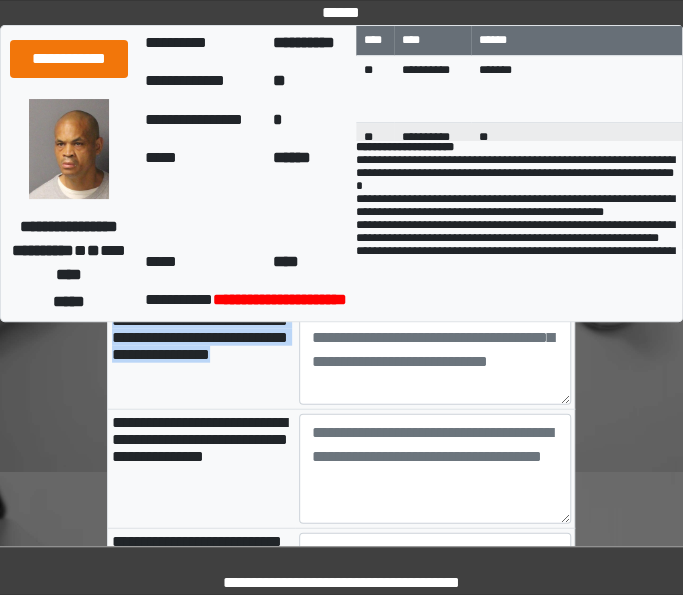 drag, startPoint x: 214, startPoint y: 384, endPoint x: 281, endPoint y: 469, distance: 108.23123 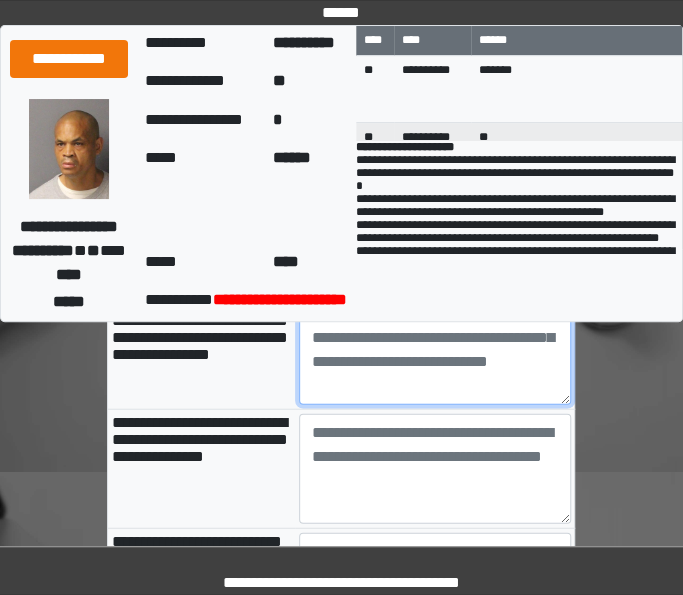 click at bounding box center (435, 350) 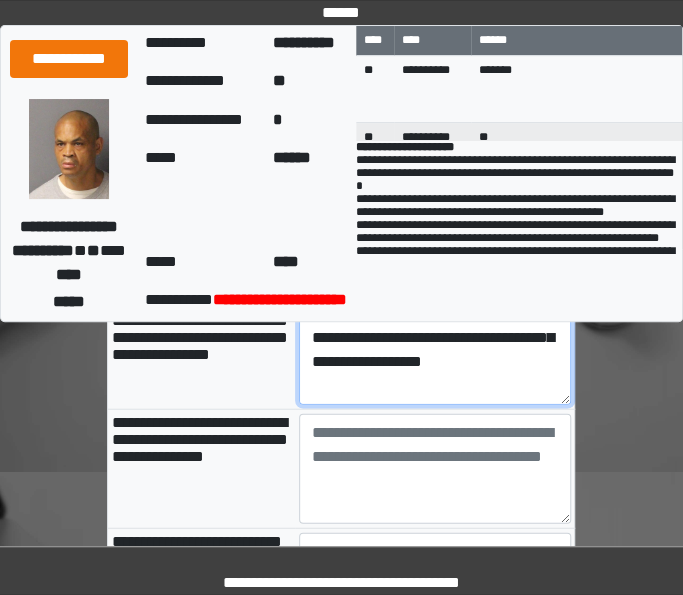 scroll, scrollTop: 88, scrollLeft: 0, axis: vertical 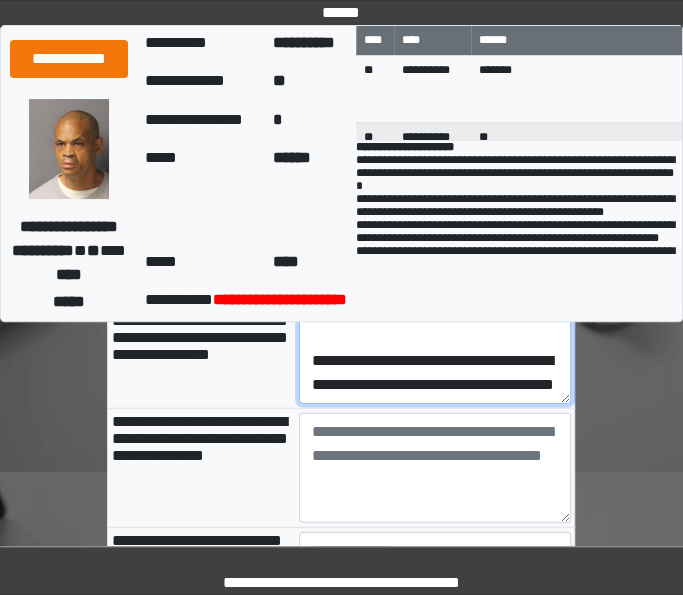 click on "**********" at bounding box center (435, 349) 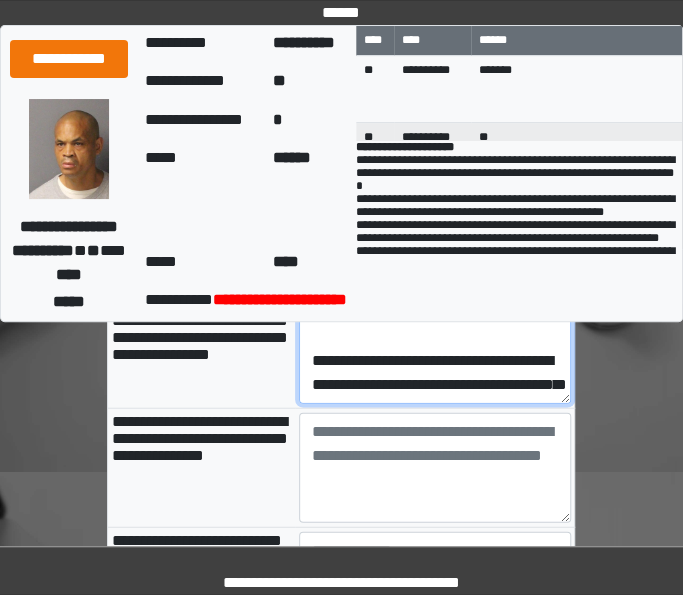 scroll, scrollTop: 136, scrollLeft: 0, axis: vertical 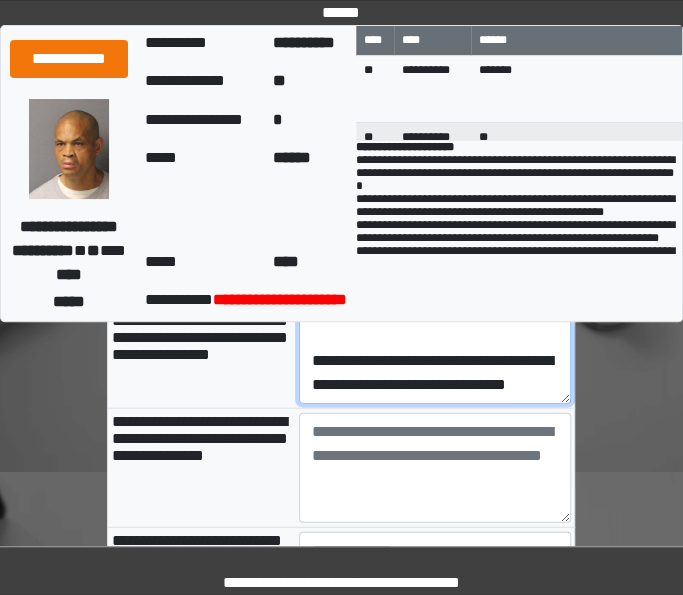 click on "**********" at bounding box center [435, 349] 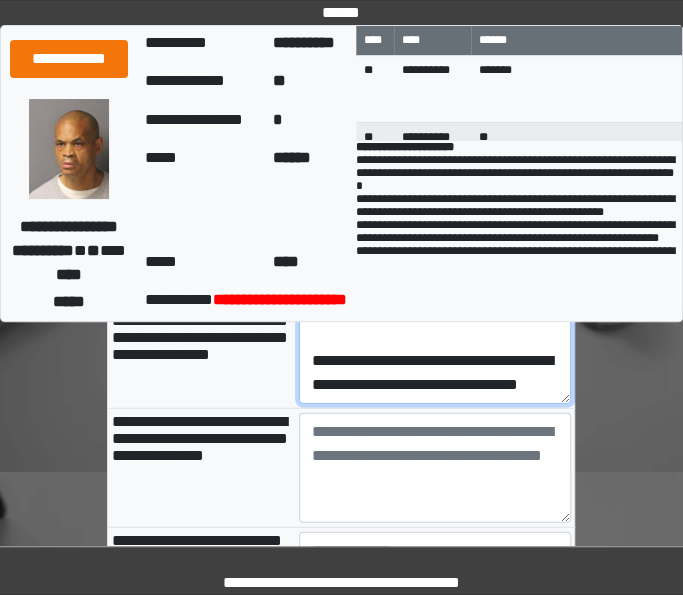 paste on "**********" 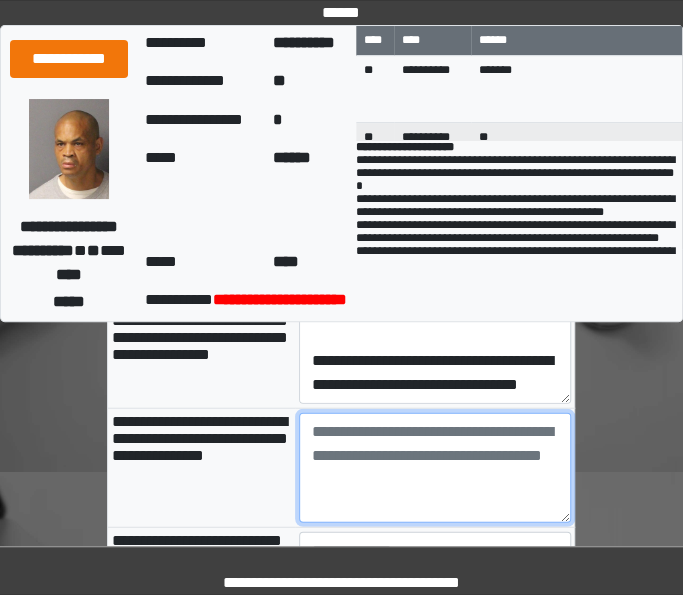 click at bounding box center (435, 468) 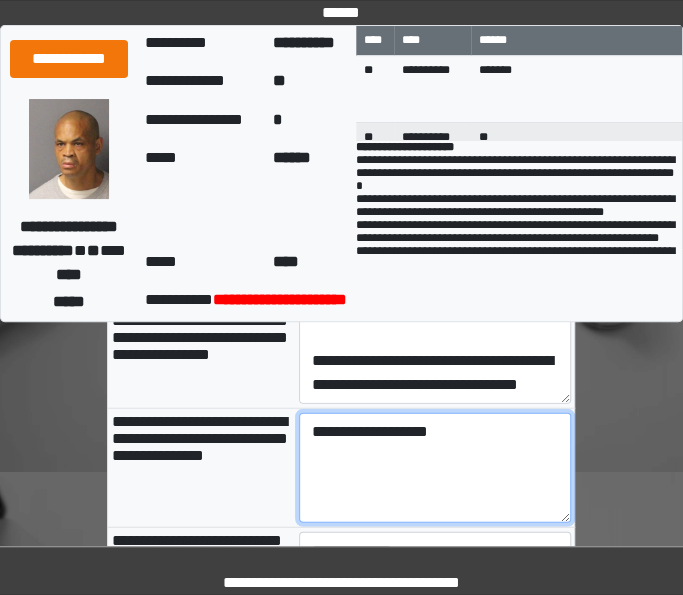 scroll, scrollTop: 3364, scrollLeft: 0, axis: vertical 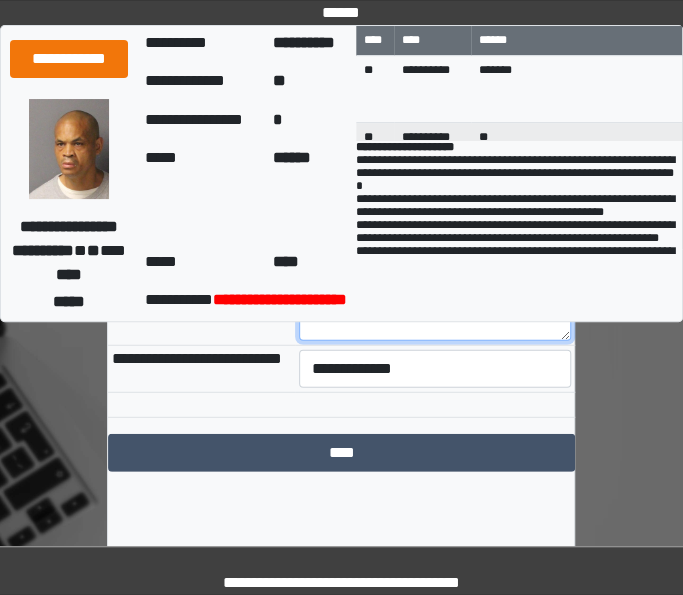 type on "**********" 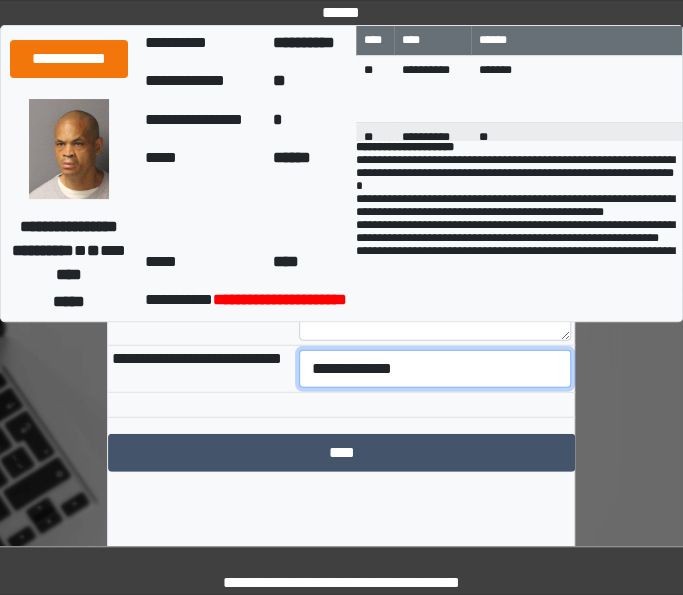 click on "**********" at bounding box center [435, 369] 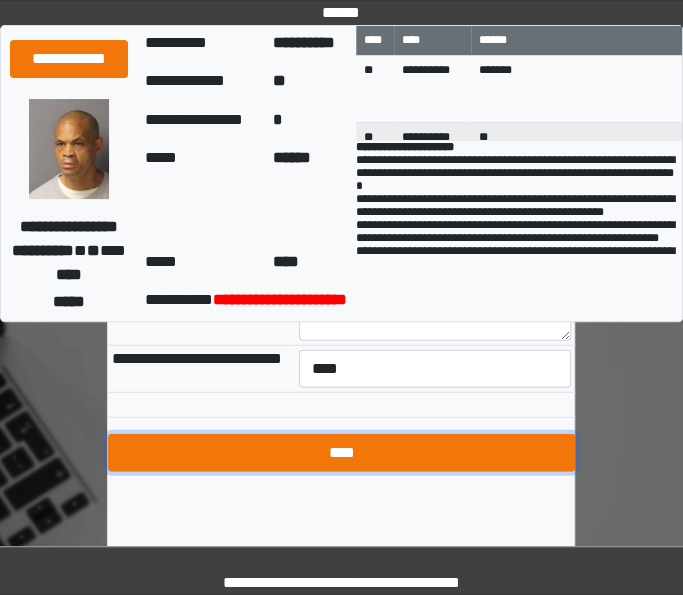 drag, startPoint x: 390, startPoint y: 537, endPoint x: 418, endPoint y: 519, distance: 33.286633 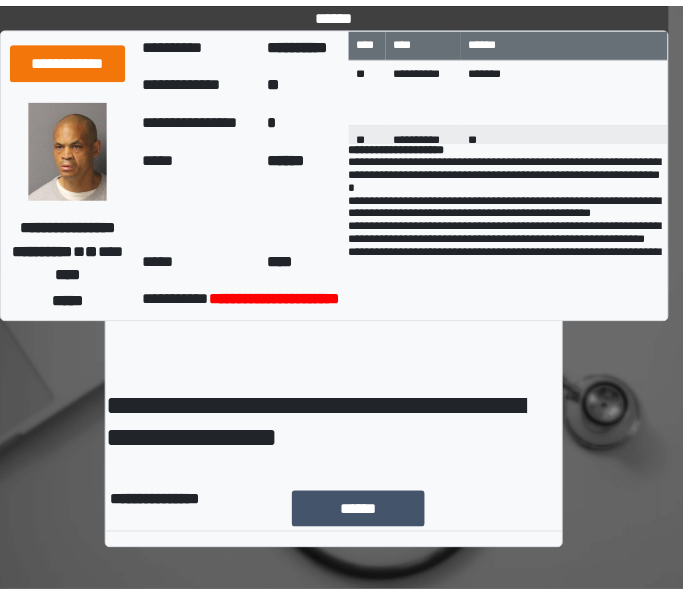 scroll, scrollTop: 0, scrollLeft: 0, axis: both 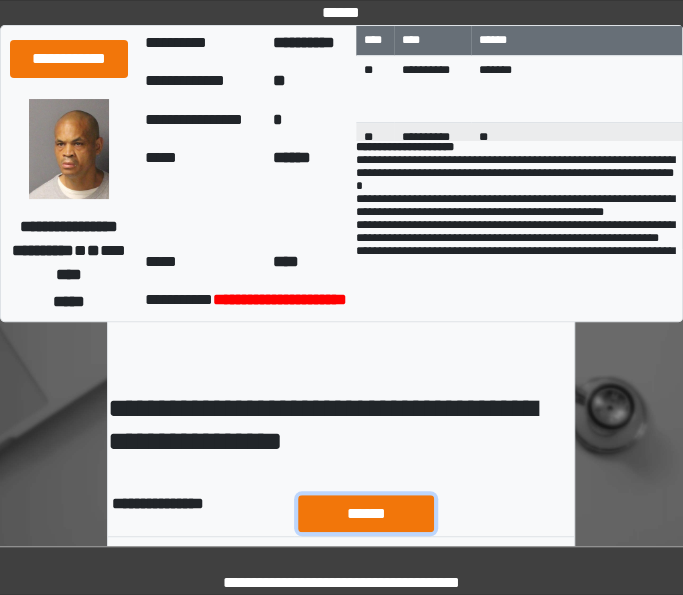 click on "******" at bounding box center [366, 513] 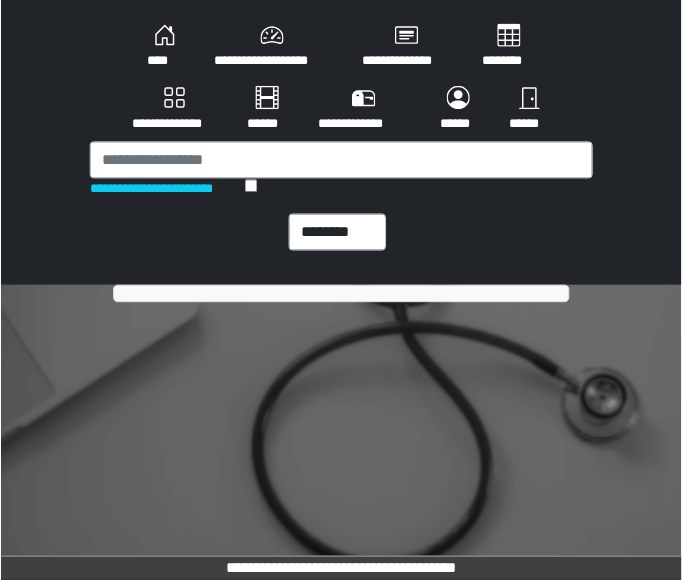 scroll, scrollTop: 0, scrollLeft: 0, axis: both 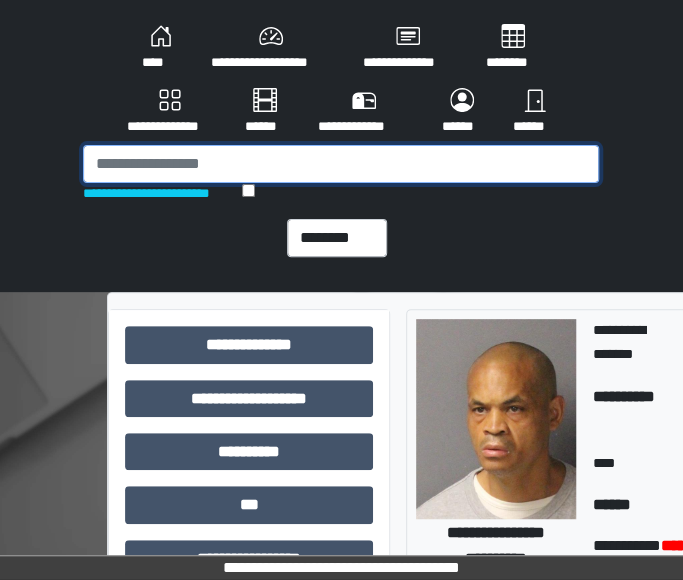 click at bounding box center (341, 164) 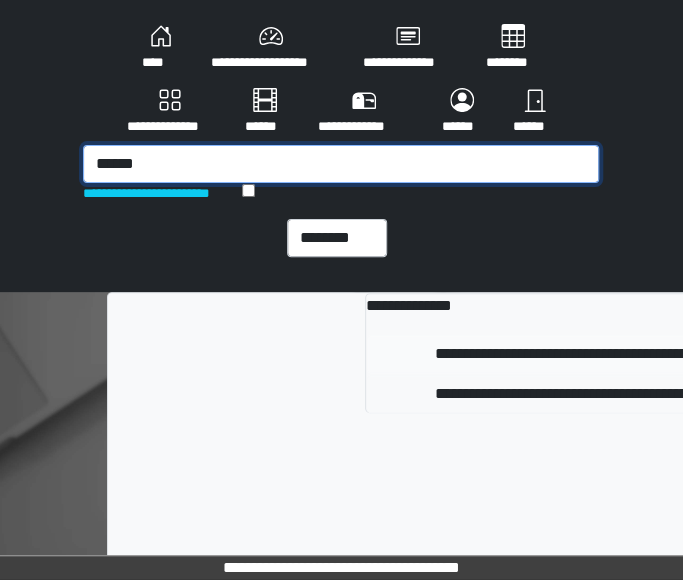 type on "******" 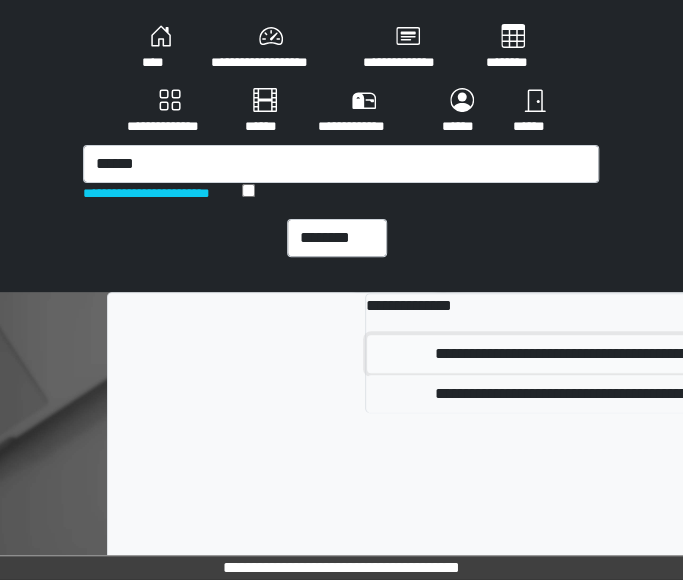 click on "**********" at bounding box center [630, 354] 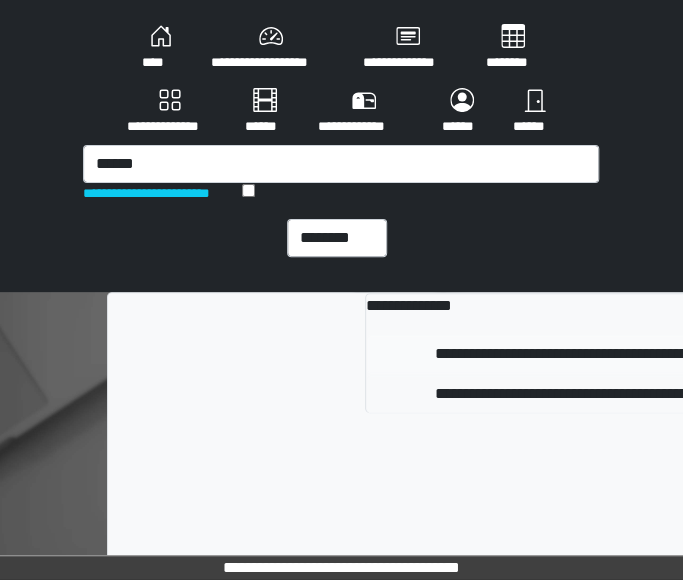 type 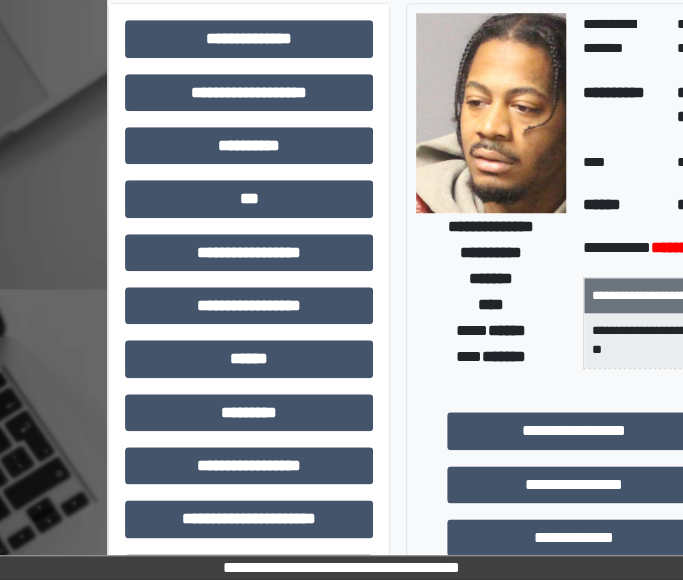 scroll, scrollTop: 308, scrollLeft: 0, axis: vertical 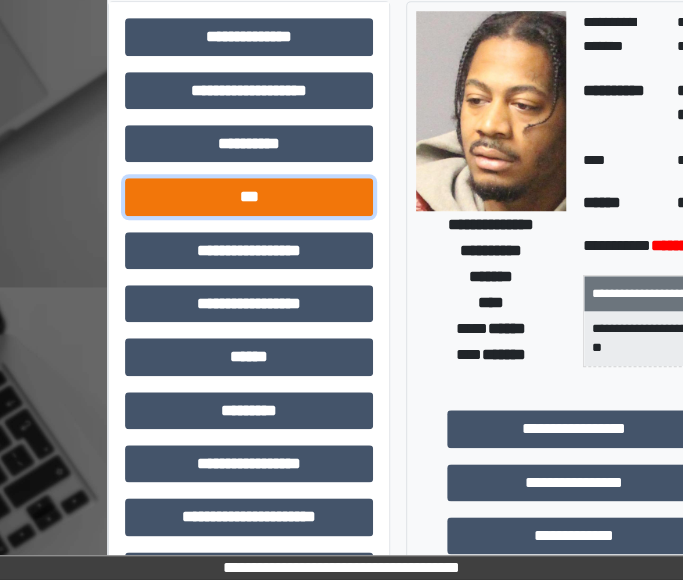 click on "***" at bounding box center (249, 196) 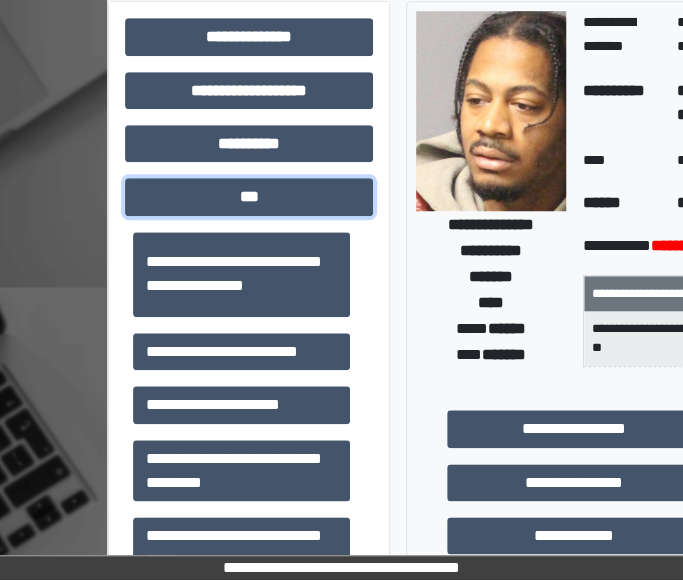 scroll, scrollTop: 254, scrollLeft: 0, axis: vertical 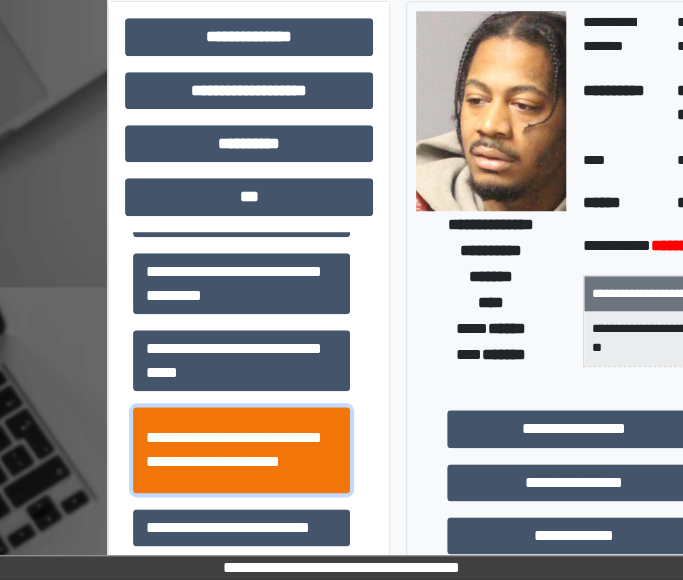 click on "**********" at bounding box center (241, 449) 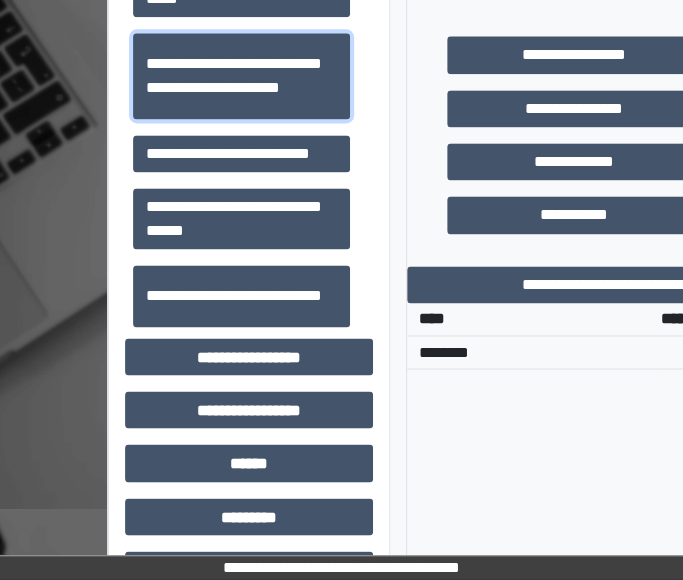 scroll, scrollTop: 754, scrollLeft: 0, axis: vertical 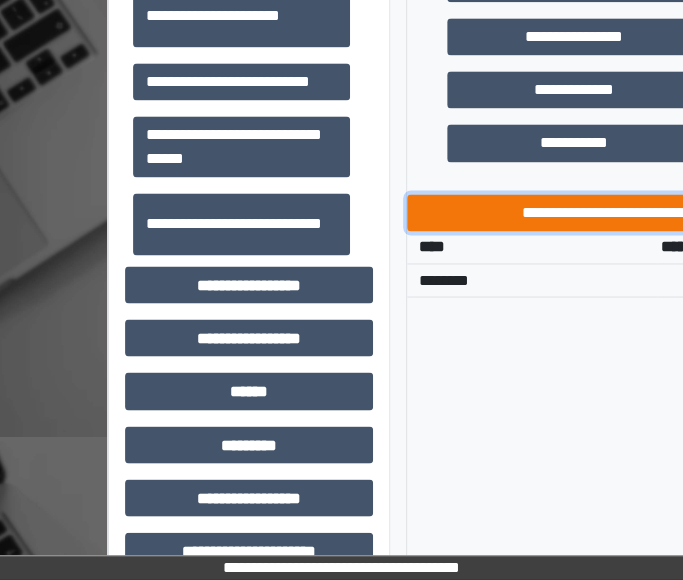 click on "**********" at bounding box center [709, 212] 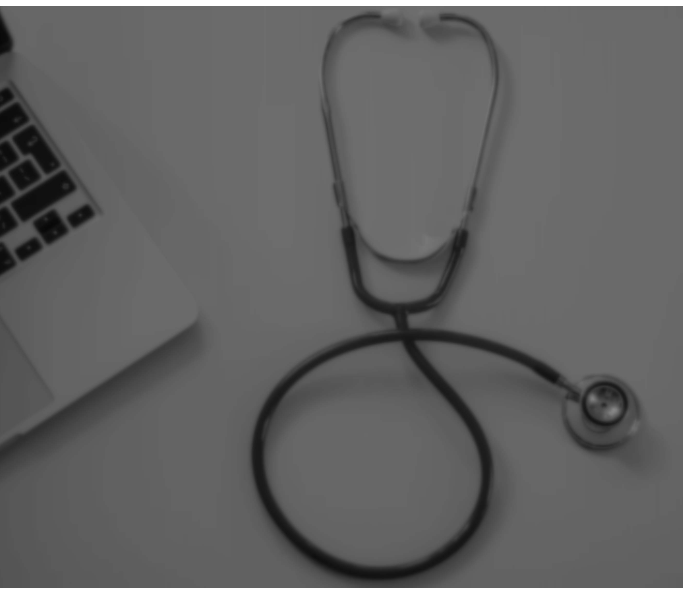 scroll, scrollTop: 0, scrollLeft: 0, axis: both 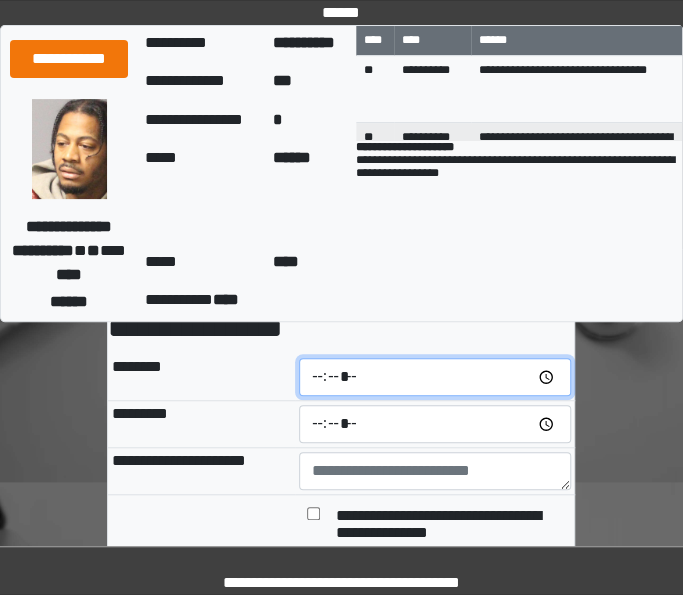 click at bounding box center [435, 377] 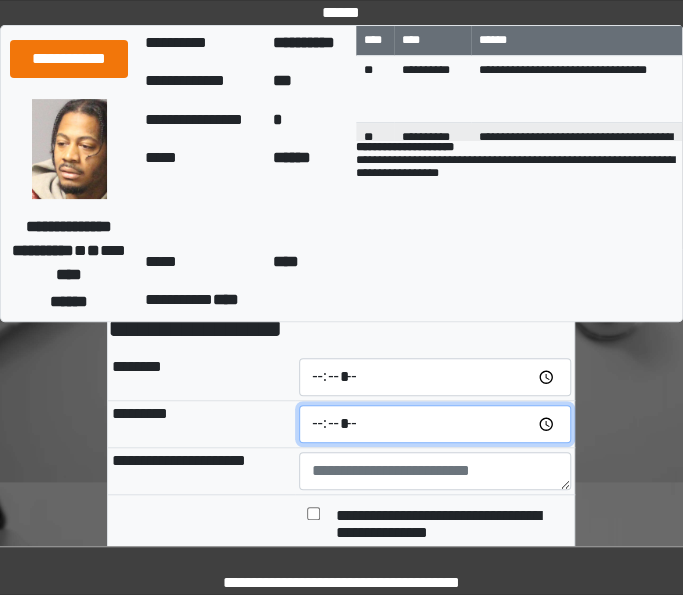 click at bounding box center [435, 424] 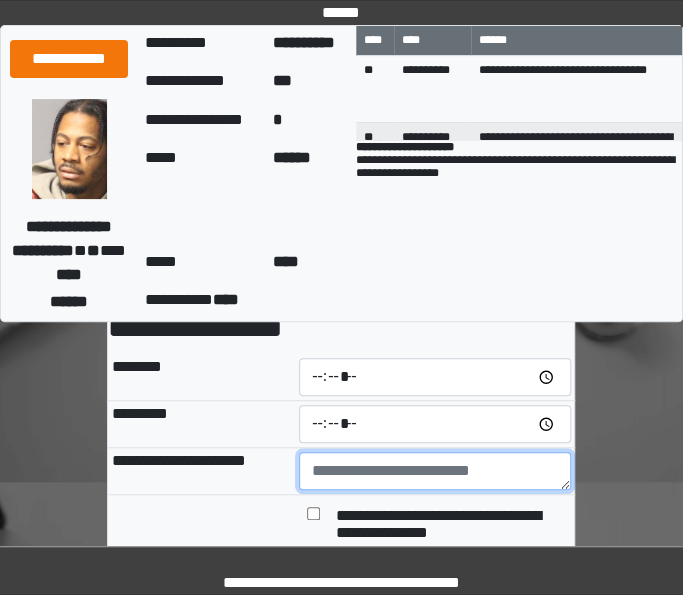 click at bounding box center (435, 471) 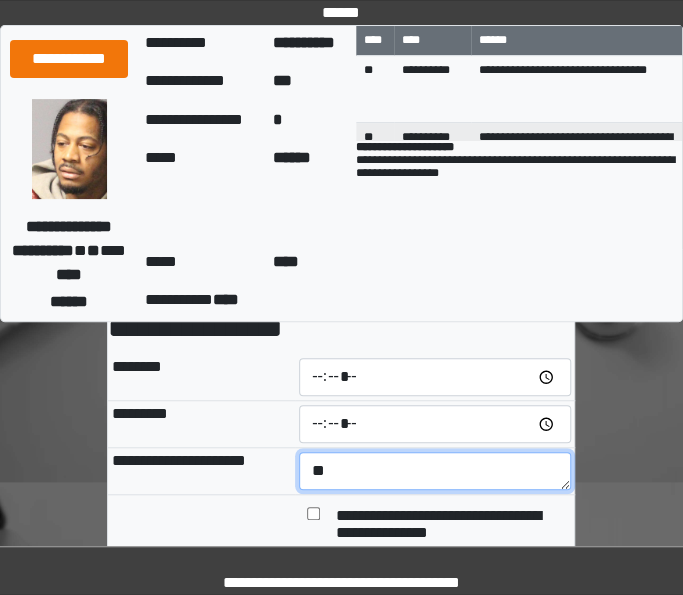 type on "*" 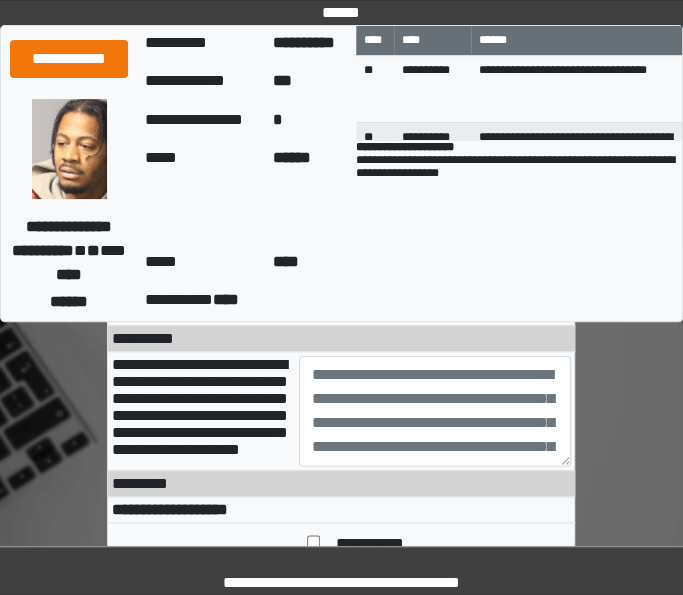 scroll, scrollTop: 375, scrollLeft: 0, axis: vertical 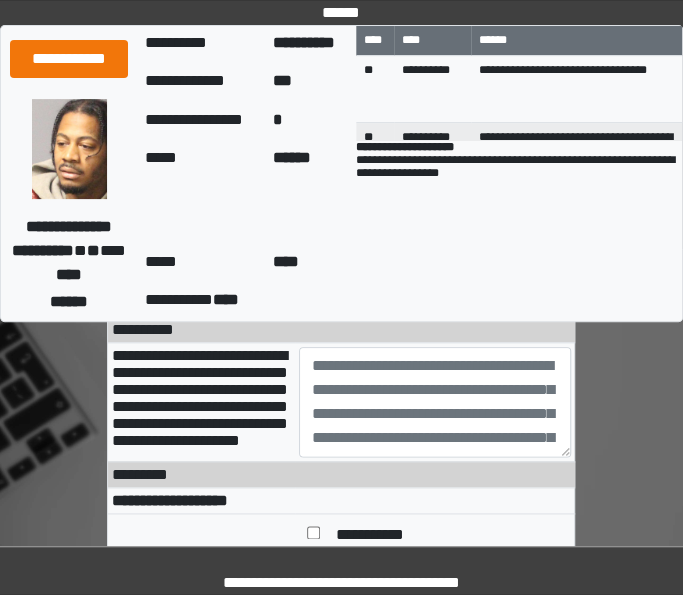 type on "*******" 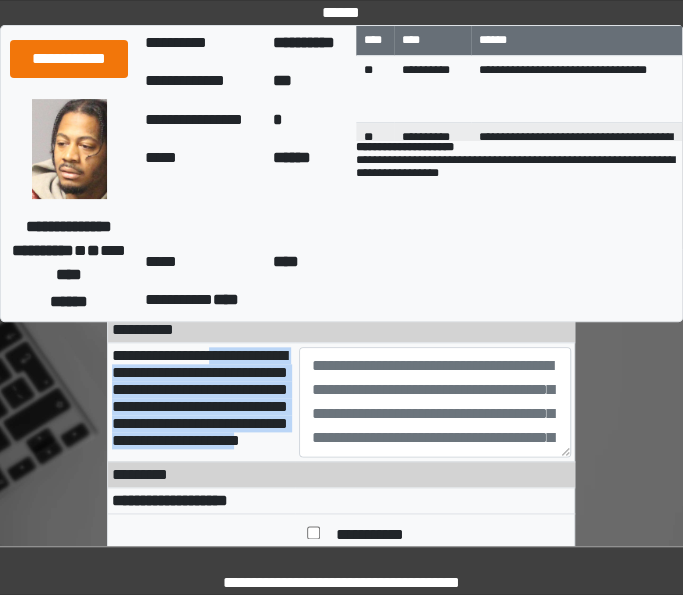 drag, startPoint x: 117, startPoint y: 381, endPoint x: 261, endPoint y: 511, distance: 194 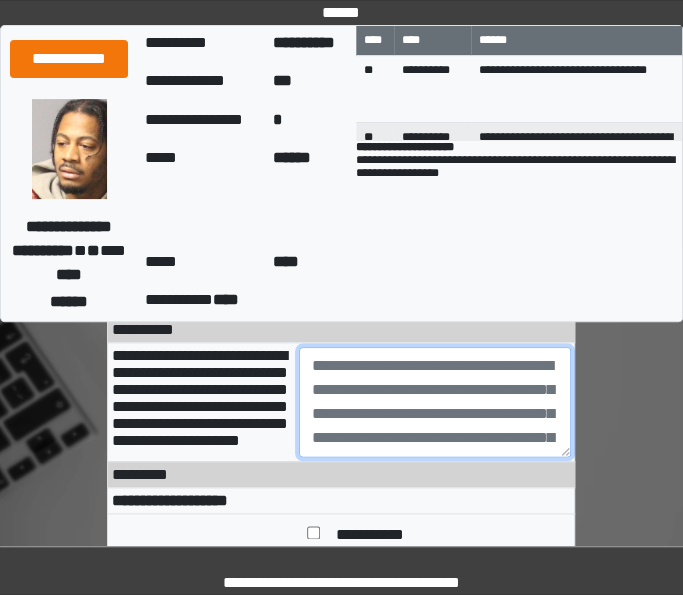 click at bounding box center (435, 402) 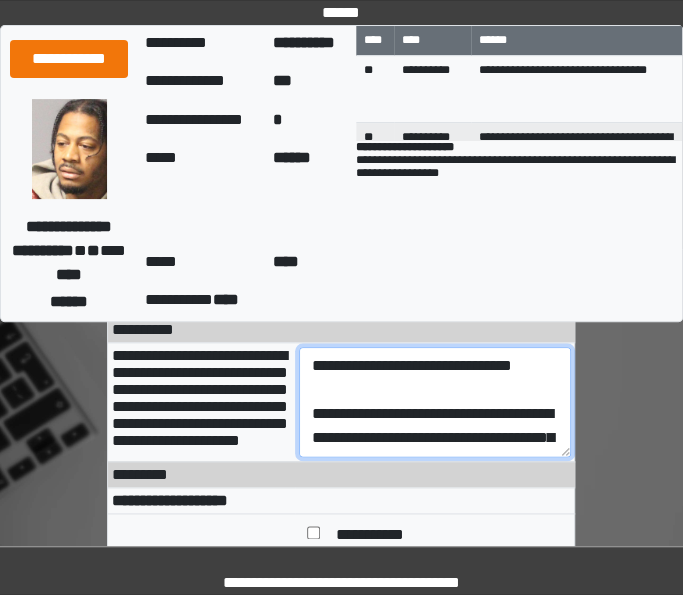 scroll, scrollTop: 328, scrollLeft: 0, axis: vertical 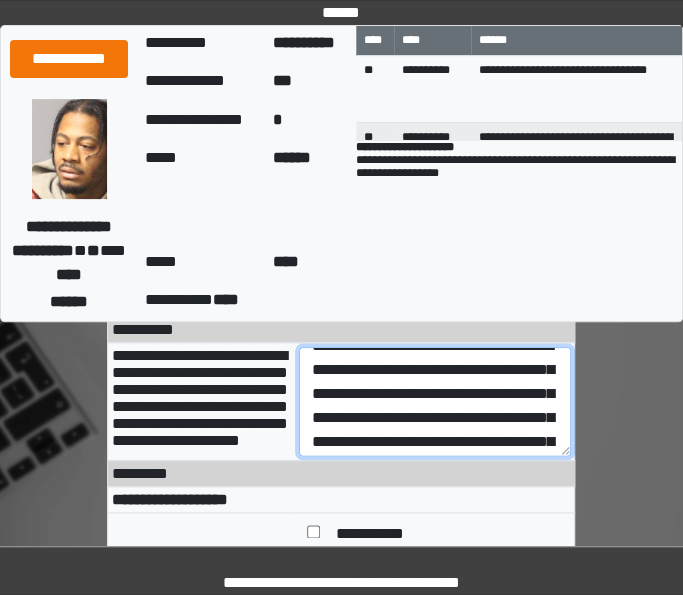 click on "**********" at bounding box center [435, 401] 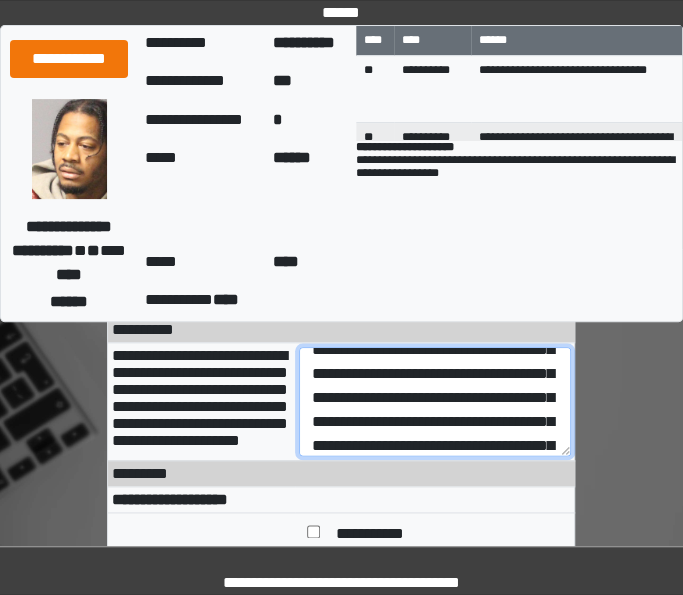 scroll, scrollTop: 136, scrollLeft: 0, axis: vertical 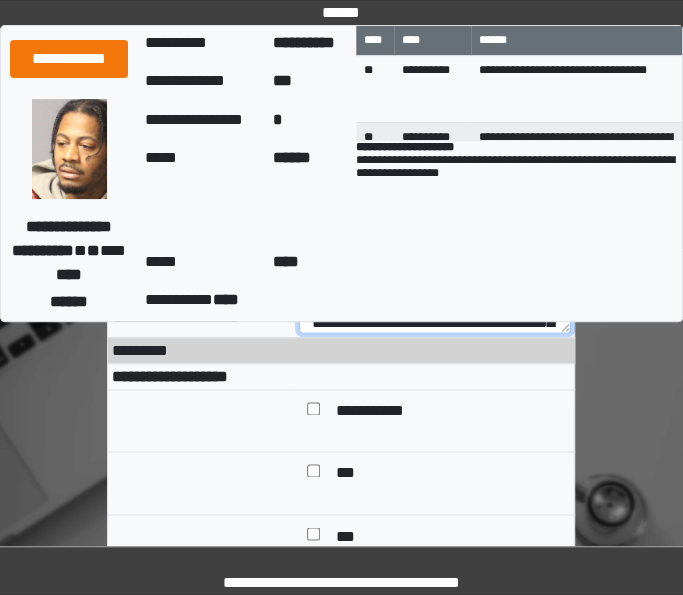 type on "**********" 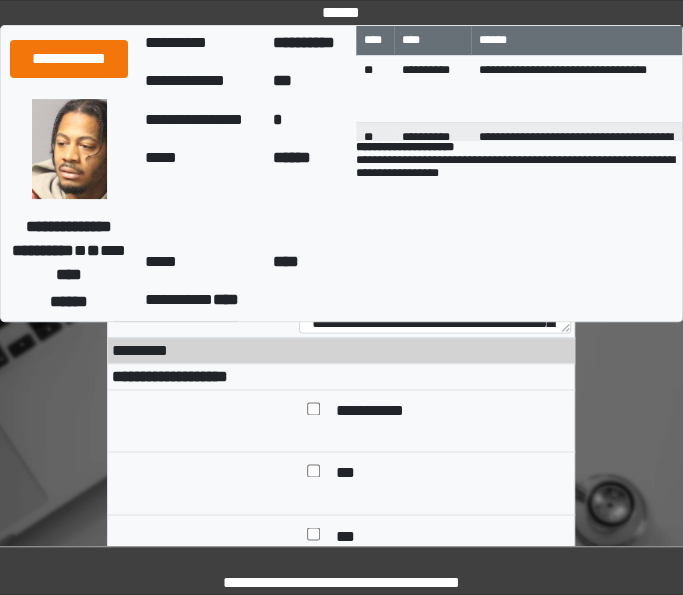 click on "**********" at bounding box center (341, 1469) 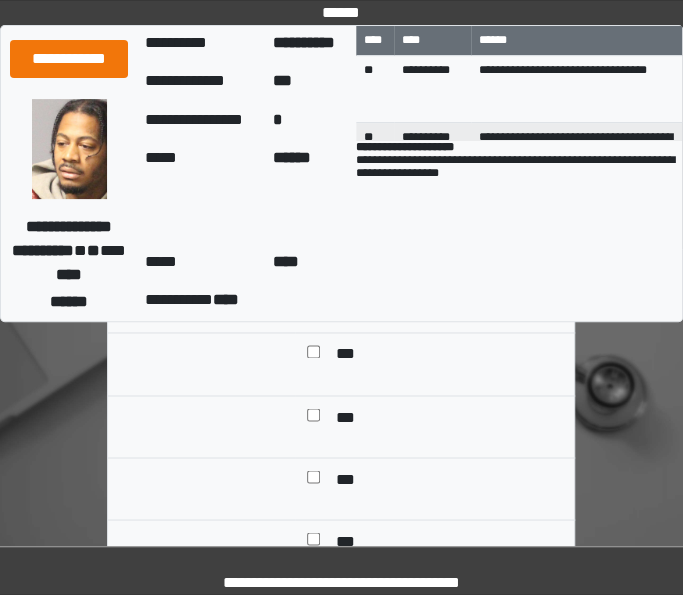 scroll, scrollTop: 618, scrollLeft: 0, axis: vertical 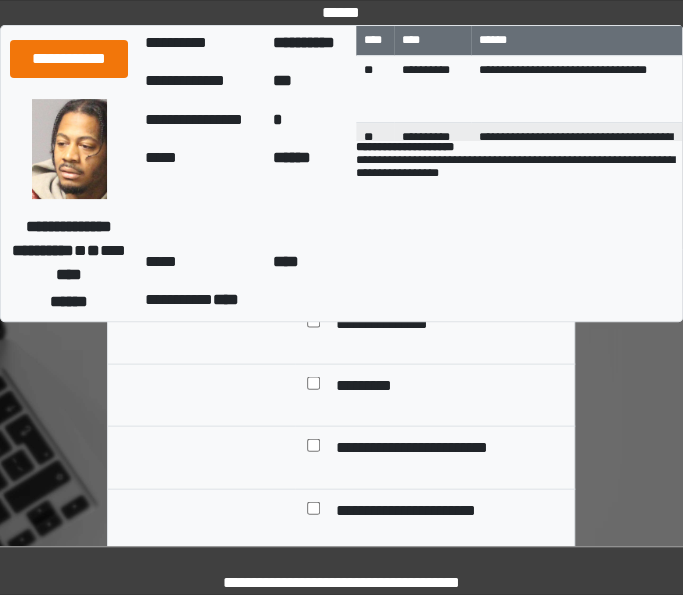 click on "**********" at bounding box center [428, 448] 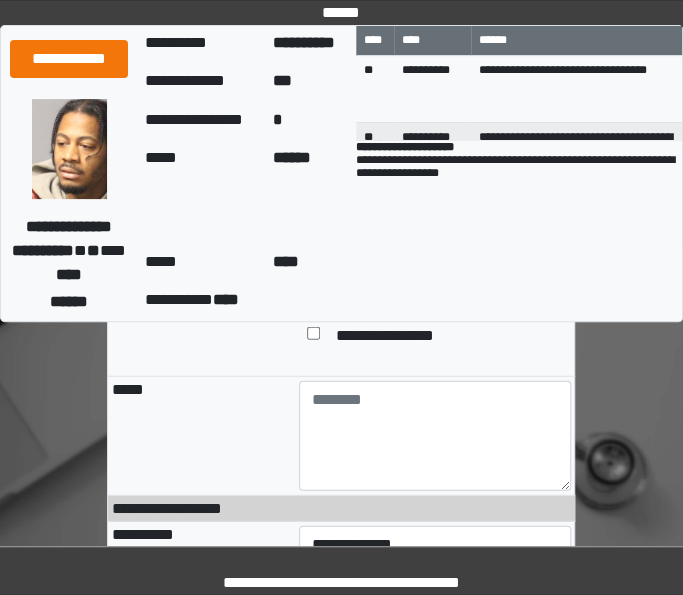 scroll, scrollTop: 1138, scrollLeft: 0, axis: vertical 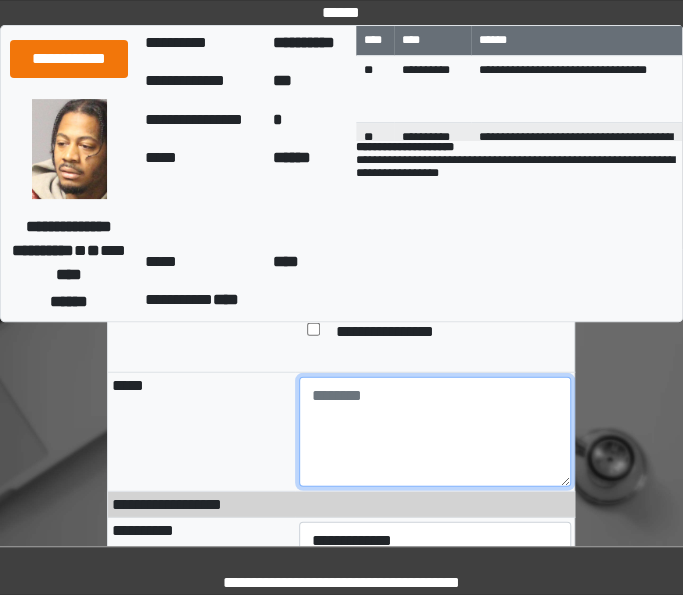 click at bounding box center [435, 432] 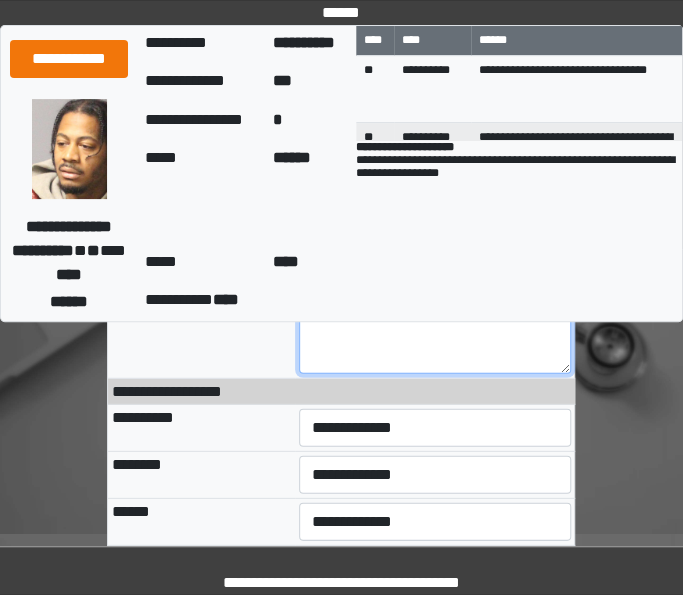 scroll, scrollTop: 1260, scrollLeft: 0, axis: vertical 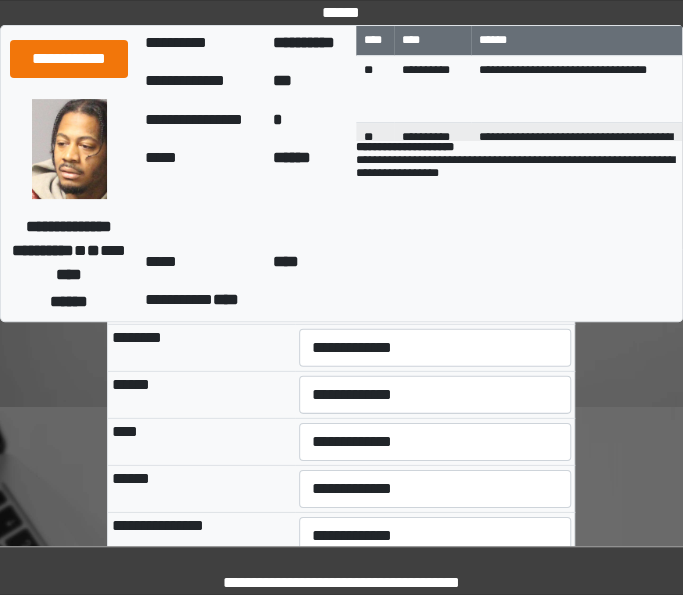 type on "**********" 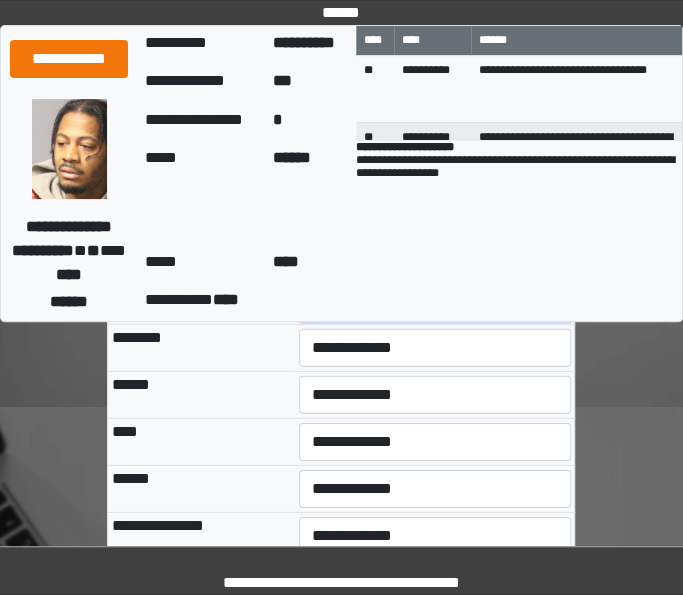 click on "**********" at bounding box center [435, 301] 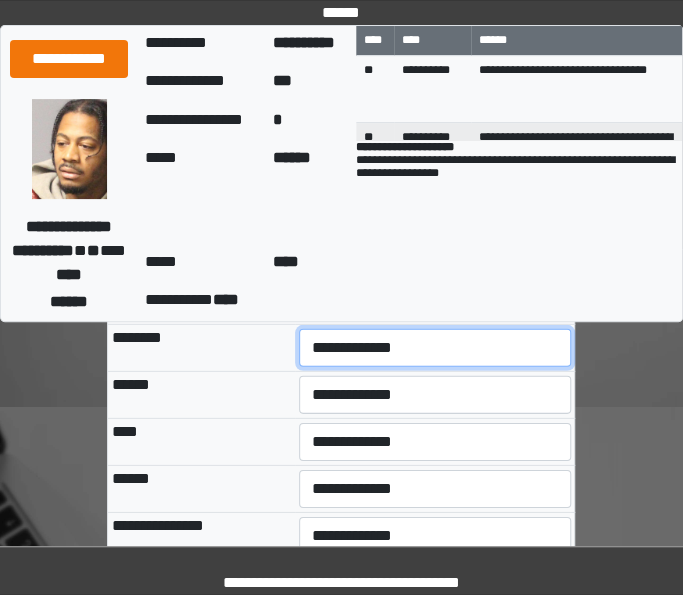 click on "**********" at bounding box center (435, 348) 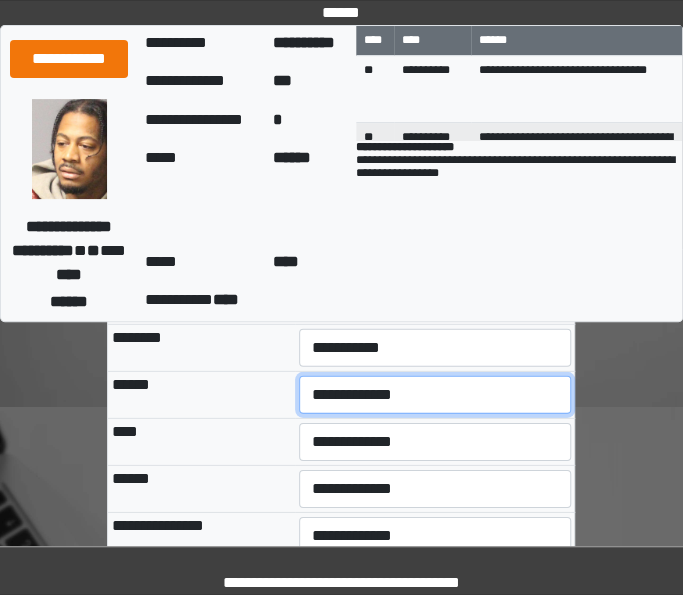 click on "**********" at bounding box center (435, 395) 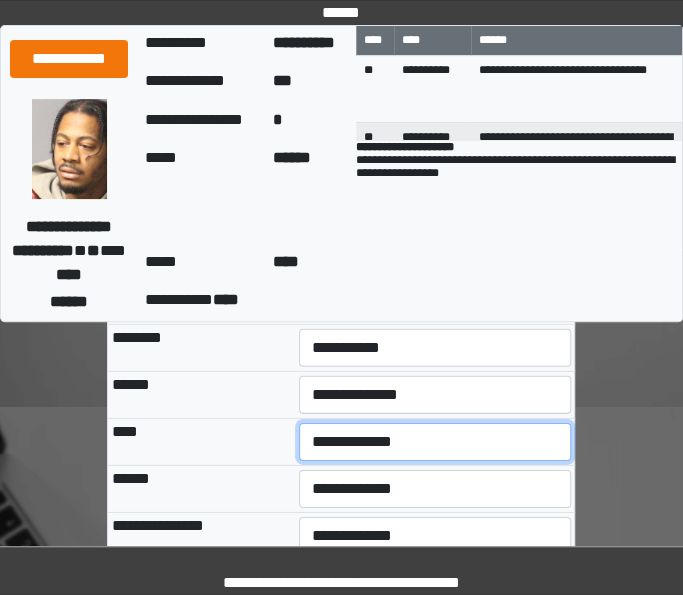 click on "**********" at bounding box center (435, 442) 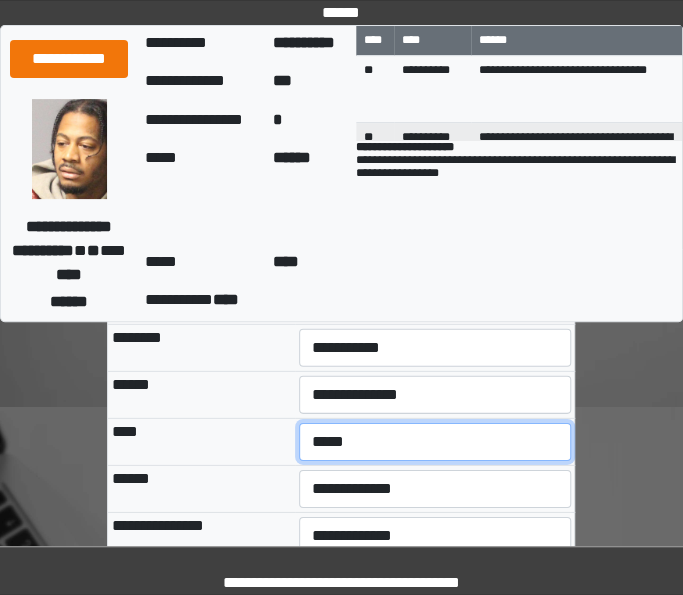 click on "**********" at bounding box center [435, 442] 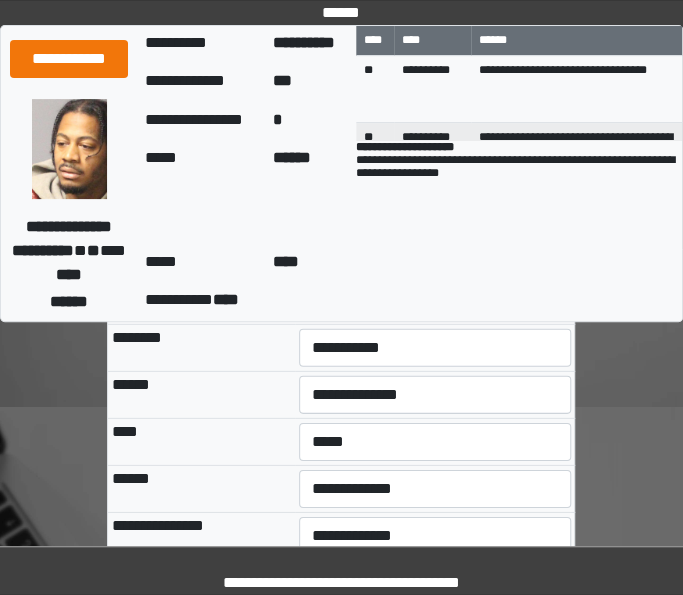 click on "**********" at bounding box center [341, 589] 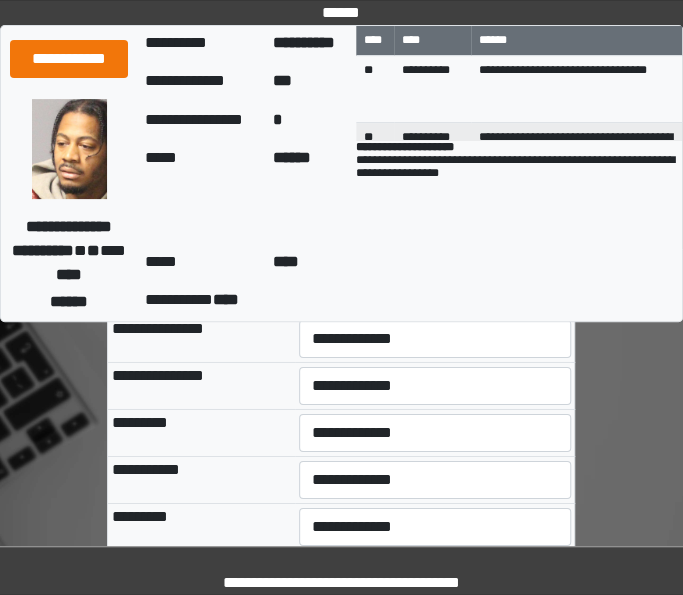 scroll, scrollTop: 1578, scrollLeft: 0, axis: vertical 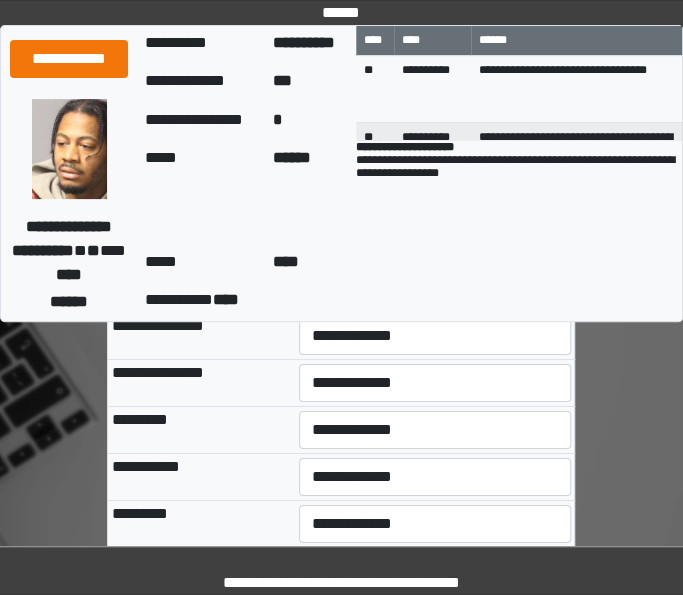 click on "**********" at bounding box center [435, 289] 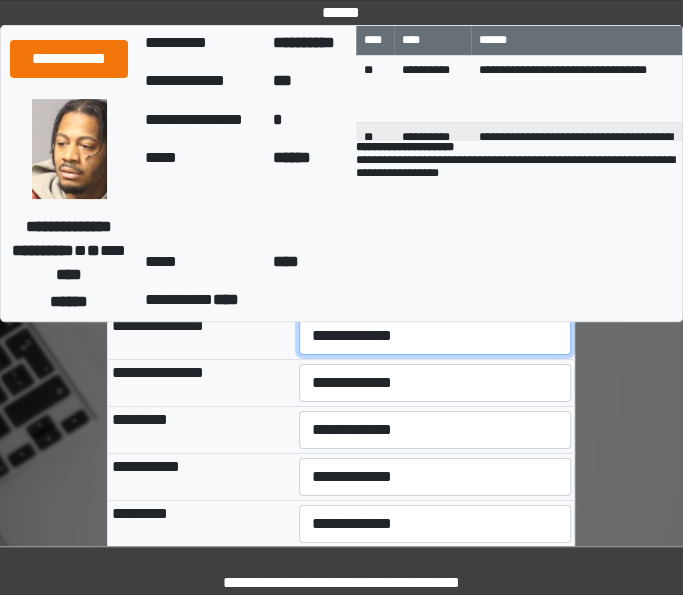 click on "**********" at bounding box center [435, 336] 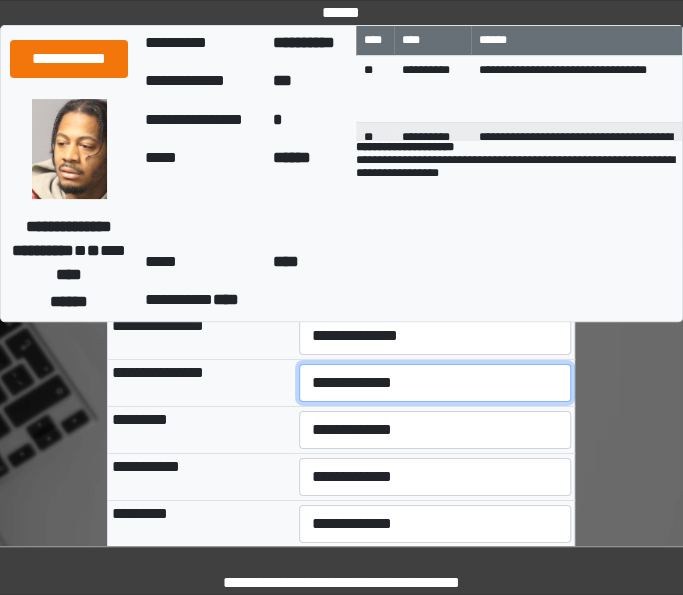 click on "**********" at bounding box center [435, 383] 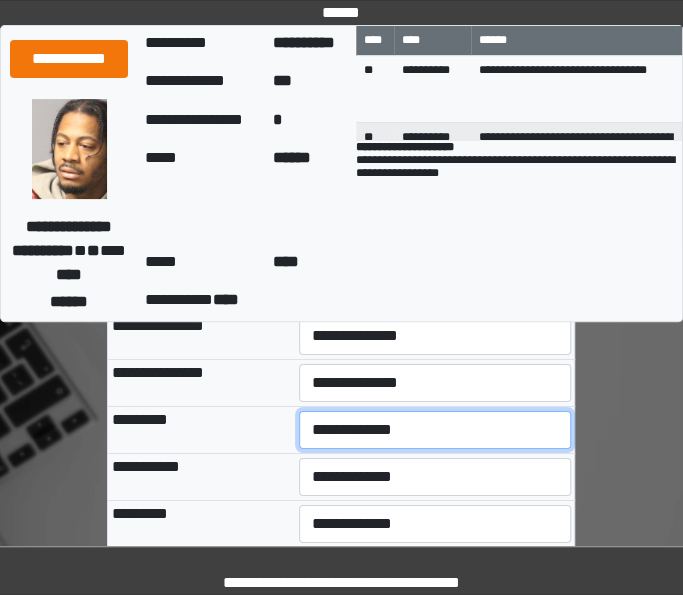 click on "**********" at bounding box center (435, 430) 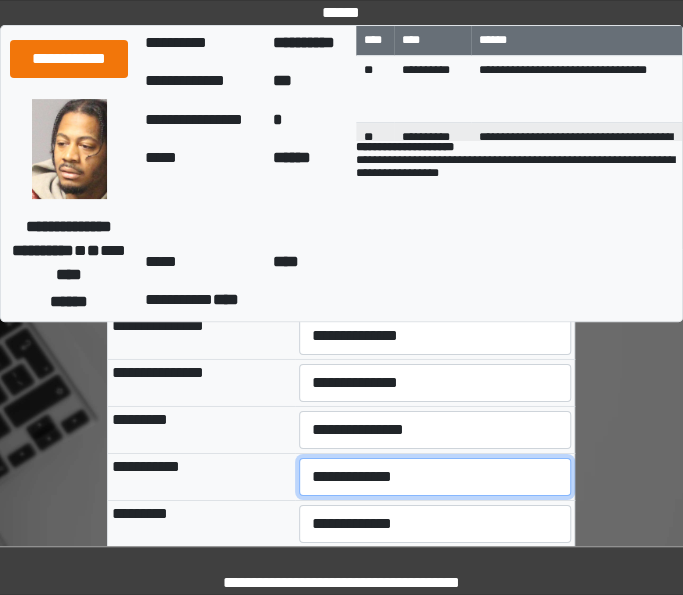 click on "**********" at bounding box center [435, 477] 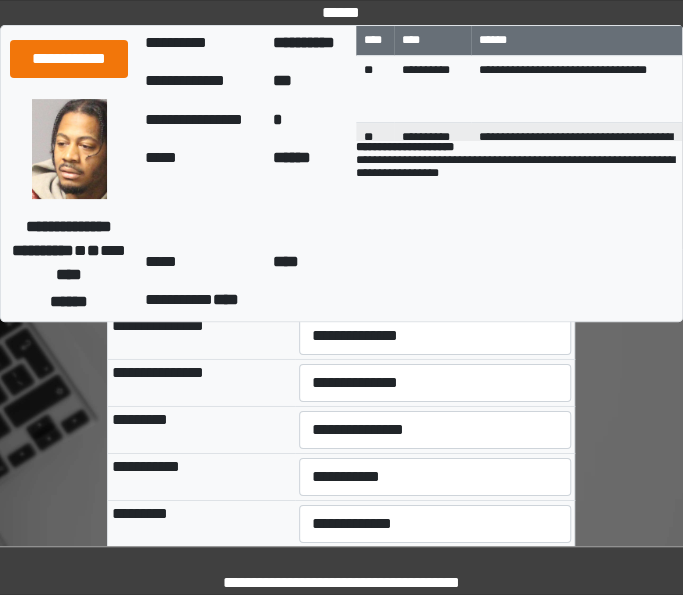 click on "**********" at bounding box center [341, 389] 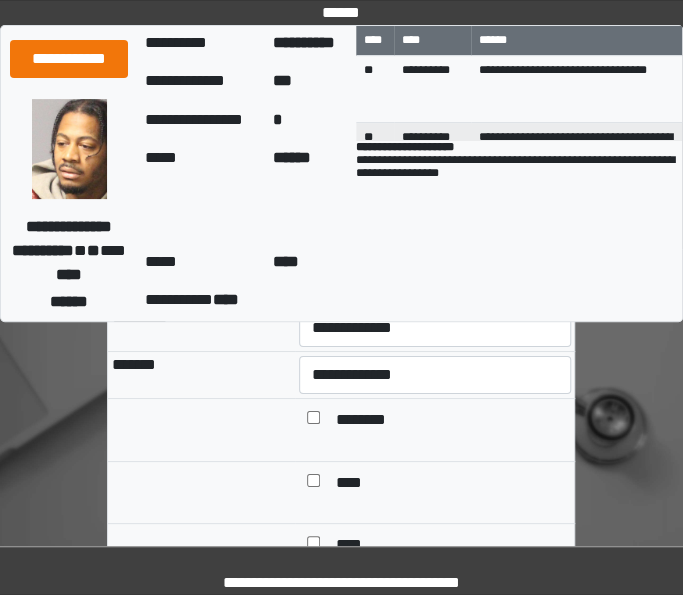 scroll, scrollTop: 1778, scrollLeft: 0, axis: vertical 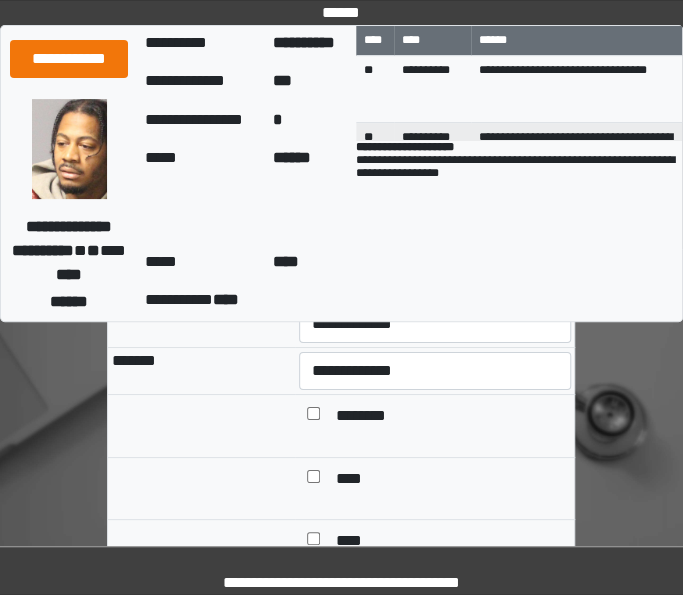 click on "**********" at bounding box center (435, 324) 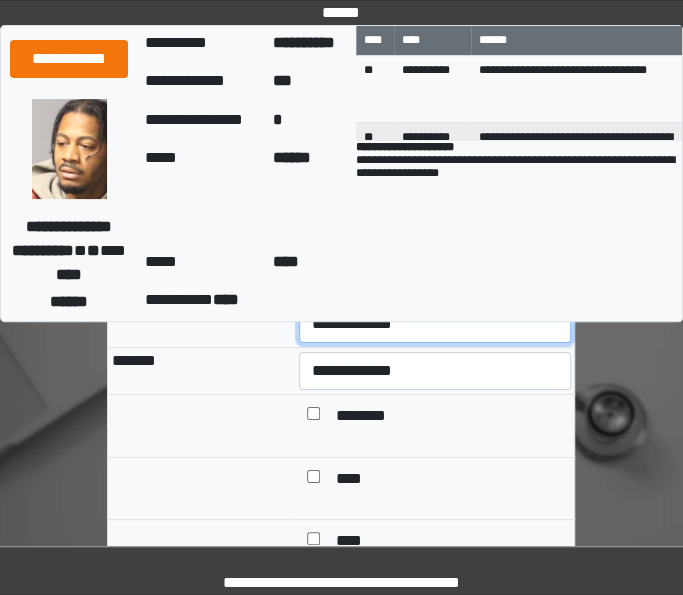 click on "**********" at bounding box center [435, 324] 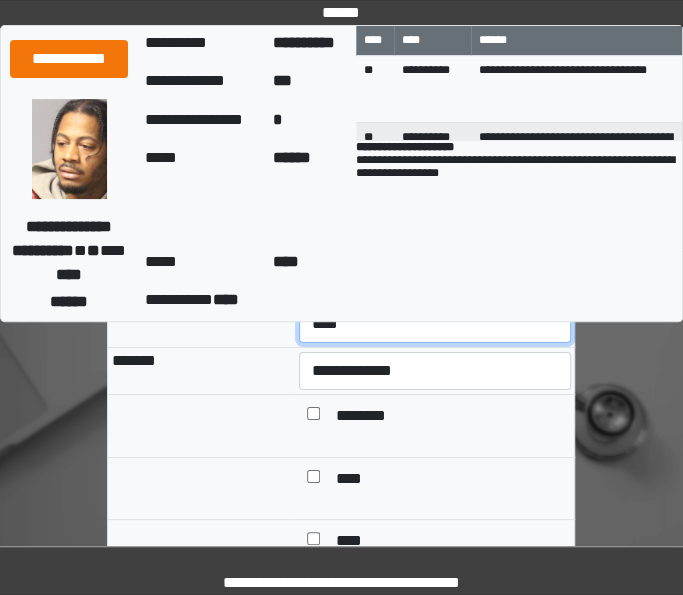 click on "**********" at bounding box center [435, 324] 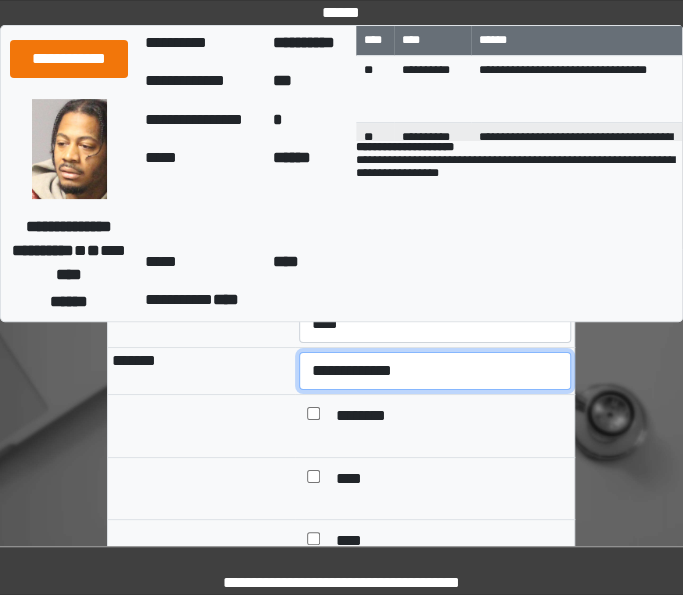 click on "**********" at bounding box center [435, 371] 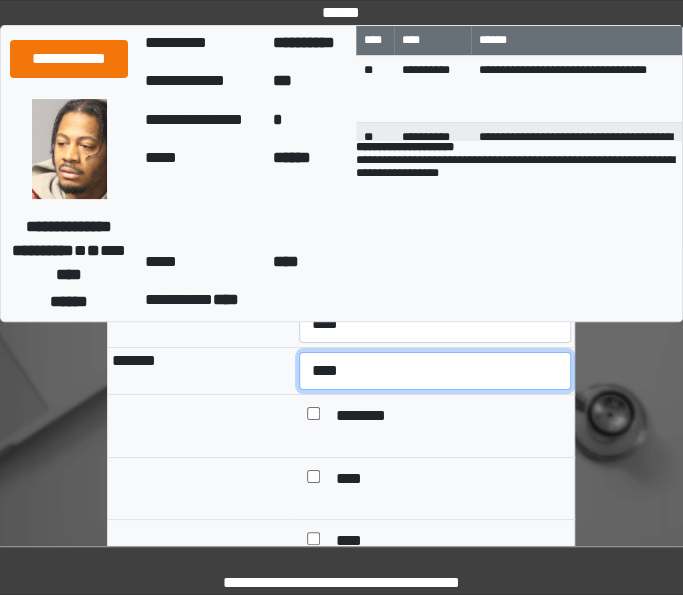 click on "**********" at bounding box center [435, 371] 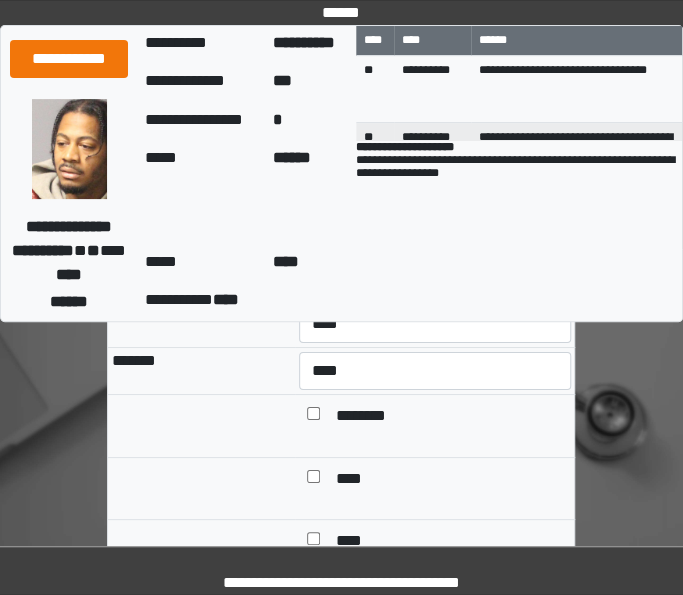 click on "********" at bounding box center [435, 426] 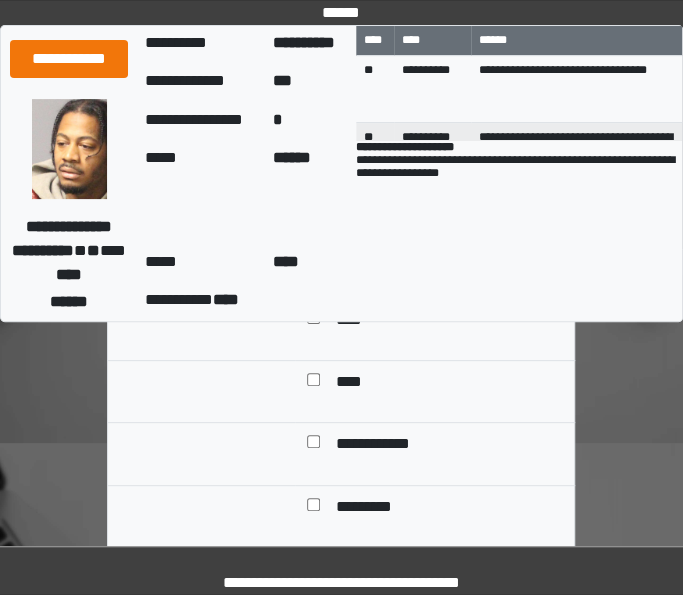 scroll, scrollTop: 1938, scrollLeft: 0, axis: vertical 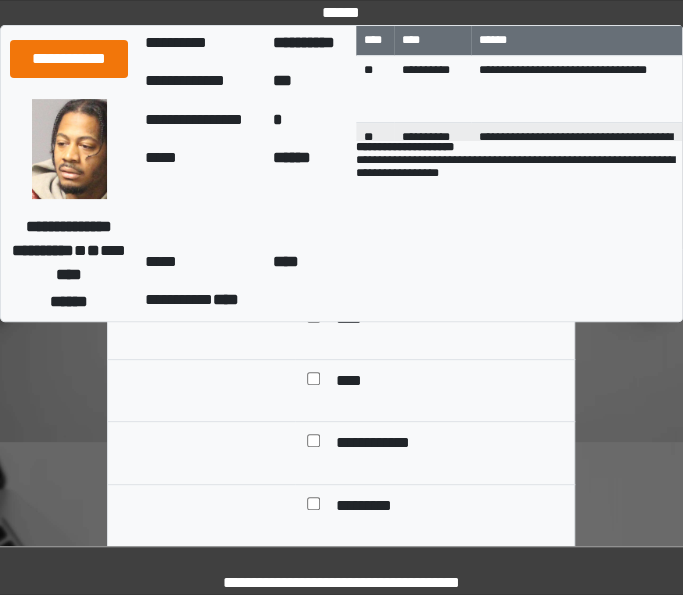 click on "**********" at bounding box center (341, 29) 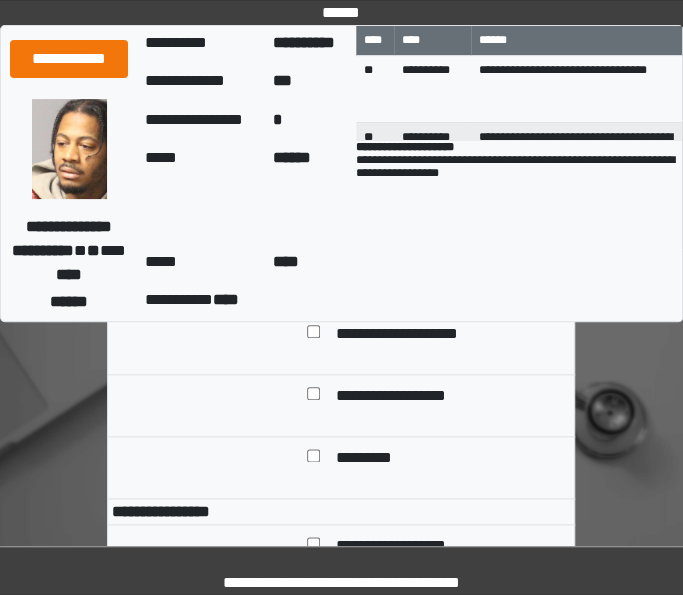 scroll, scrollTop: 2378, scrollLeft: 0, axis: vertical 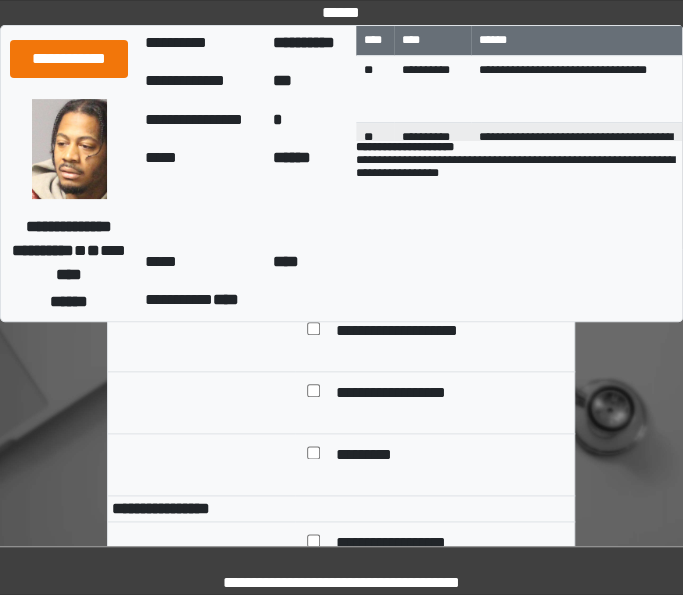 click on "**********" at bounding box center (341, -411) 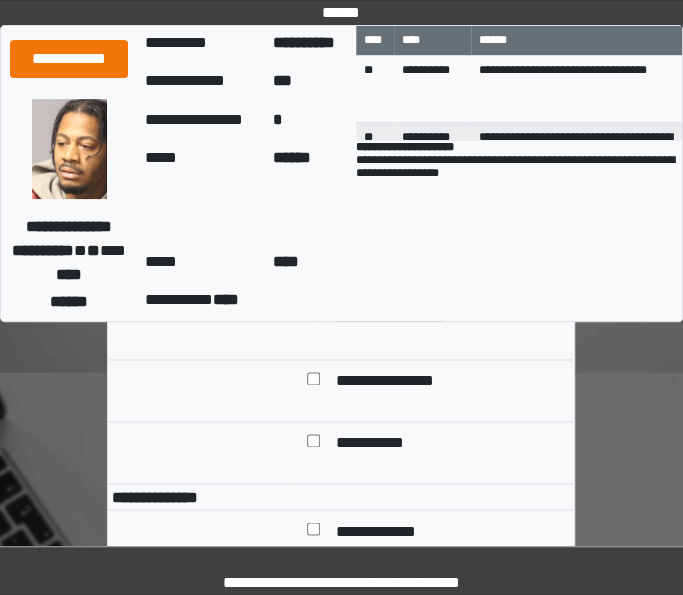 scroll, scrollTop: 2618, scrollLeft: 0, axis: vertical 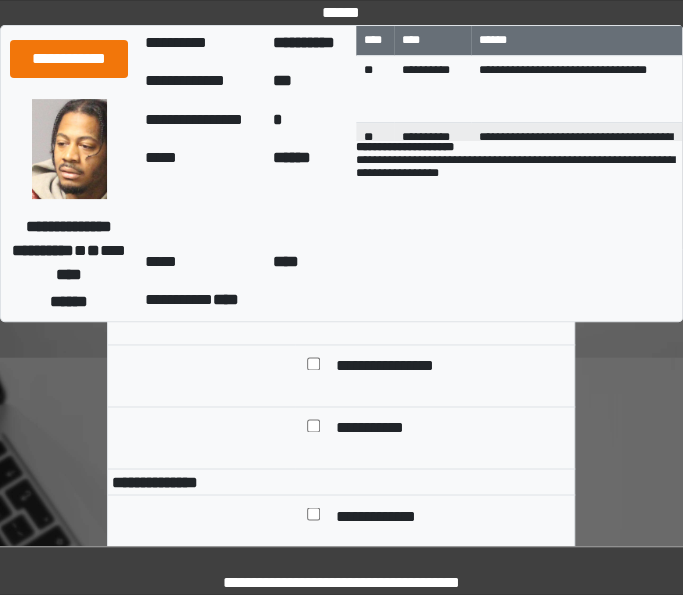 click at bounding box center [313, 304] 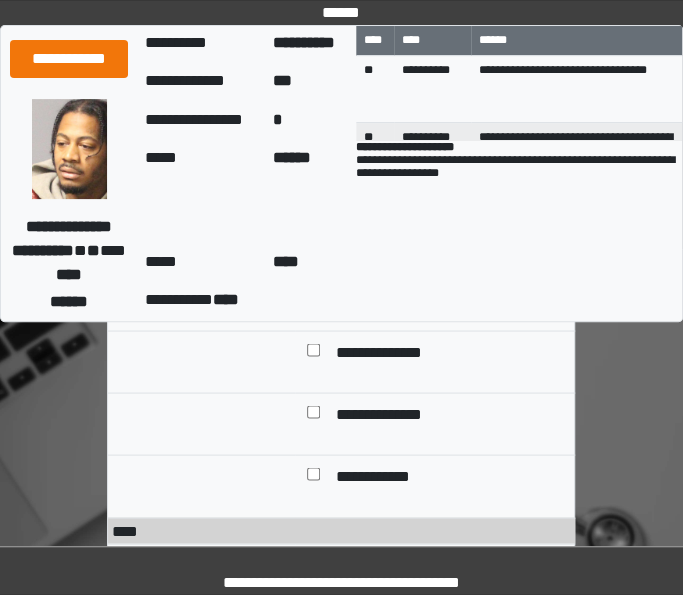 scroll, scrollTop: 2858, scrollLeft: 0, axis: vertical 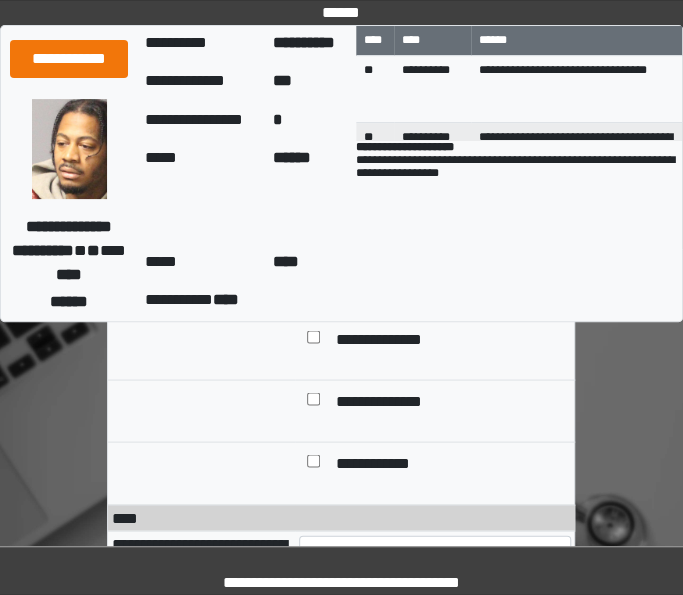 click on "**********" at bounding box center [341, -890] 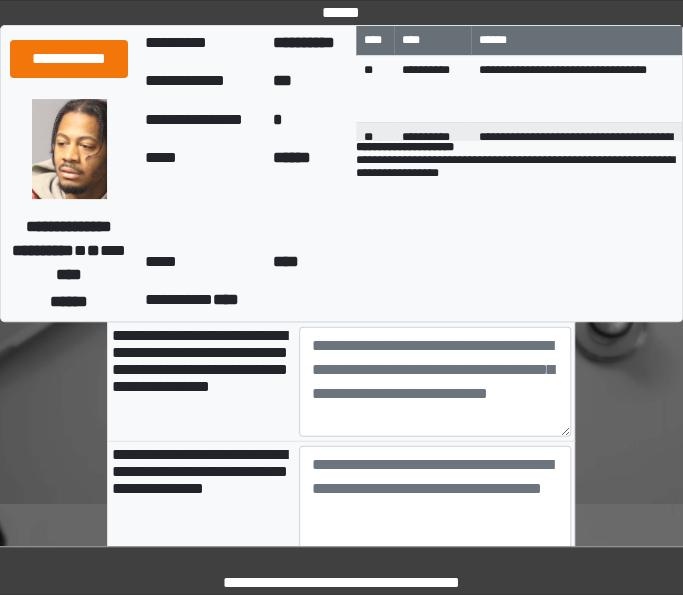 scroll, scrollTop: 3138, scrollLeft: 0, axis: vertical 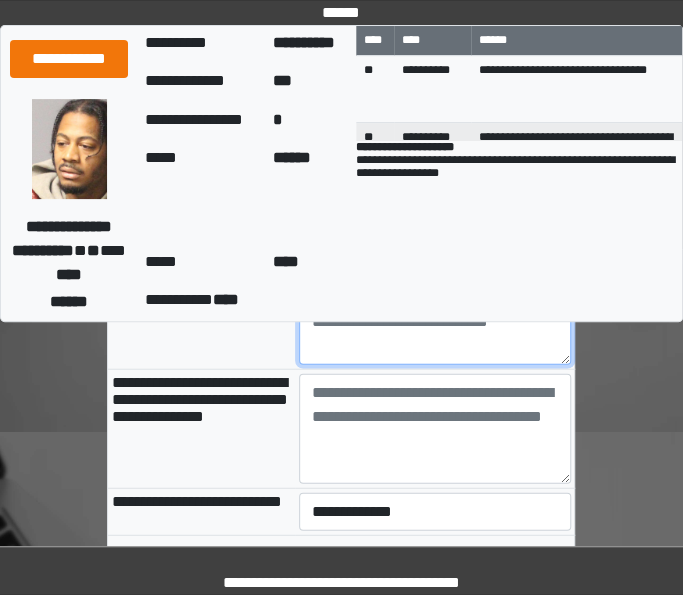 click at bounding box center [435, 310] 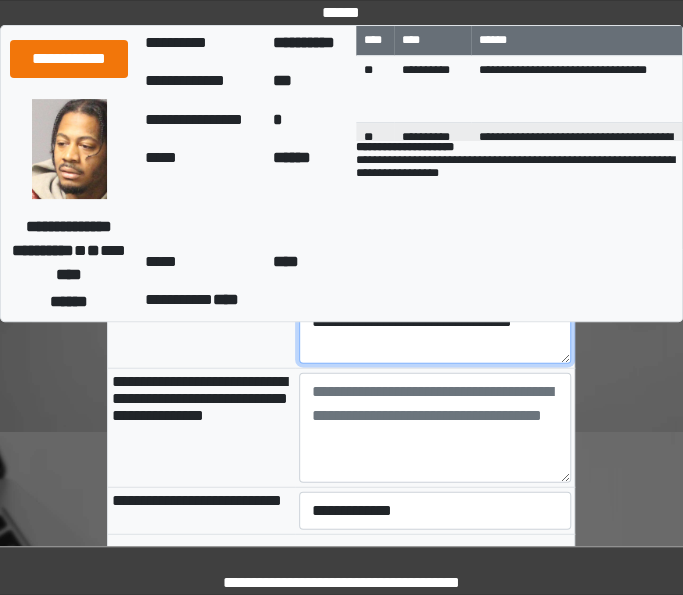 scroll, scrollTop: 40, scrollLeft: 0, axis: vertical 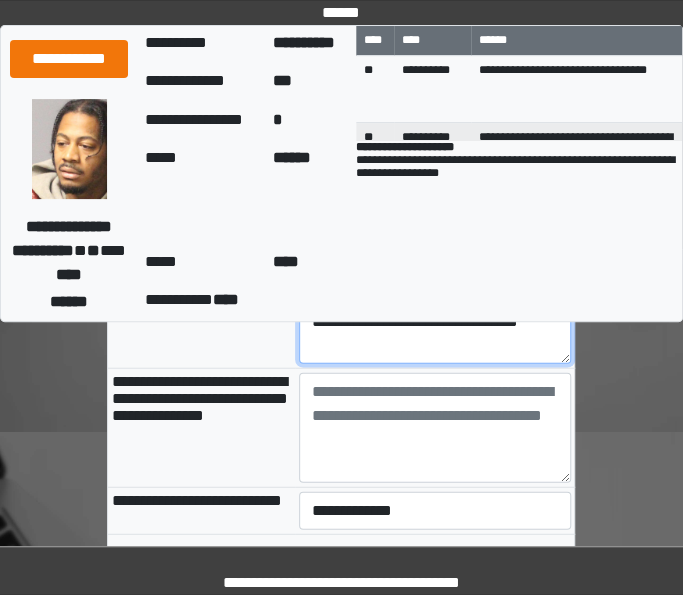 paste on "**********" 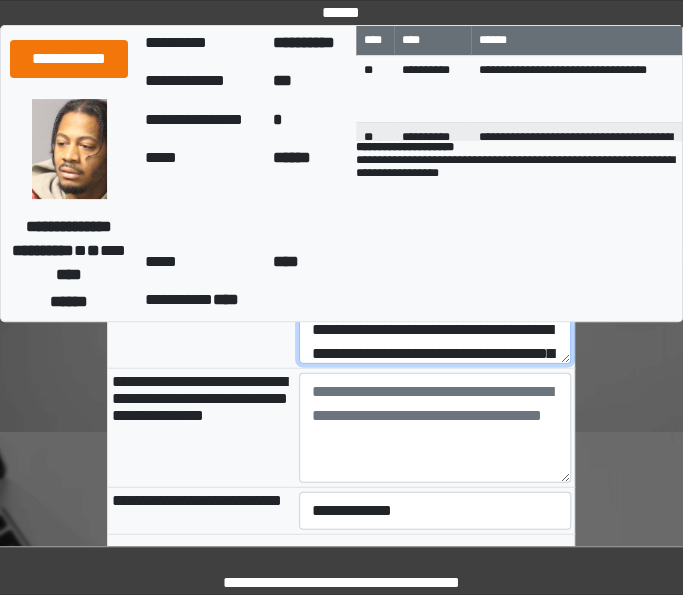 scroll, scrollTop: 88, scrollLeft: 0, axis: vertical 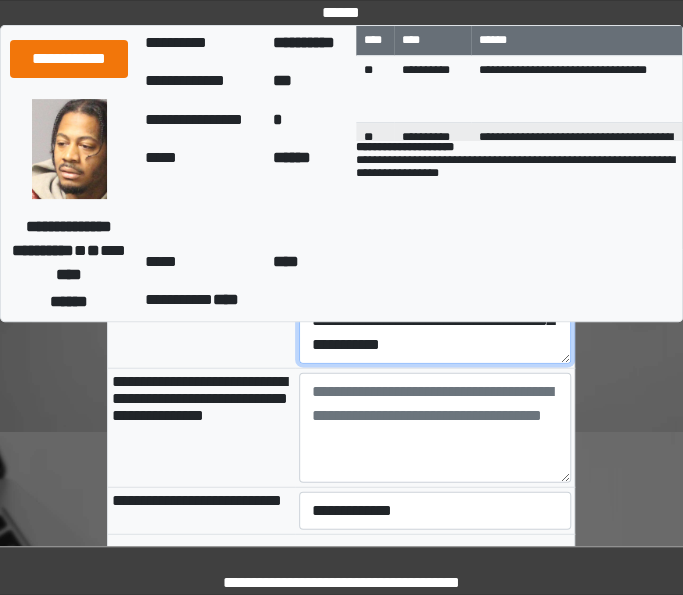 click on "**********" at bounding box center (435, 309) 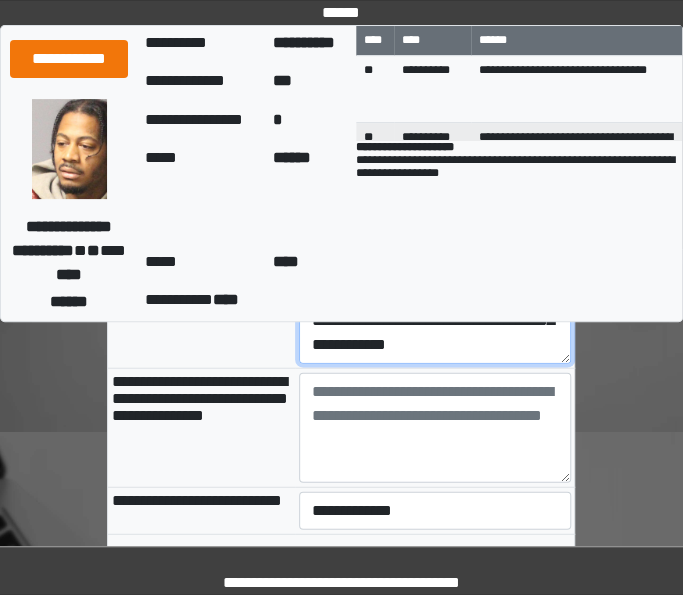 paste on "**********" 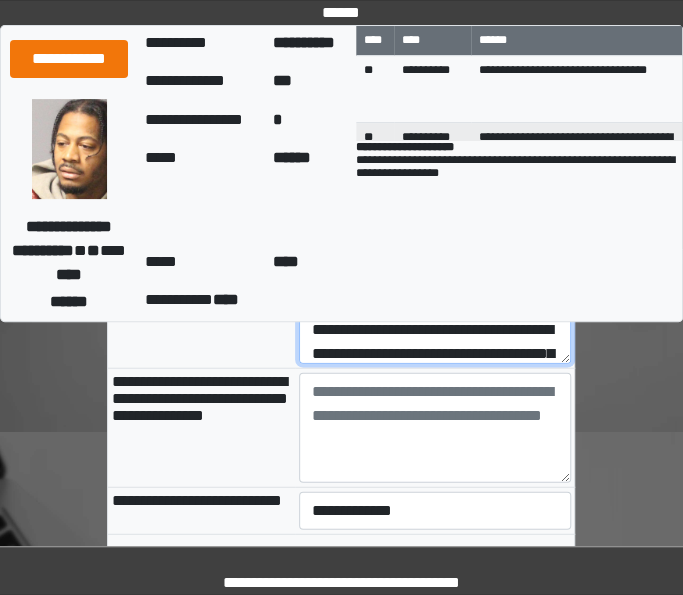 scroll, scrollTop: 184, scrollLeft: 0, axis: vertical 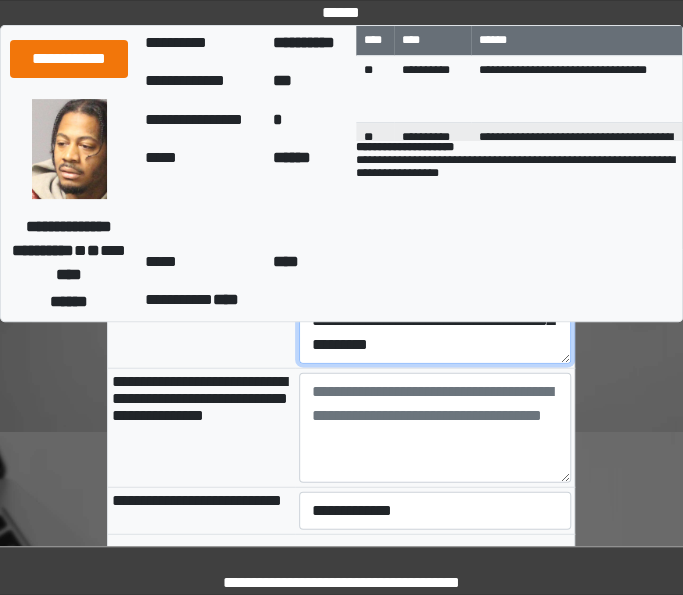 click on "**********" at bounding box center [435, 309] 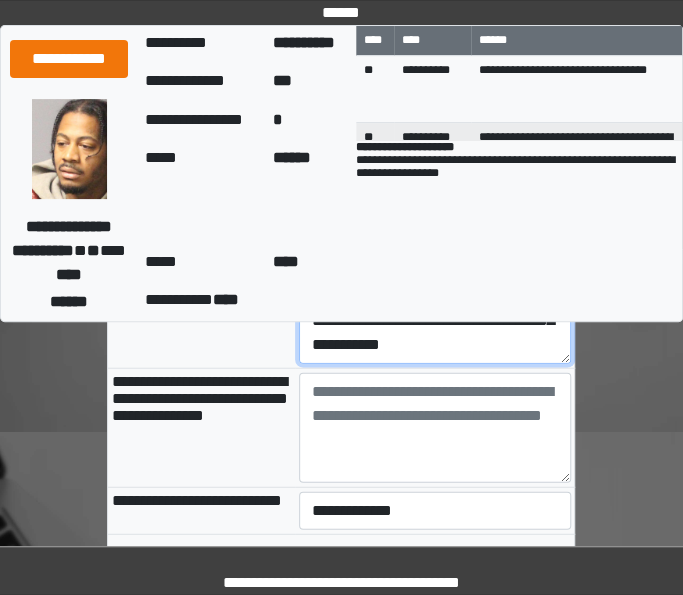 paste on "**********" 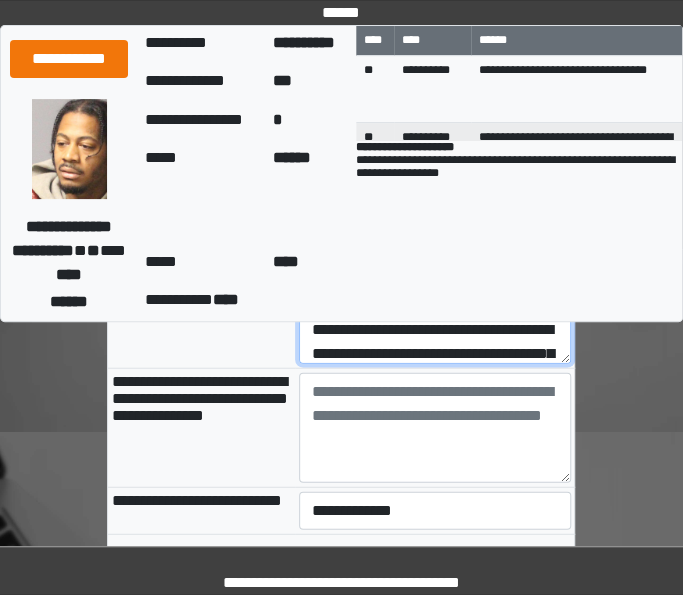 scroll, scrollTop: 280, scrollLeft: 0, axis: vertical 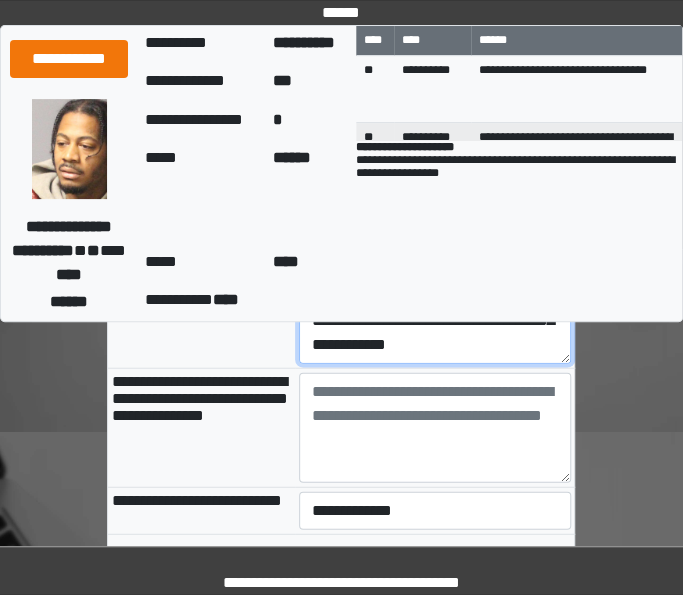type on "**********" 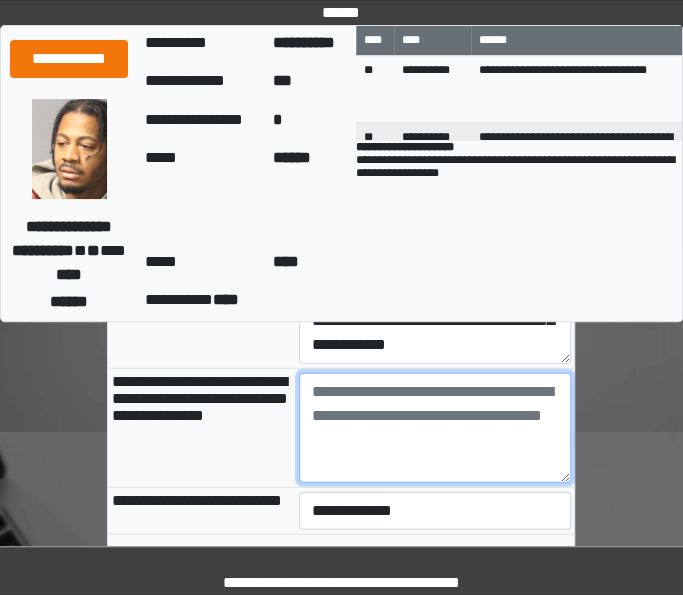 click at bounding box center [435, 428] 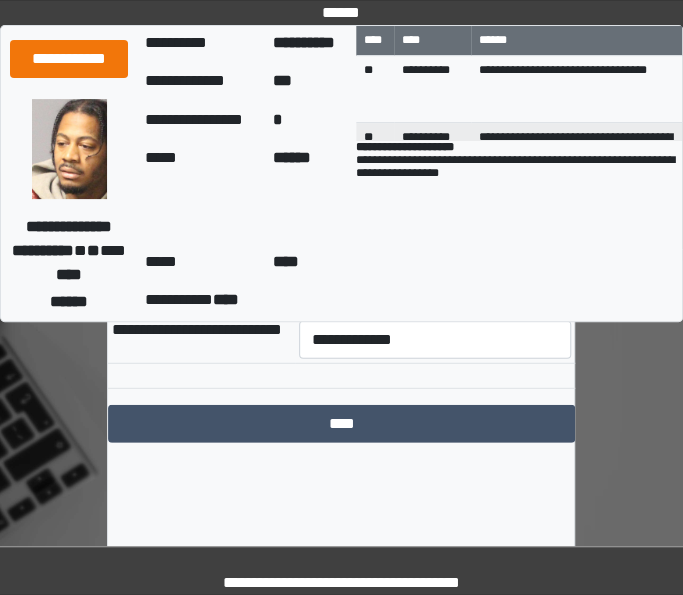 scroll, scrollTop: 3338, scrollLeft: 0, axis: vertical 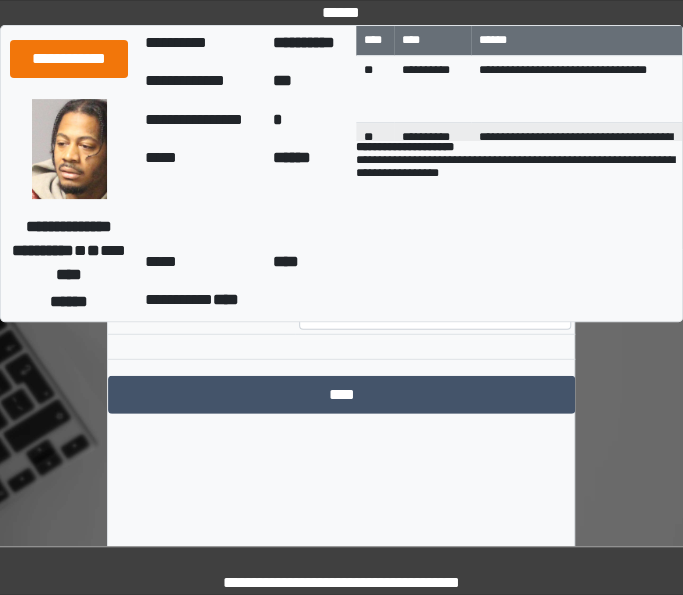 type on "**********" 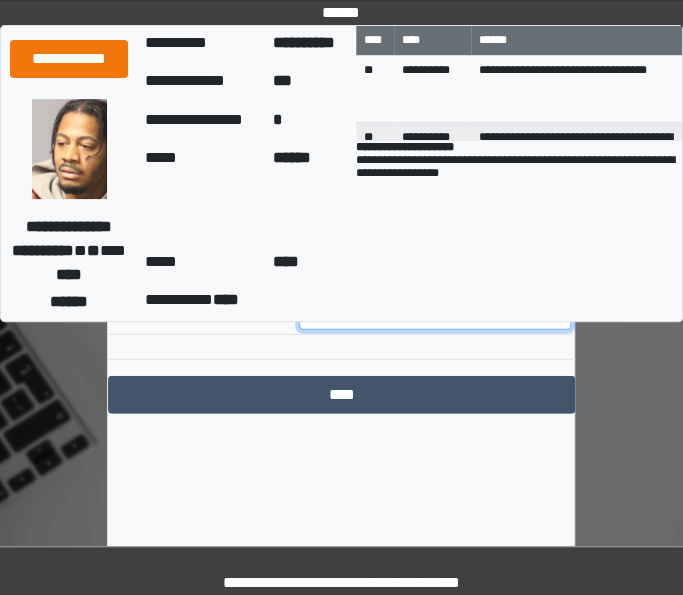 click on "**********" at bounding box center [435, 311] 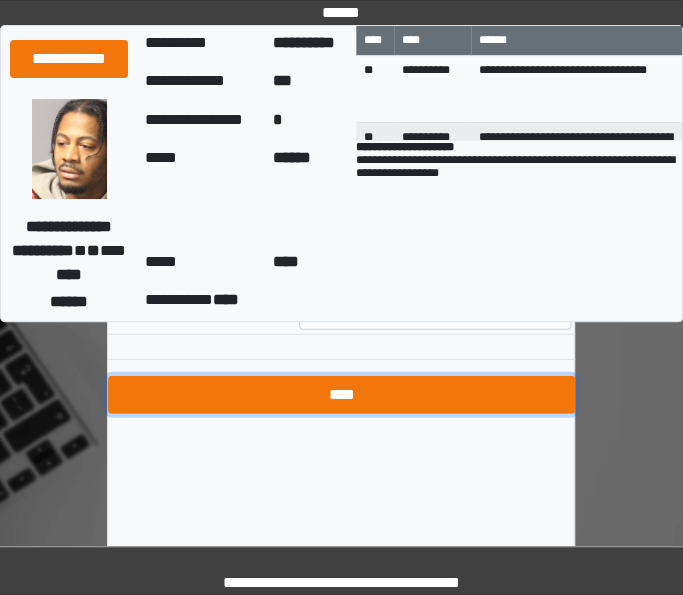 click on "****" at bounding box center [341, 395] 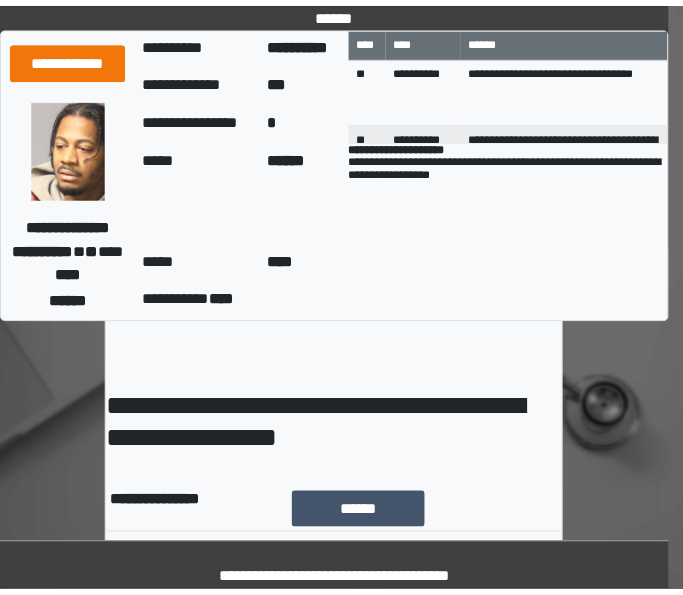 scroll, scrollTop: 0, scrollLeft: 0, axis: both 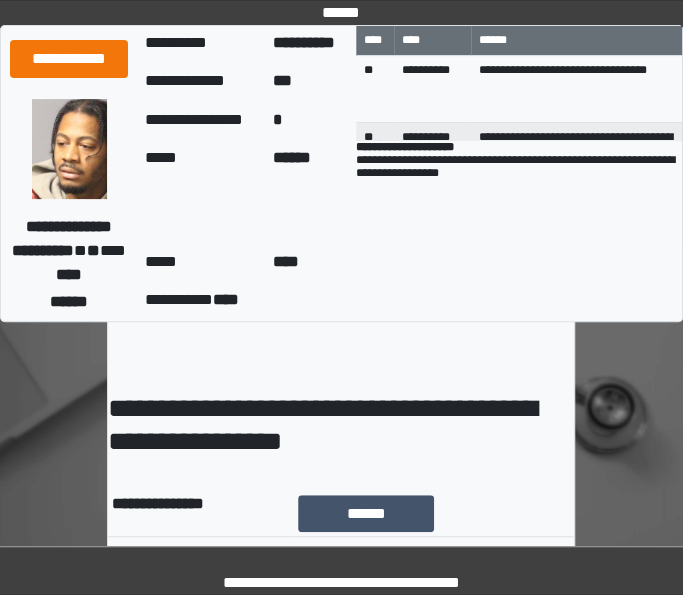 drag, startPoint x: 382, startPoint y: 515, endPoint x: 232, endPoint y: 441, distance: 167.26027 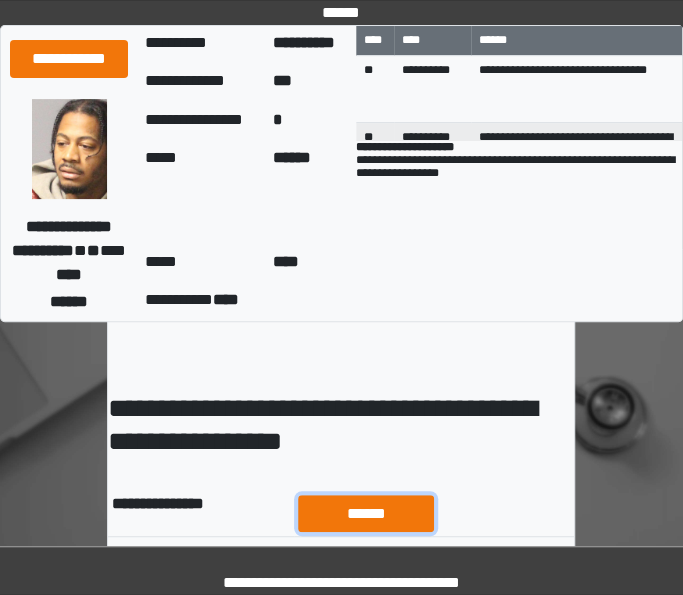 click on "******" at bounding box center [366, 513] 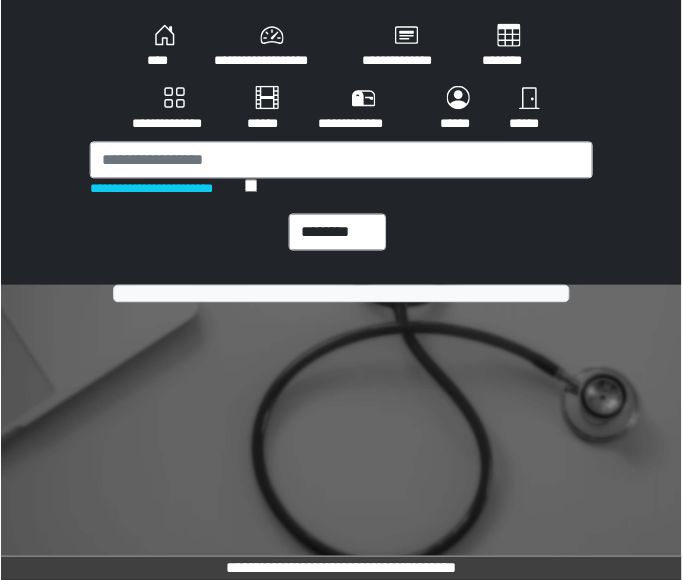 scroll, scrollTop: 0, scrollLeft: 0, axis: both 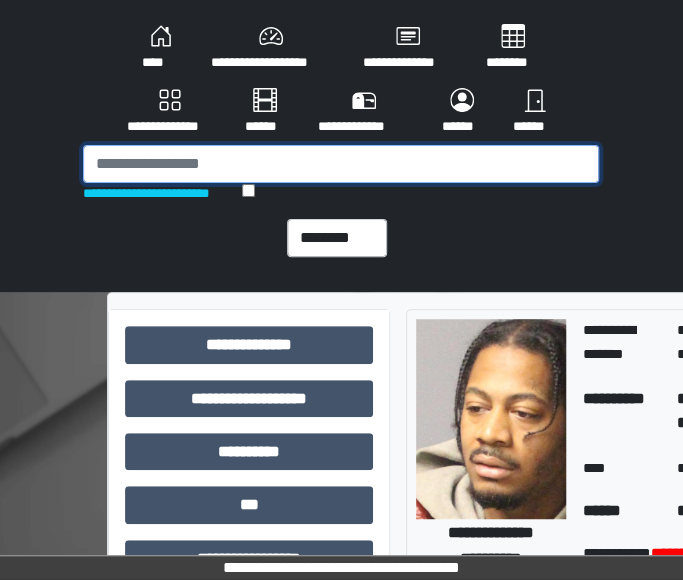 click at bounding box center [341, 164] 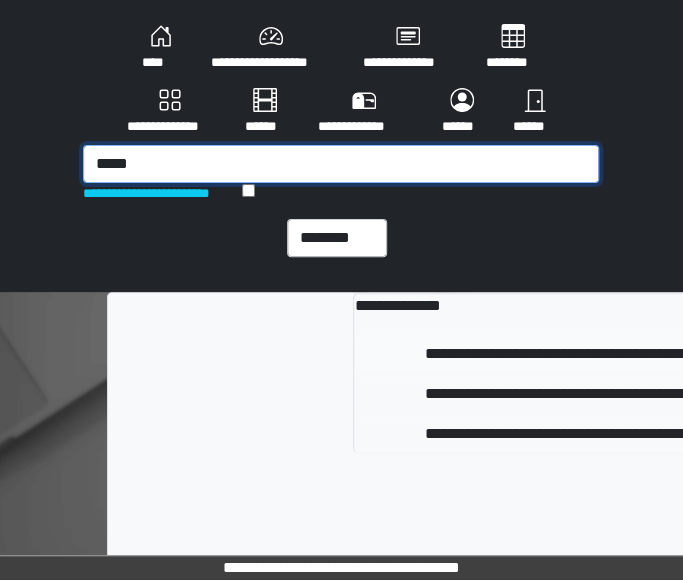 type on "*****" 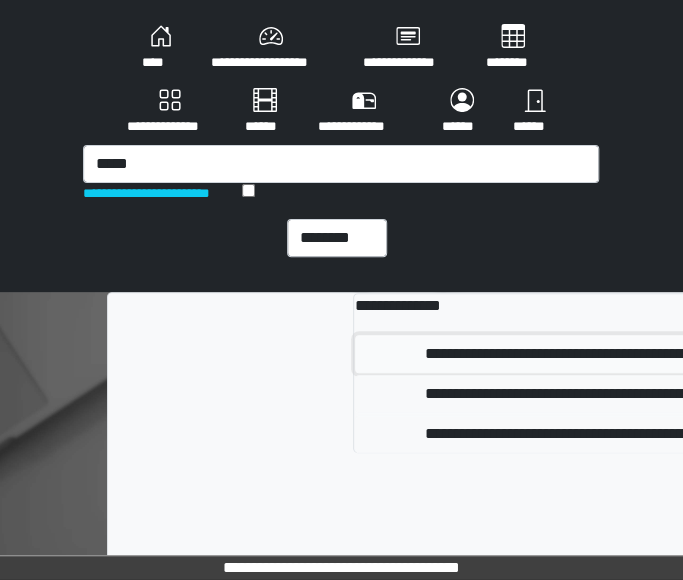 click on "**********" at bounding box center [617, 354] 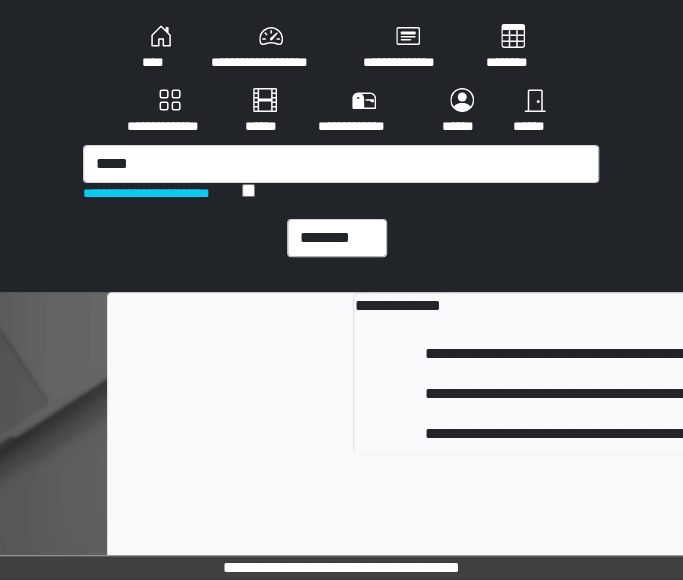 type 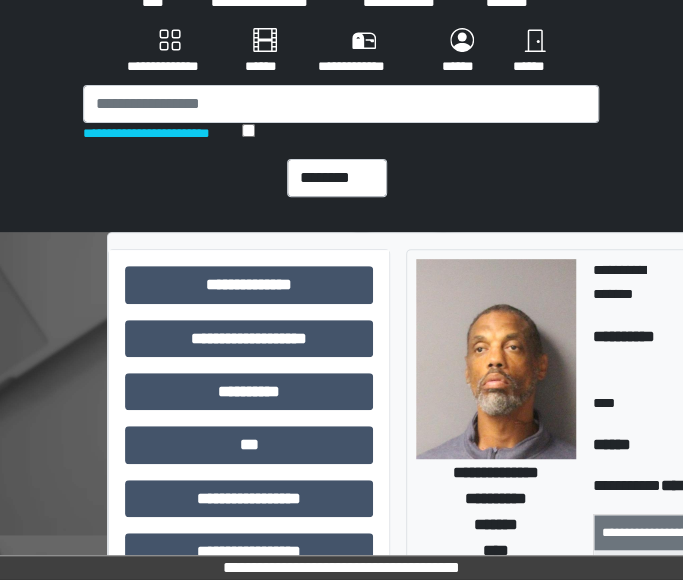 scroll, scrollTop: 78, scrollLeft: 0, axis: vertical 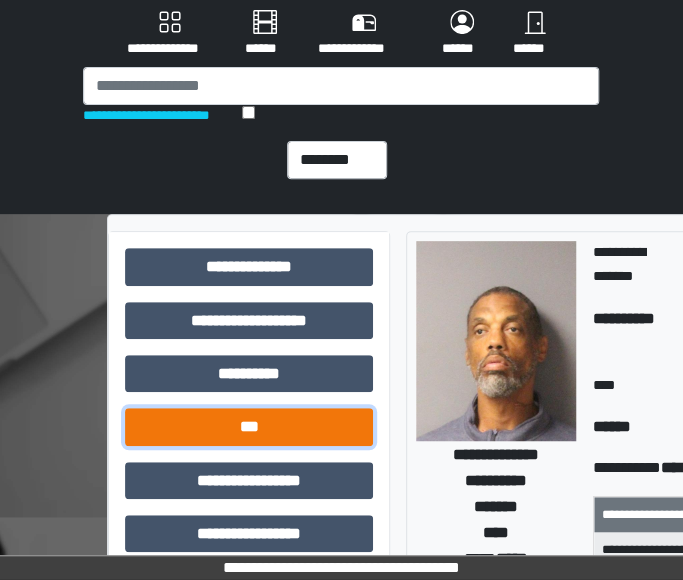 click on "***" at bounding box center (249, 426) 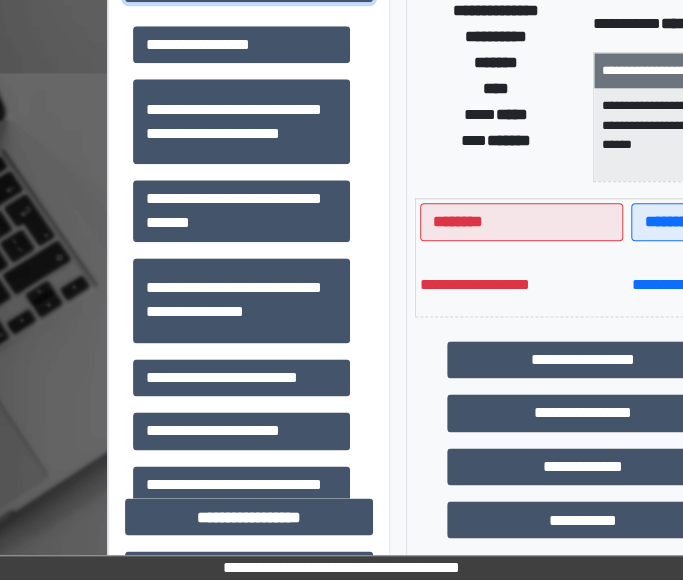 scroll, scrollTop: 547, scrollLeft: 0, axis: vertical 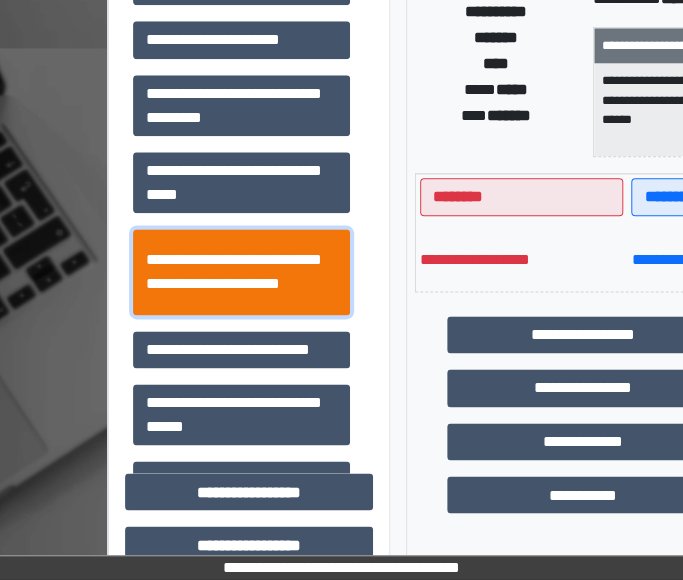 click on "**********" at bounding box center [241, 271] 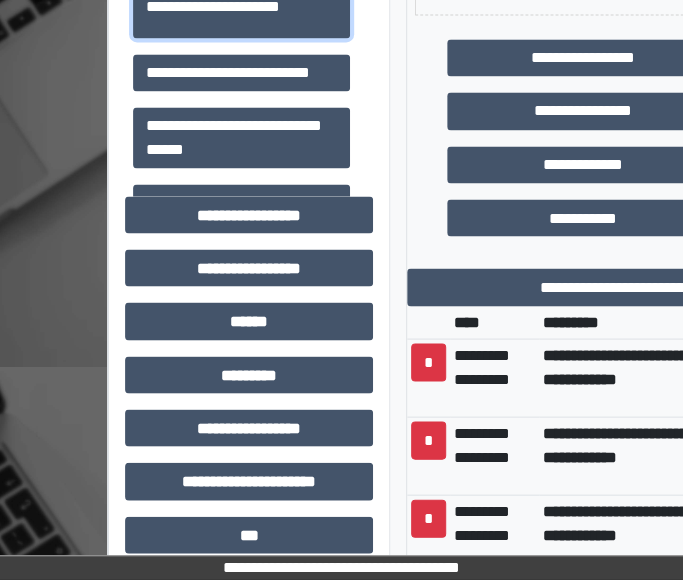 scroll, scrollTop: 822, scrollLeft: 0, axis: vertical 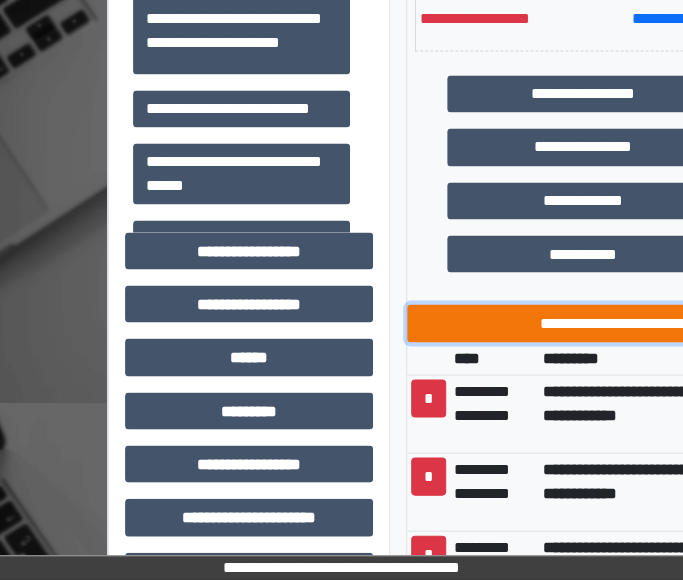 click on "**********" at bounding box center (727, 322) 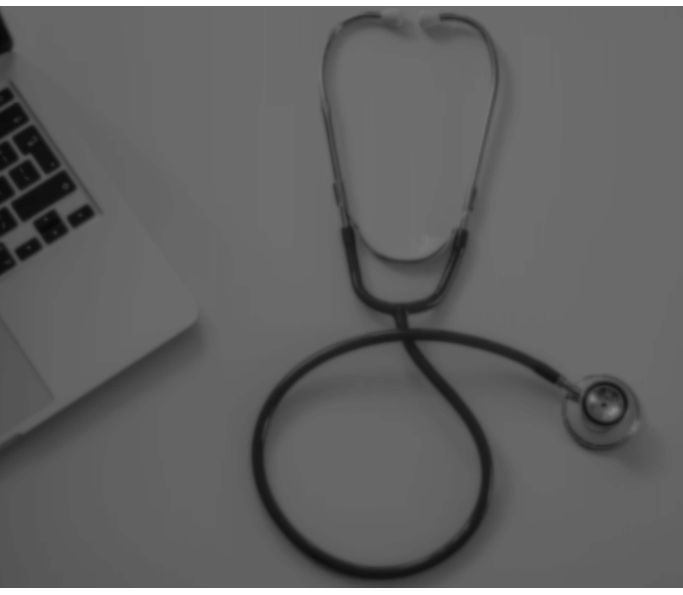 scroll, scrollTop: 0, scrollLeft: 0, axis: both 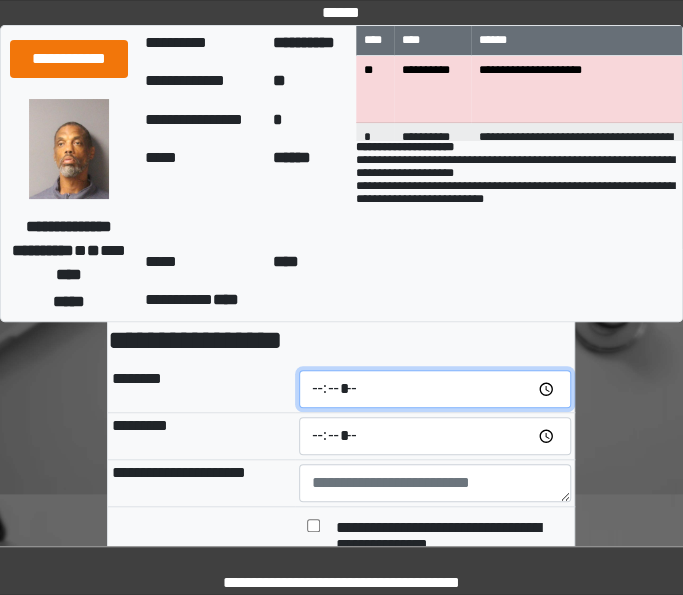 click at bounding box center (435, 389) 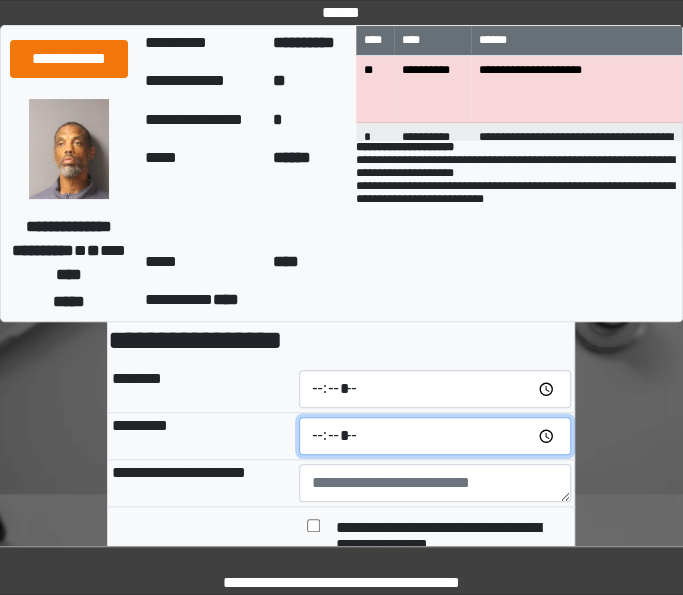 click at bounding box center [435, 436] 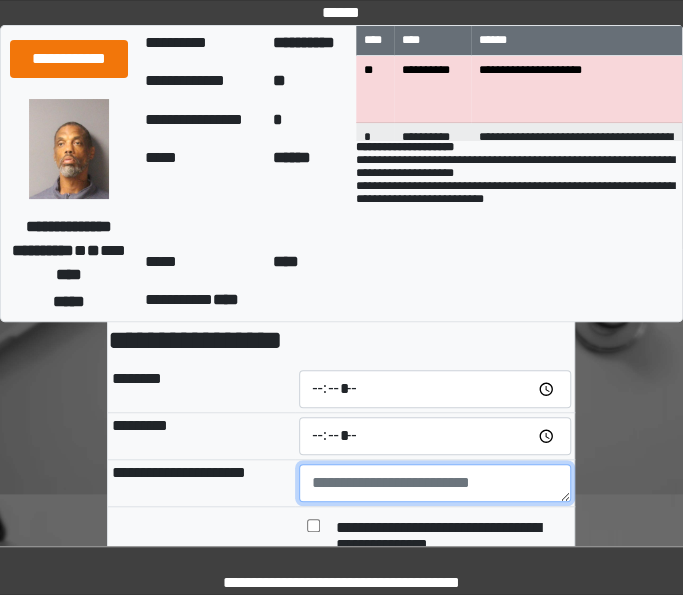 click at bounding box center (435, 483) 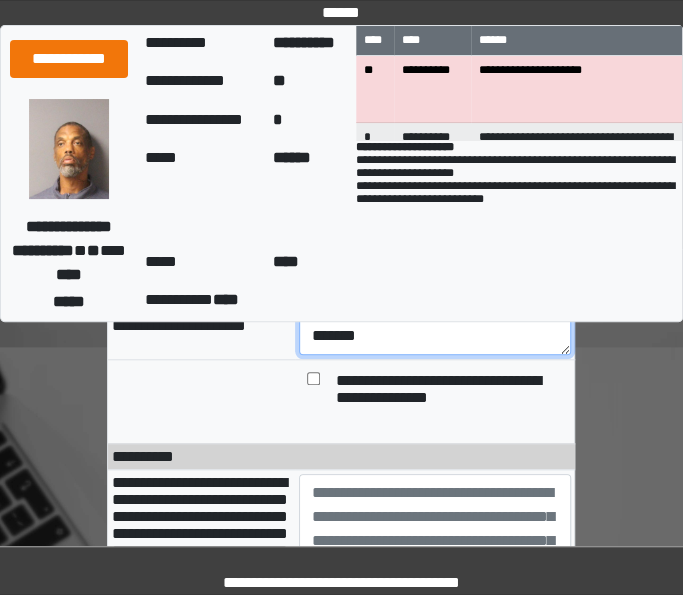 scroll, scrollTop: 252, scrollLeft: 0, axis: vertical 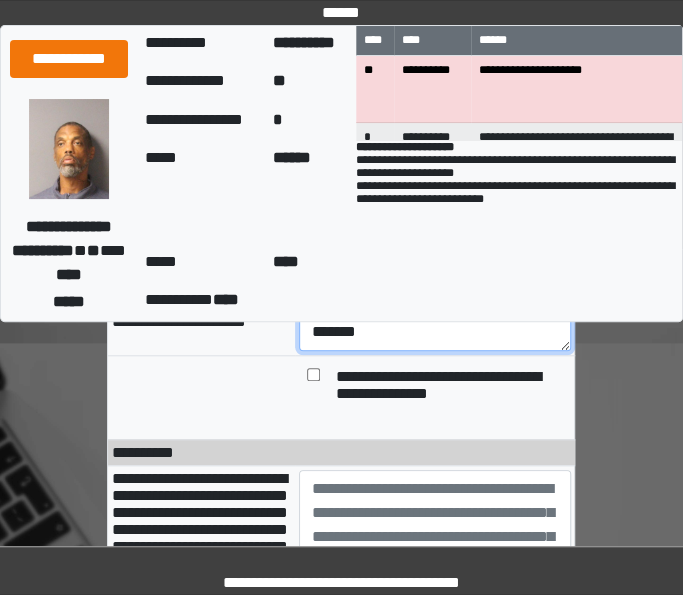 type on "*******" 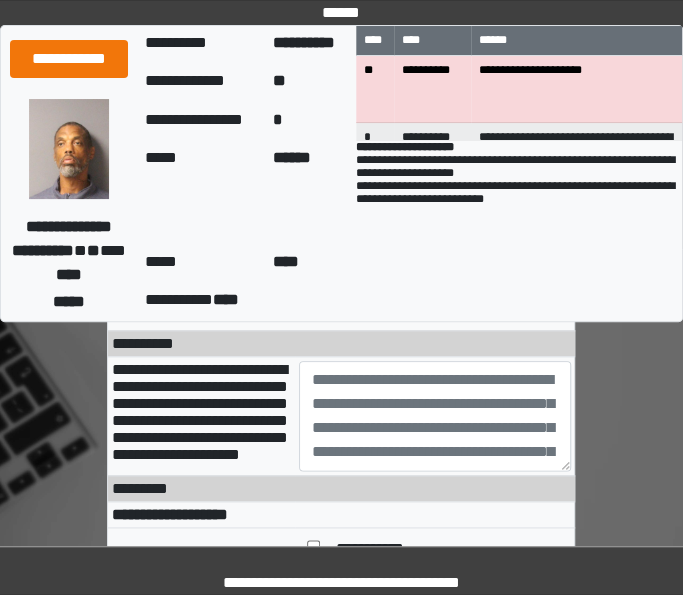 scroll, scrollTop: 366, scrollLeft: 0, axis: vertical 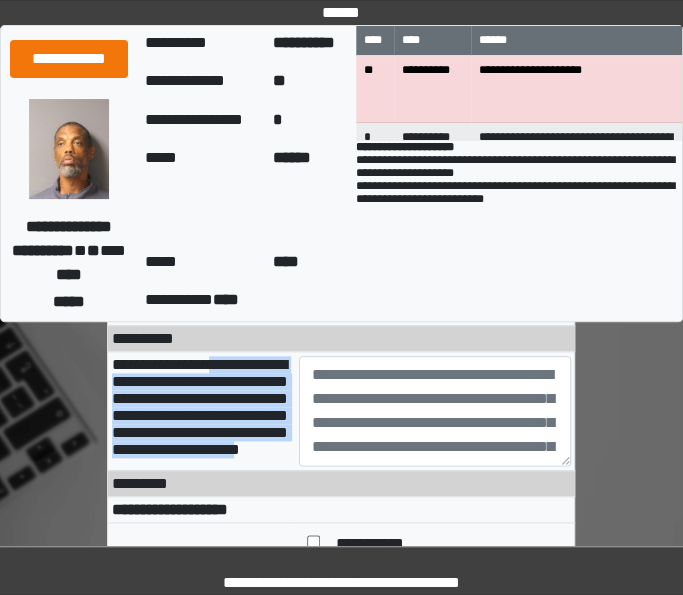 drag, startPoint x: 118, startPoint y: 391, endPoint x: 260, endPoint y: 521, distance: 192.52013 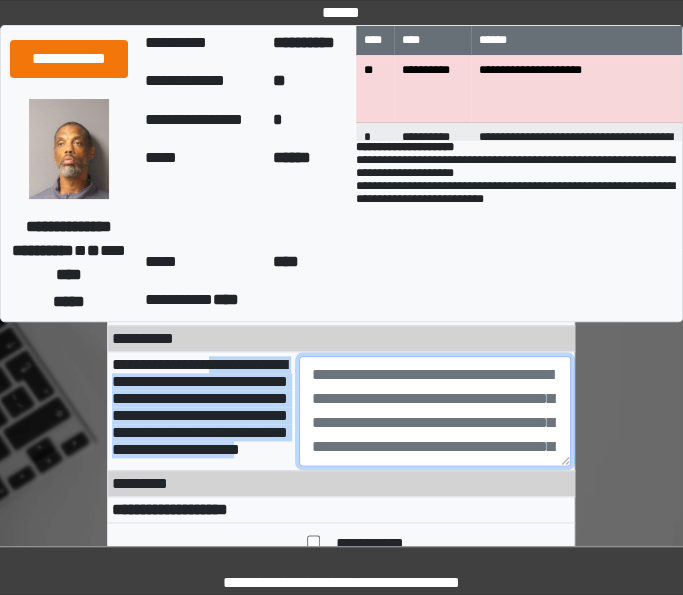 click at bounding box center [435, 411] 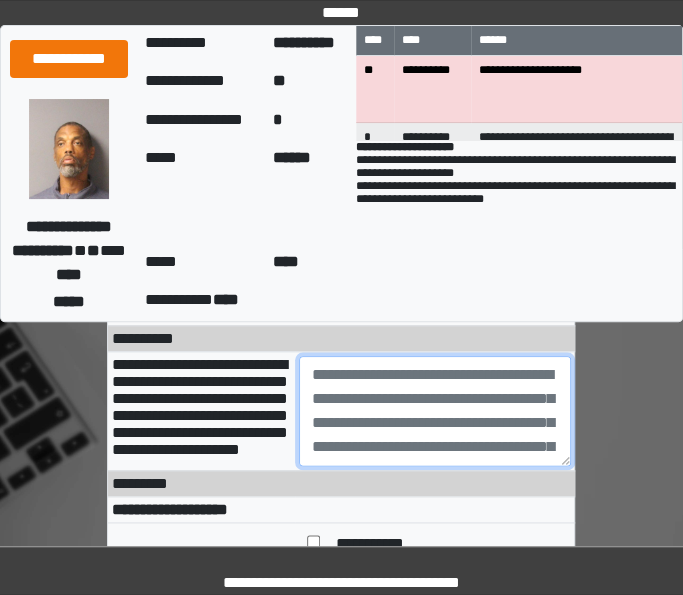 paste on "**********" 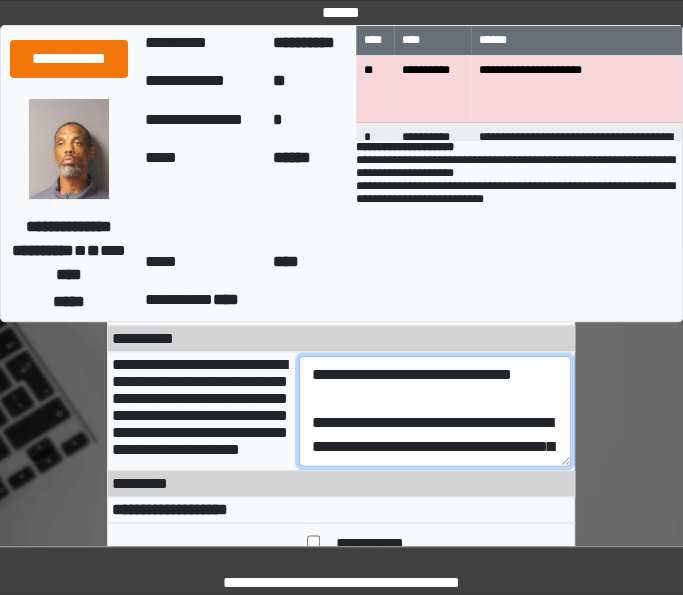 scroll, scrollTop: 352, scrollLeft: 0, axis: vertical 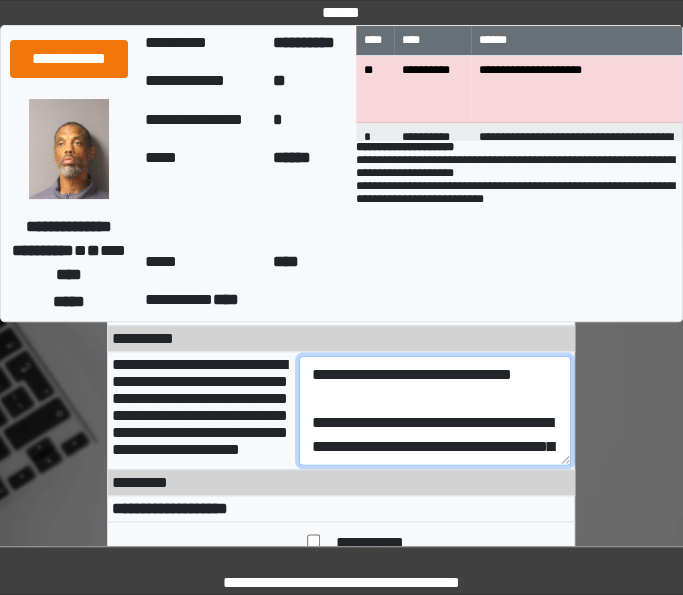 click on "**********" at bounding box center (435, 410) 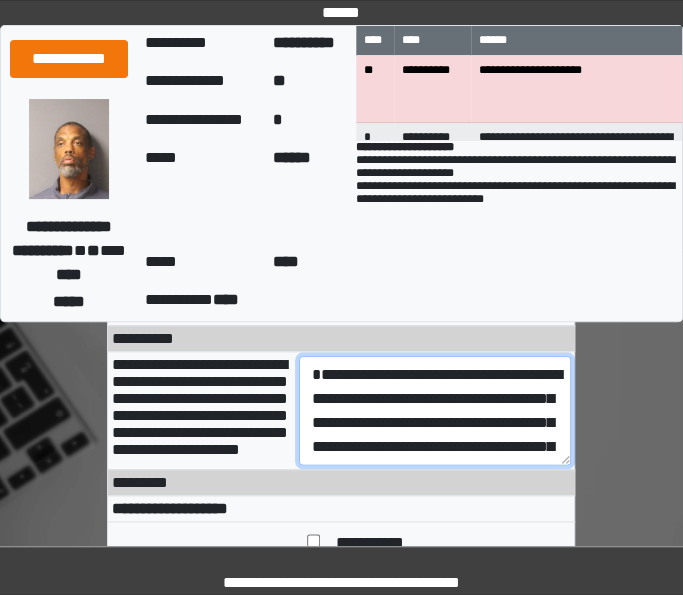 click on "**********" at bounding box center (435, 410) 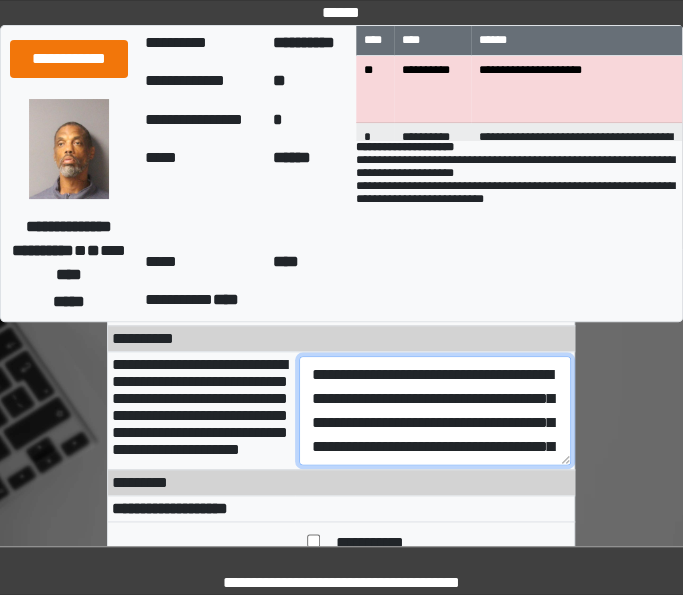 click on "**********" at bounding box center (435, 410) 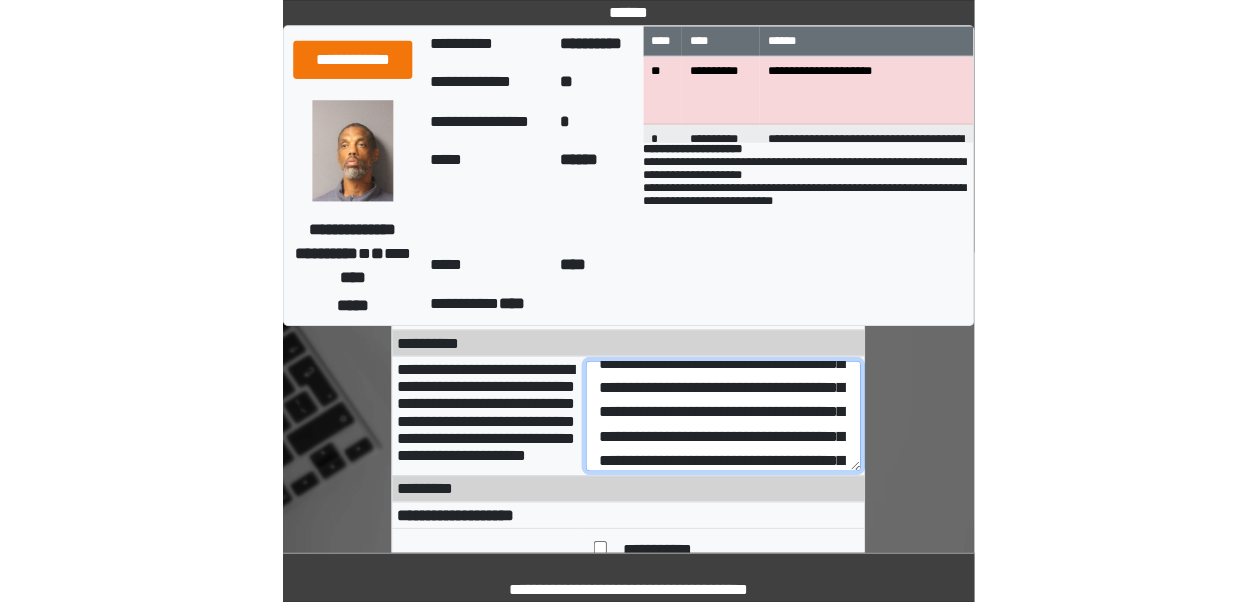 scroll, scrollTop: 72, scrollLeft: 0, axis: vertical 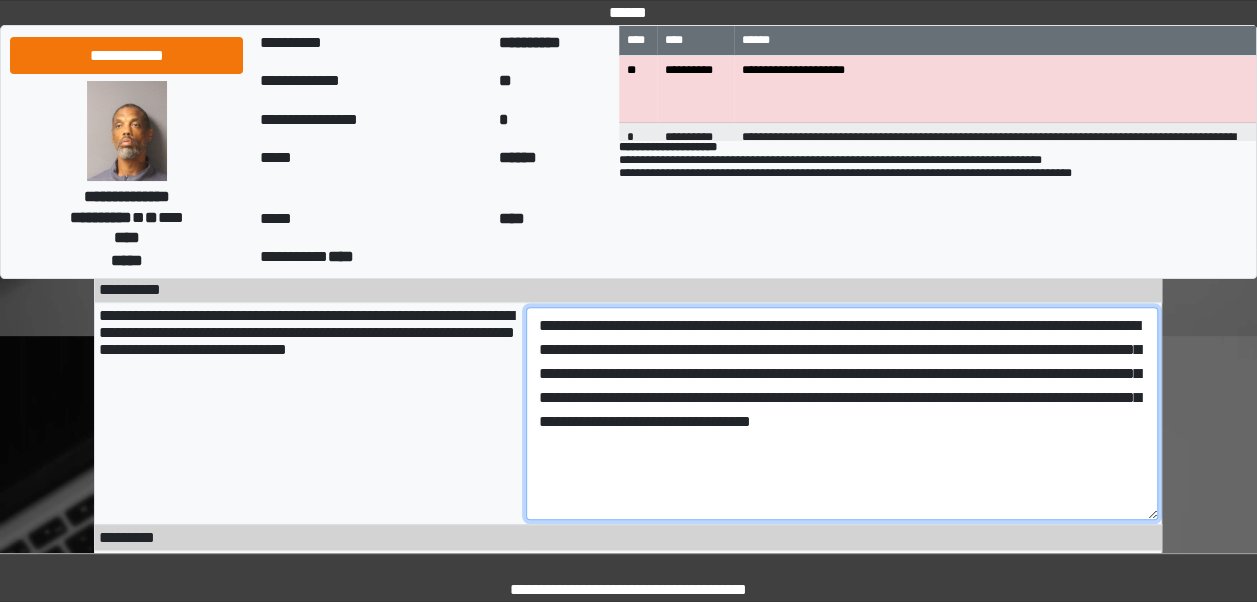 drag, startPoint x: 1144, startPoint y: 412, endPoint x: 1198, endPoint y: 552, distance: 150.05333 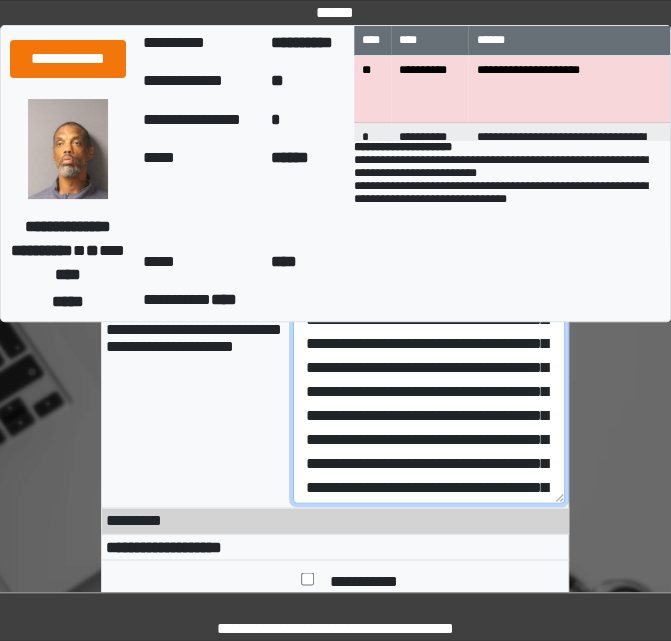 scroll, scrollTop: 690, scrollLeft: 0, axis: vertical 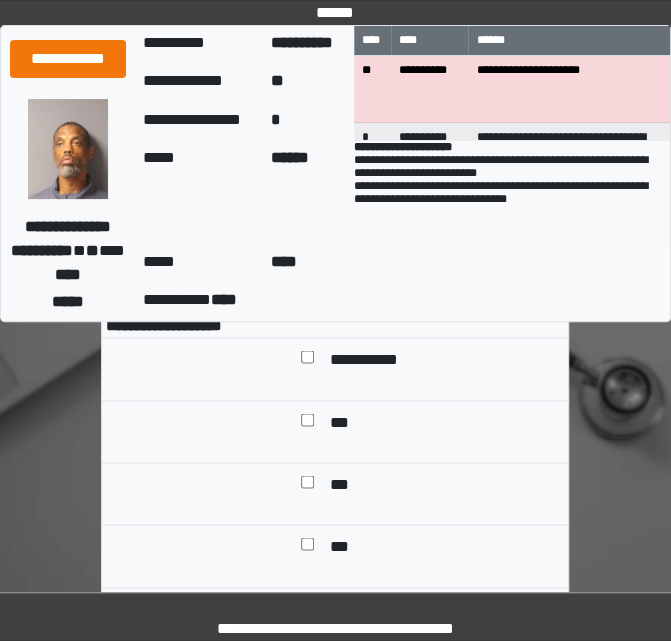 type on "**********" 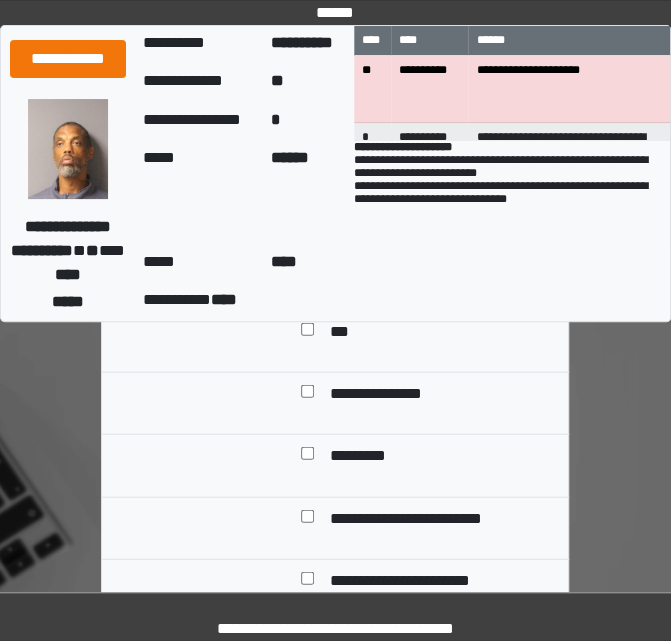 scroll, scrollTop: 977, scrollLeft: 0, axis: vertical 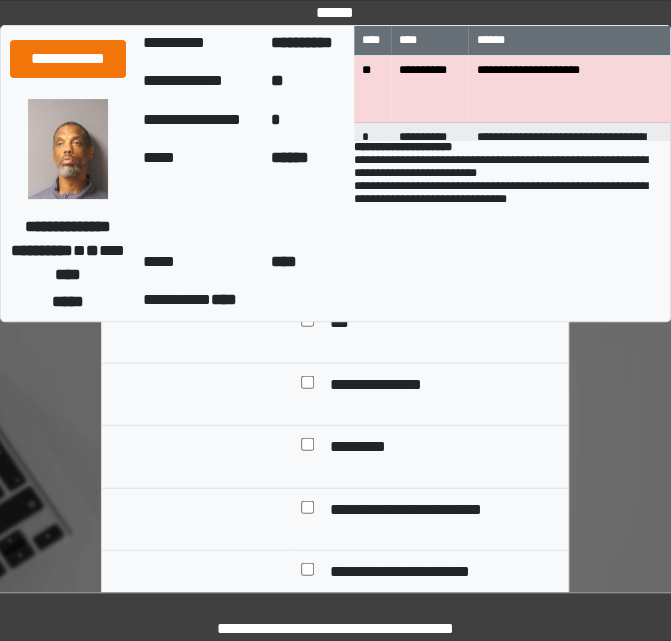 click on "**********" at bounding box center (422, 510) 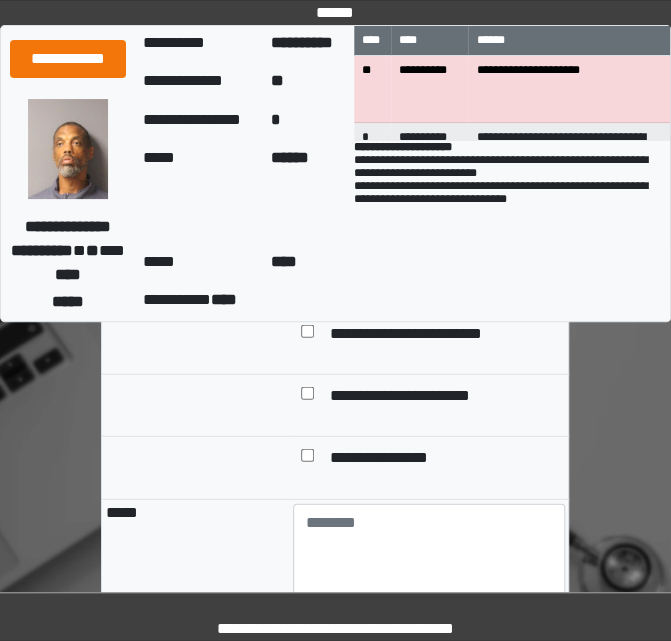 scroll, scrollTop: 1174, scrollLeft: 0, axis: vertical 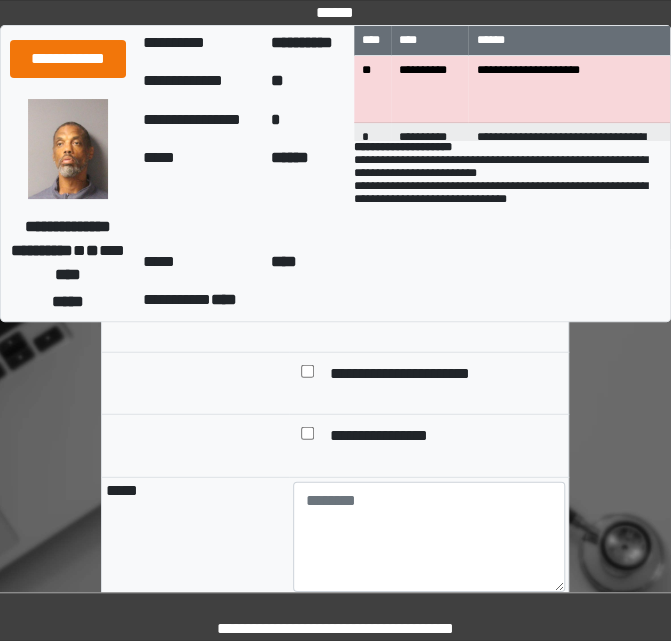 click on "**********" at bounding box center [393, 437] 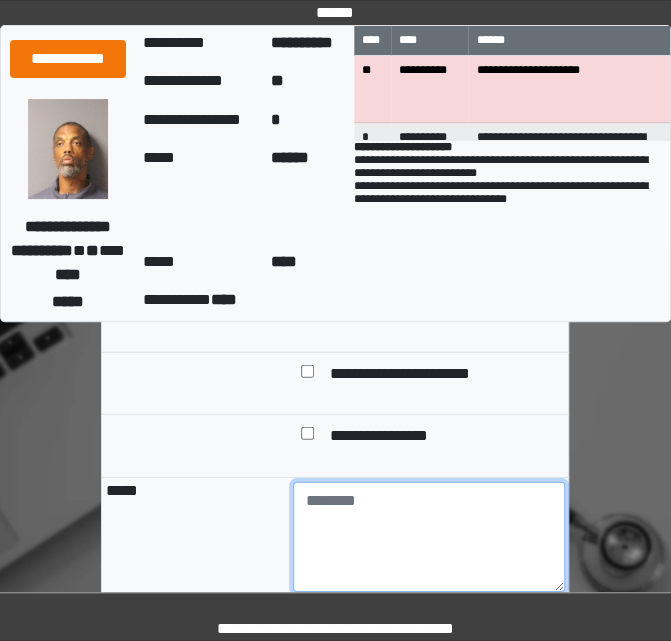 click at bounding box center (429, 537) 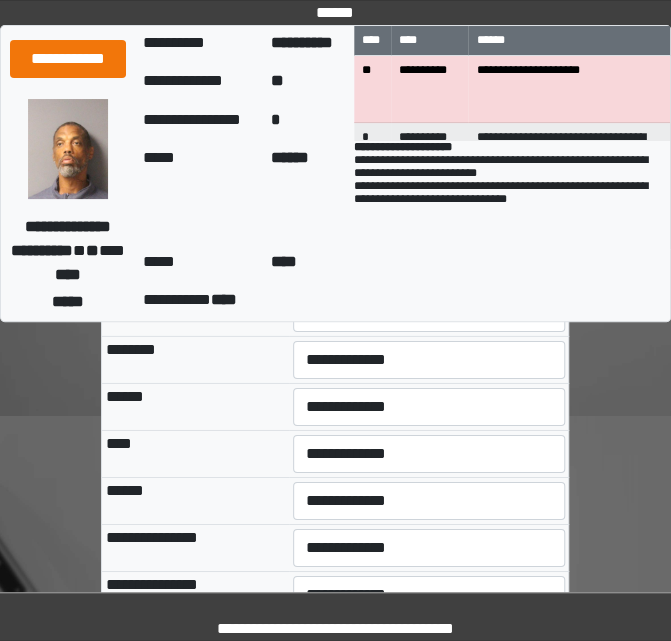 scroll, scrollTop: 1471, scrollLeft: 0, axis: vertical 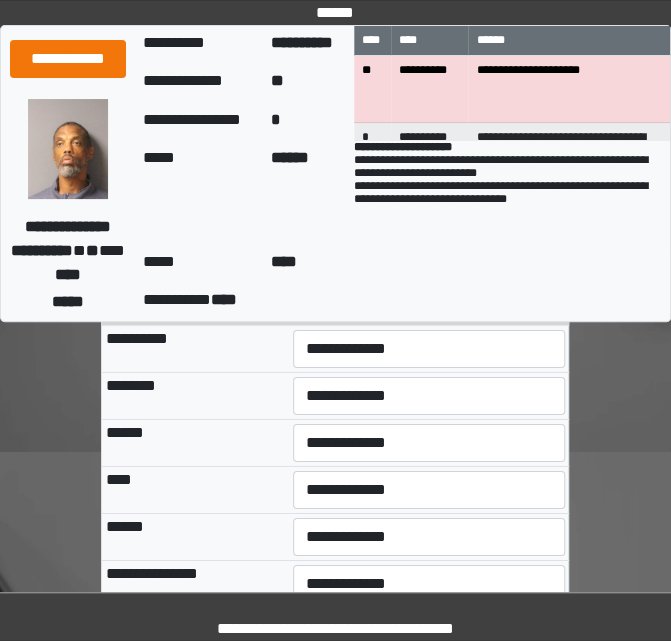 type on "**********" 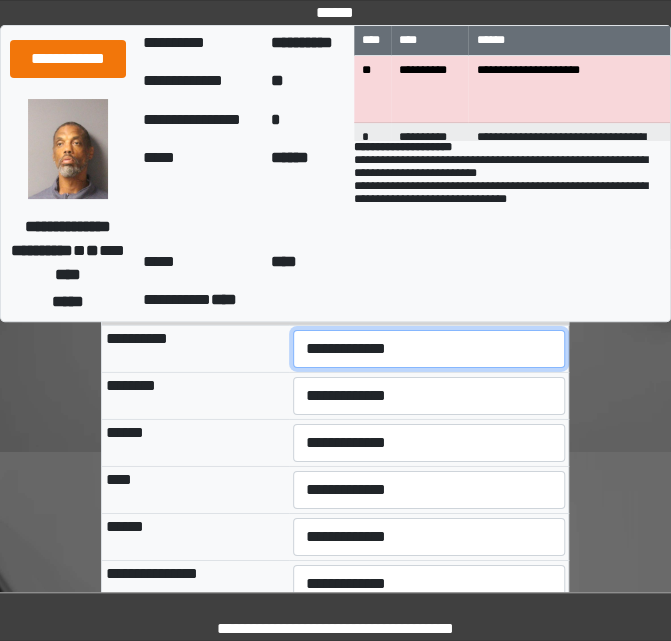 click on "**********" at bounding box center [429, 349] 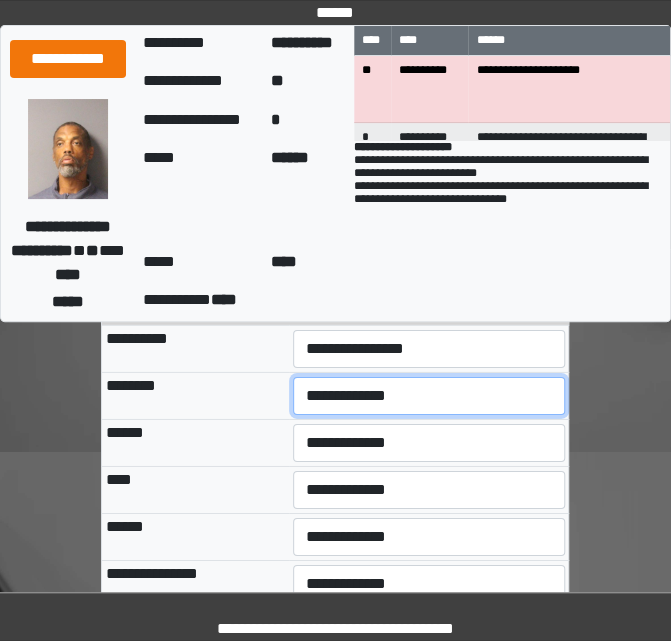 click on "**********" at bounding box center [429, 396] 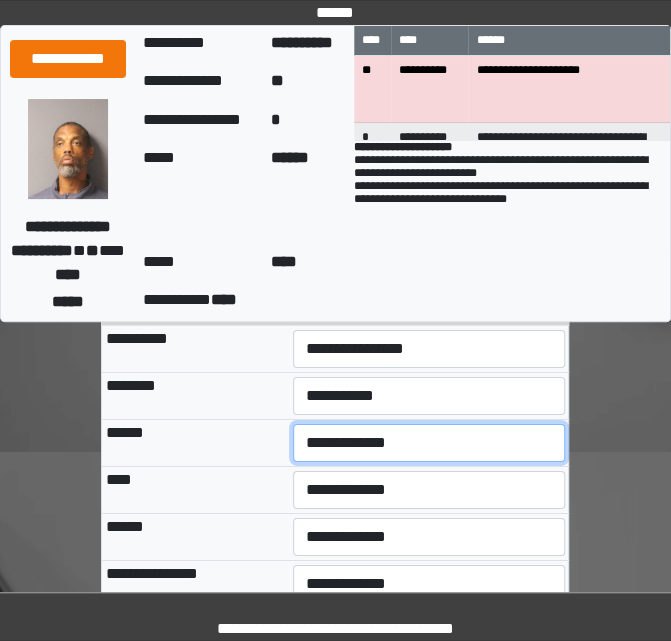 click on "**********" at bounding box center (429, 443) 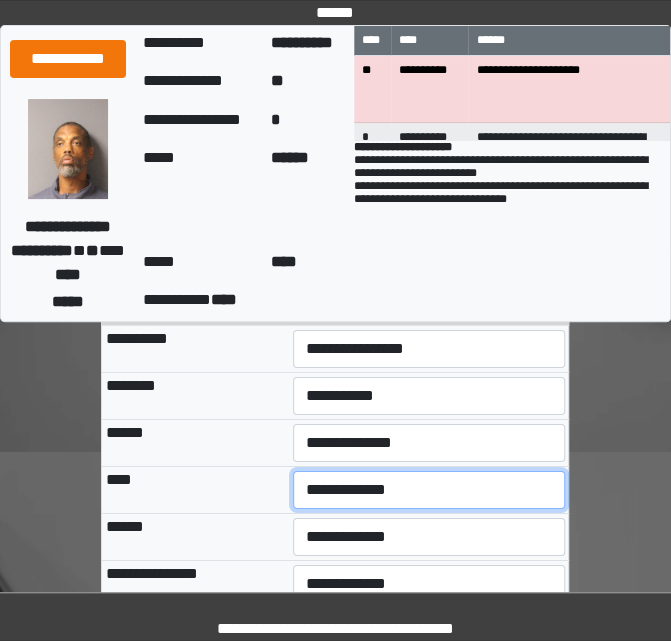 click on "**********" at bounding box center [429, 490] 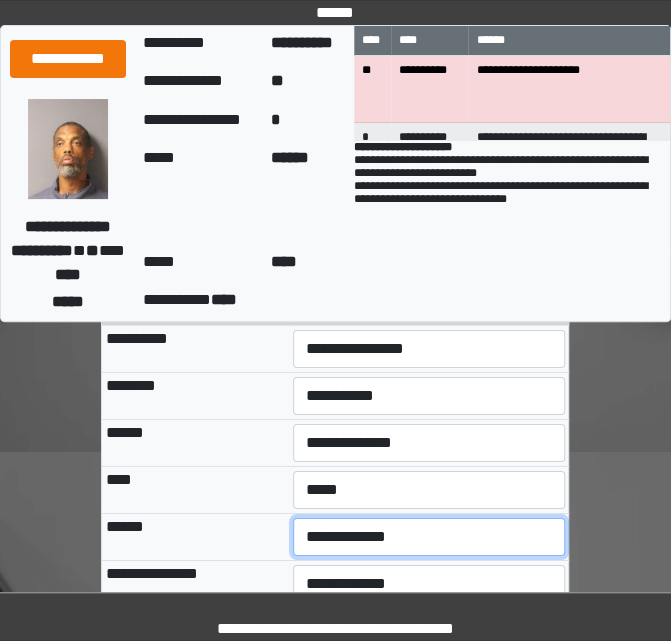 click on "**********" at bounding box center [429, 537] 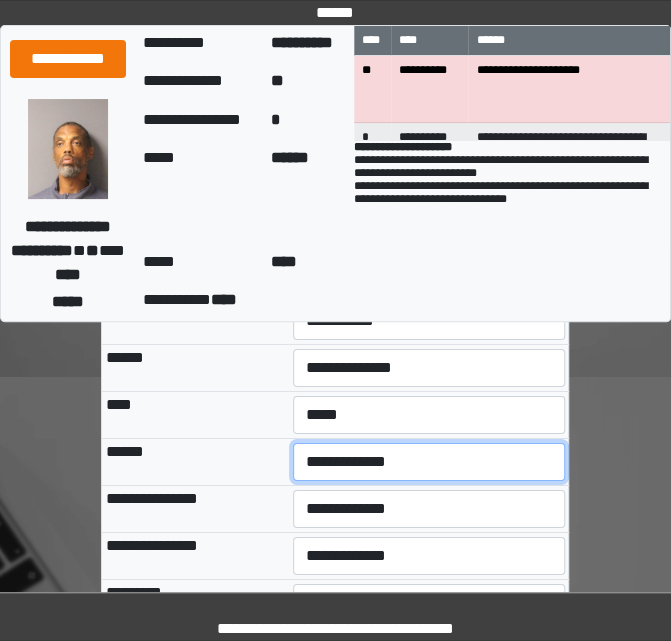 scroll, scrollTop: 1550, scrollLeft: 0, axis: vertical 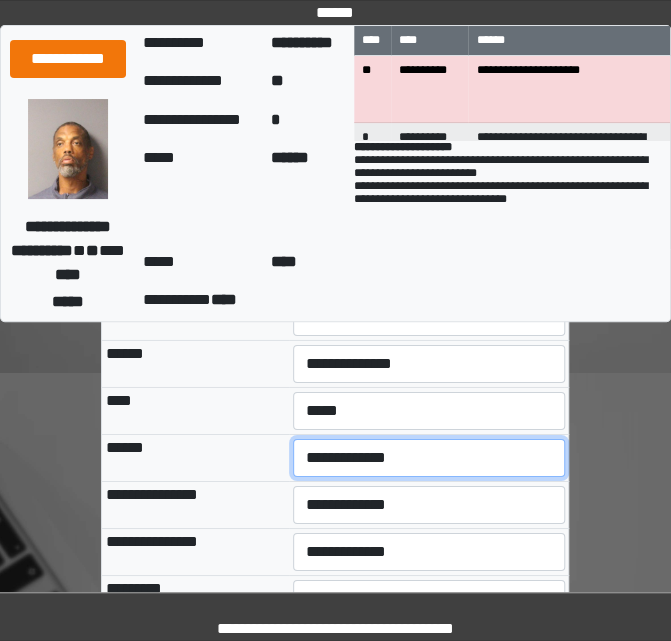 click on "**********" at bounding box center [429, 458] 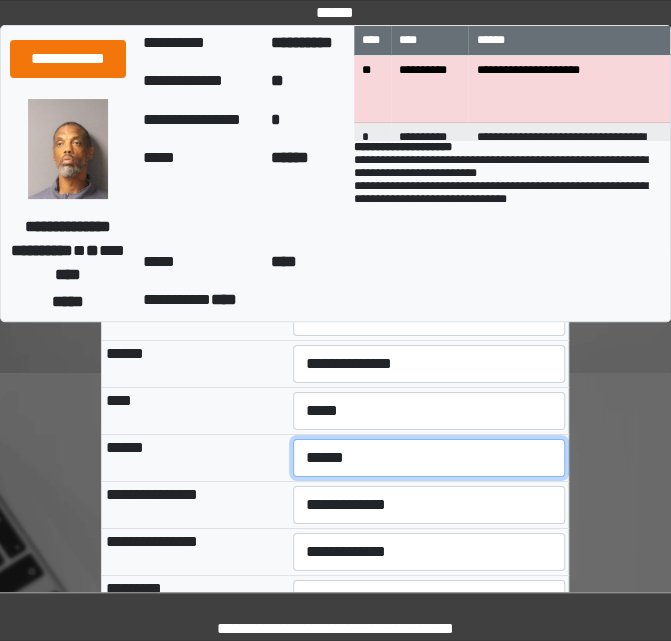 click on "**********" at bounding box center (429, 458) 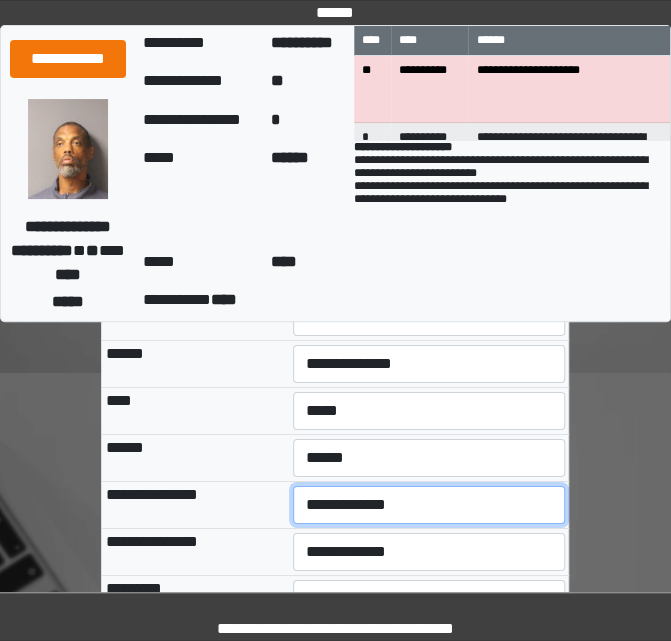 click on "**********" at bounding box center [429, 505] 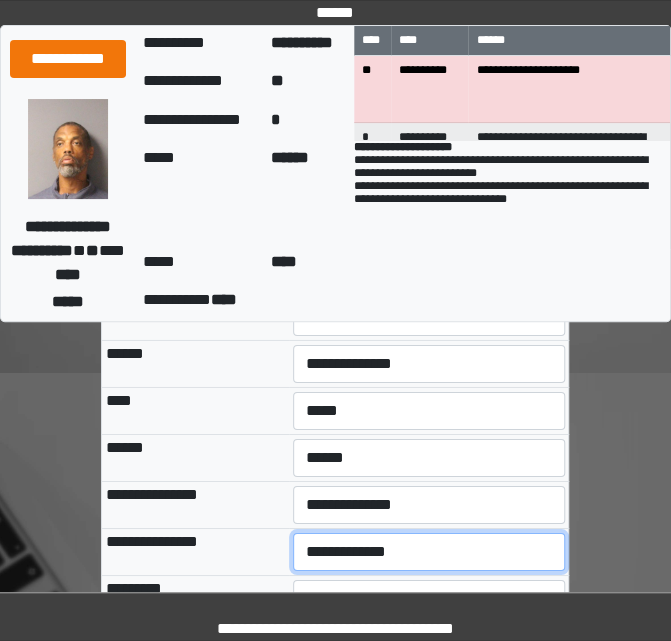 click on "**********" at bounding box center [429, 552] 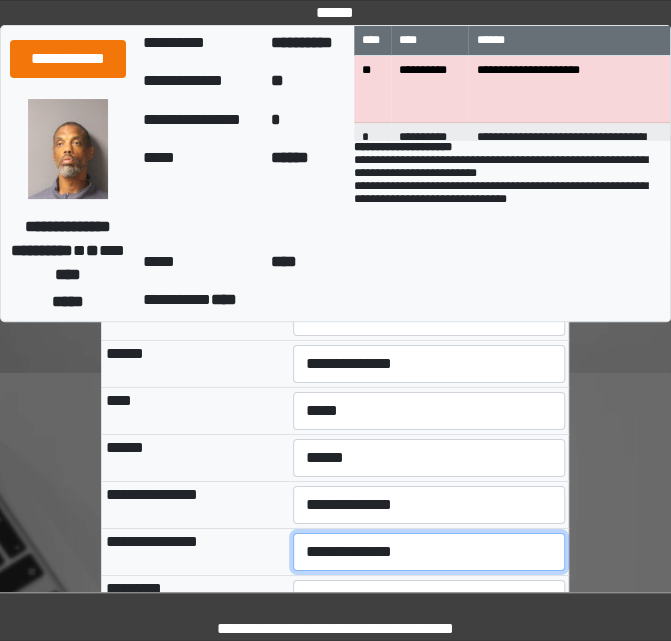 click on "**********" at bounding box center (429, 552) 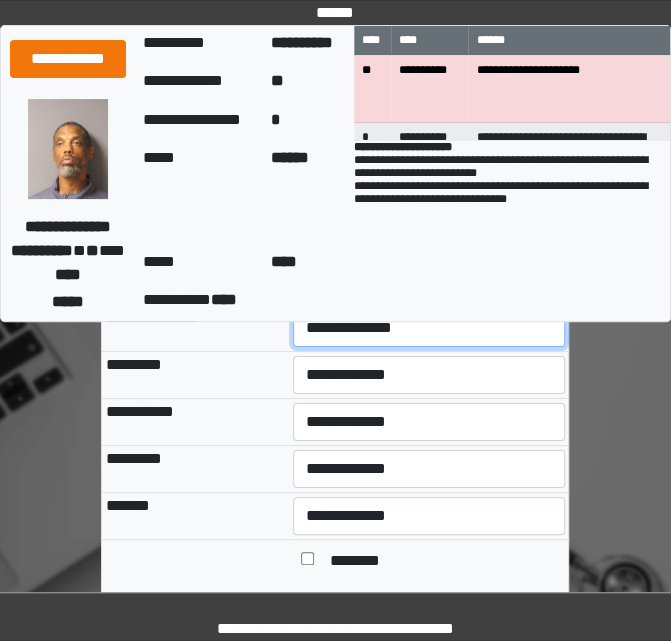 scroll, scrollTop: 1779, scrollLeft: 0, axis: vertical 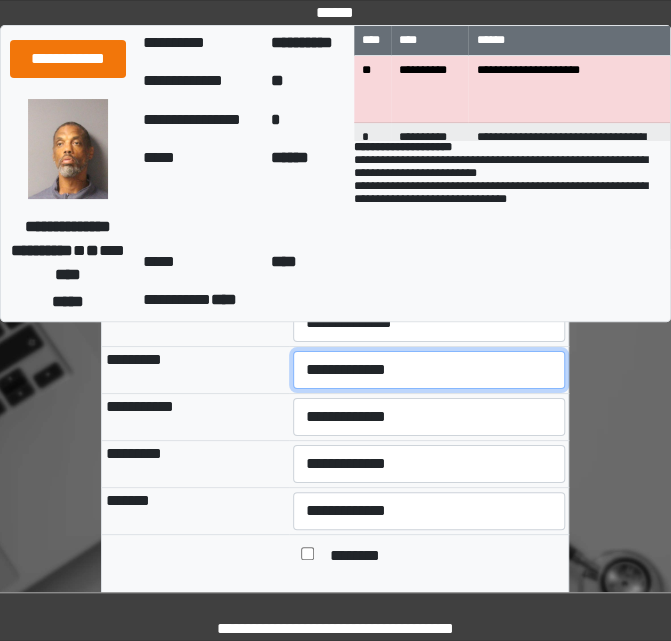 click on "**********" at bounding box center (429, 370) 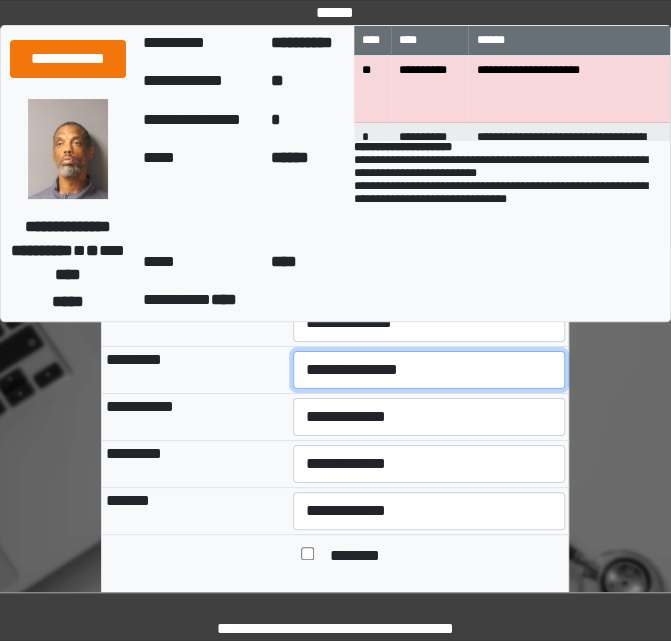 click on "**********" at bounding box center [429, 370] 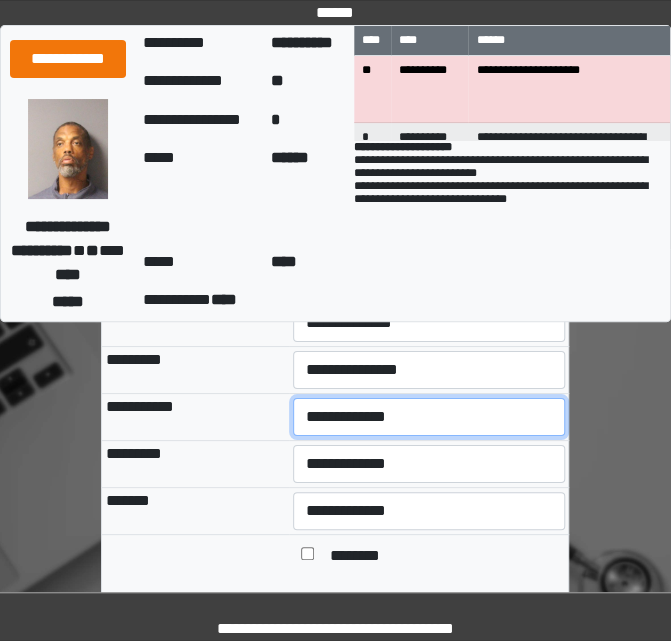 click on "**********" at bounding box center (429, 417) 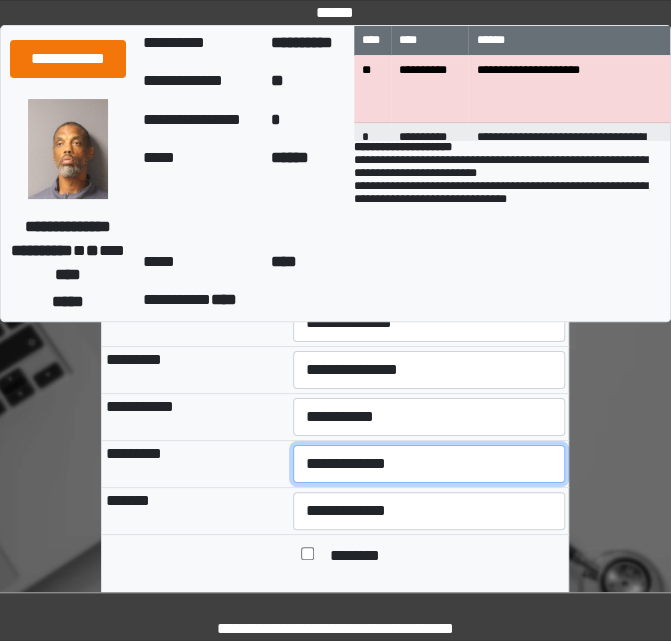 click on "**********" at bounding box center [429, 464] 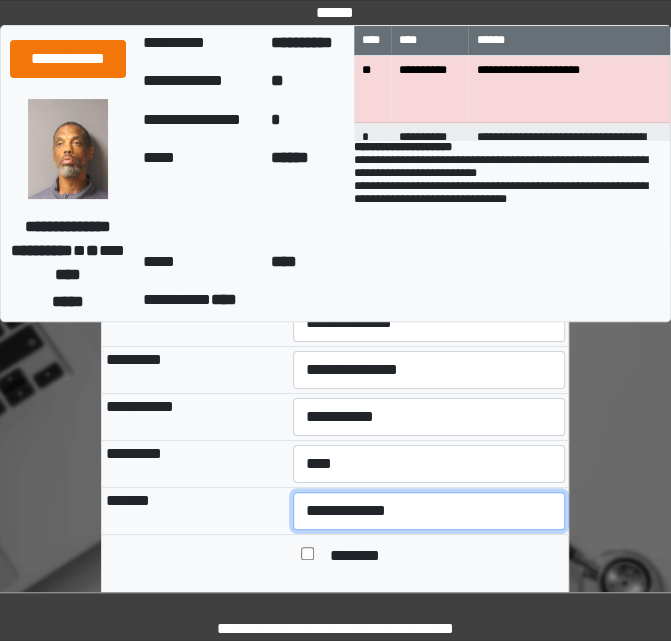 click on "**********" at bounding box center [429, 511] 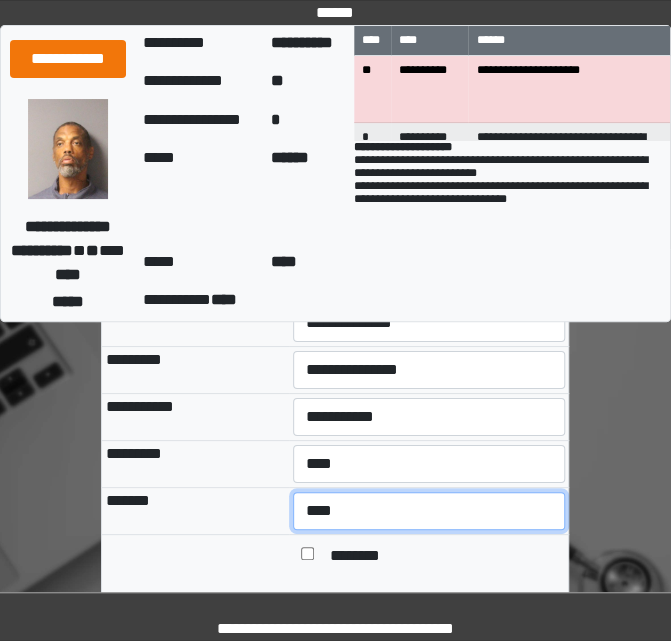 click on "**********" at bounding box center [429, 511] 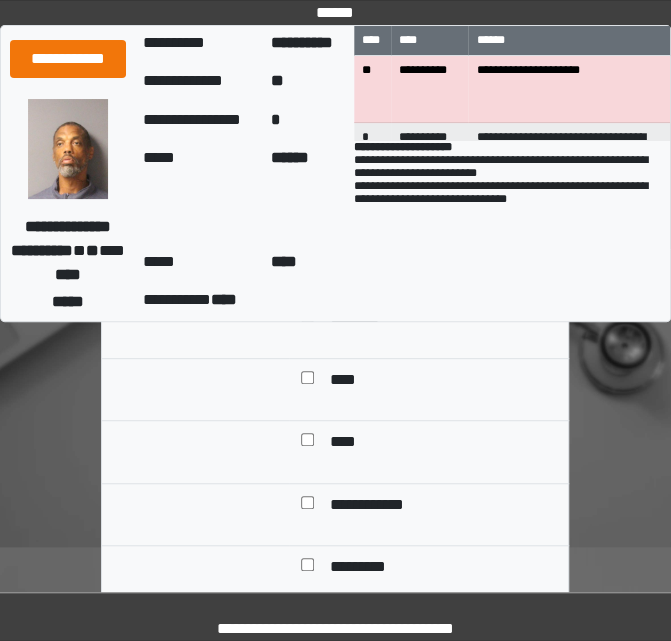 scroll, scrollTop: 2022, scrollLeft: 0, axis: vertical 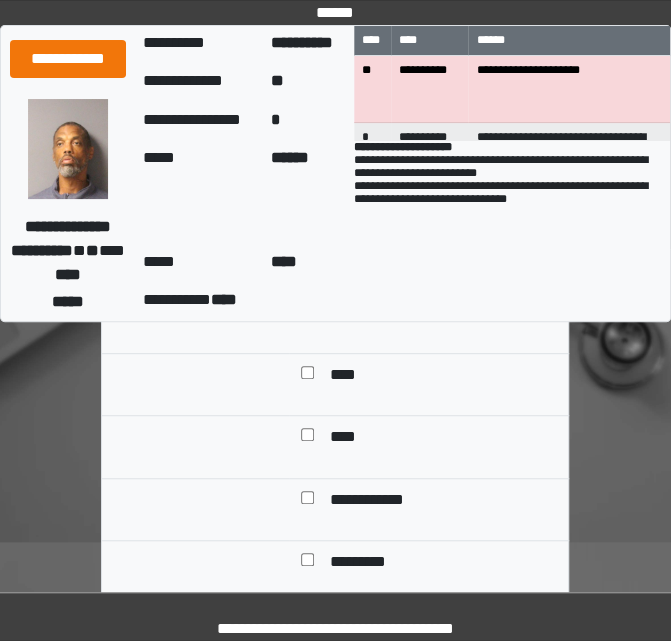 click at bounding box center [307, 438] 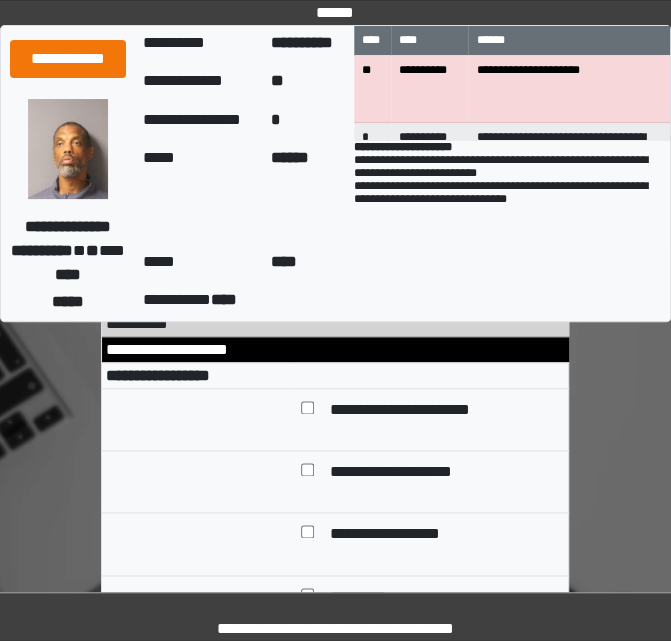 scroll, scrollTop: 2400, scrollLeft: 0, axis: vertical 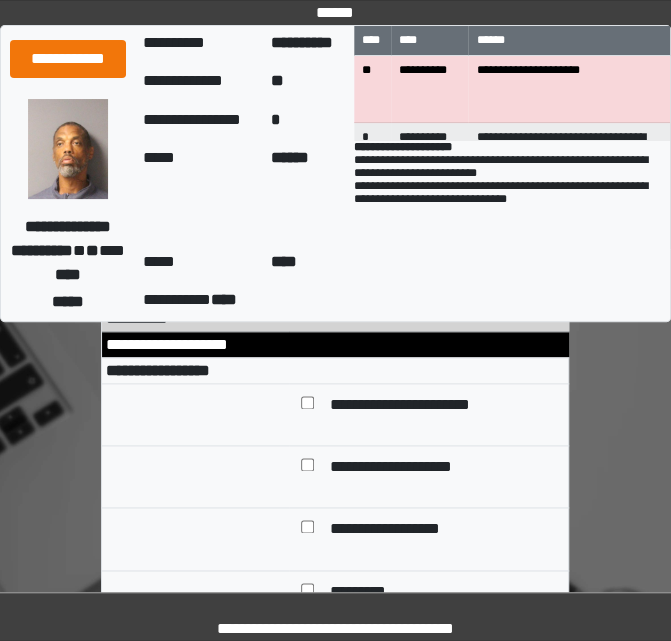 click at bounding box center [307, 406] 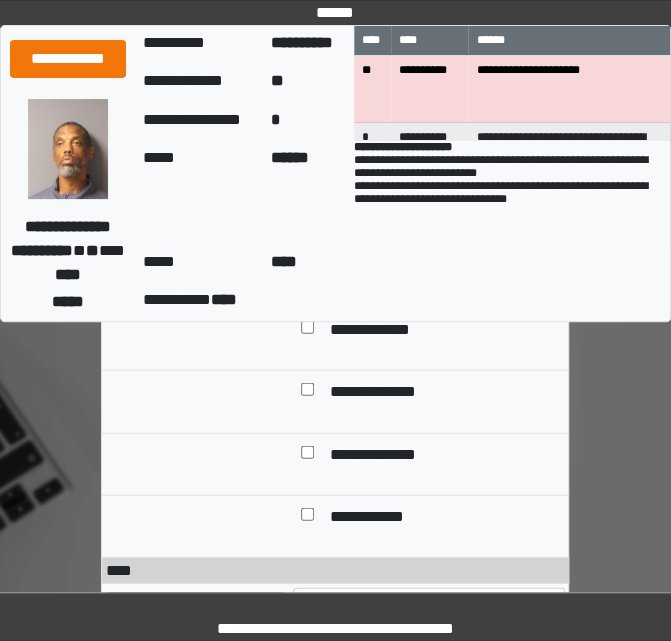scroll, scrollTop: 2923, scrollLeft: 0, axis: vertical 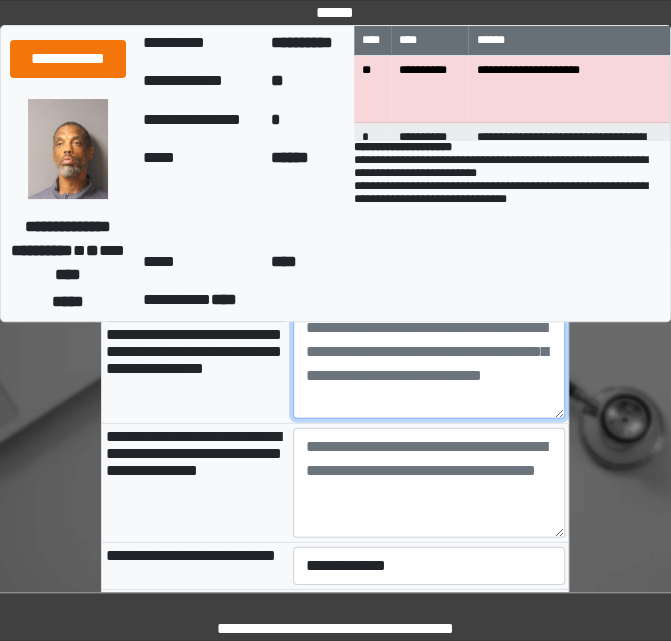 click at bounding box center (429, 364) 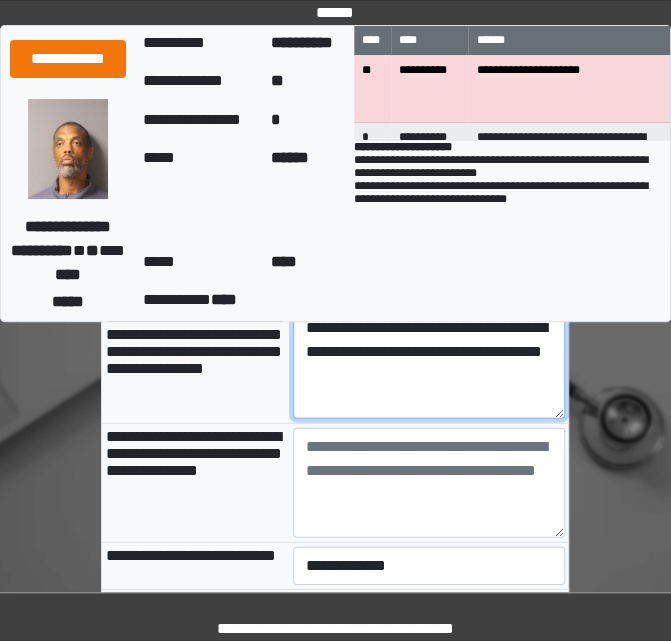 click on "**********" at bounding box center (429, 364) 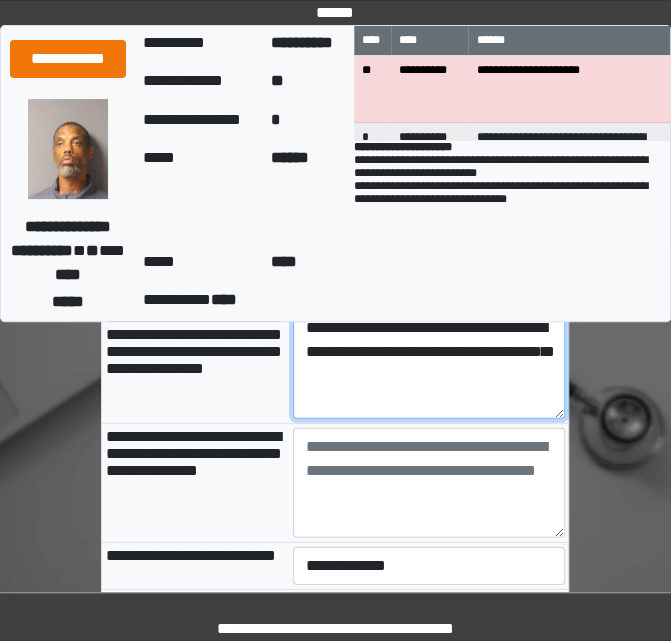 paste on "**********" 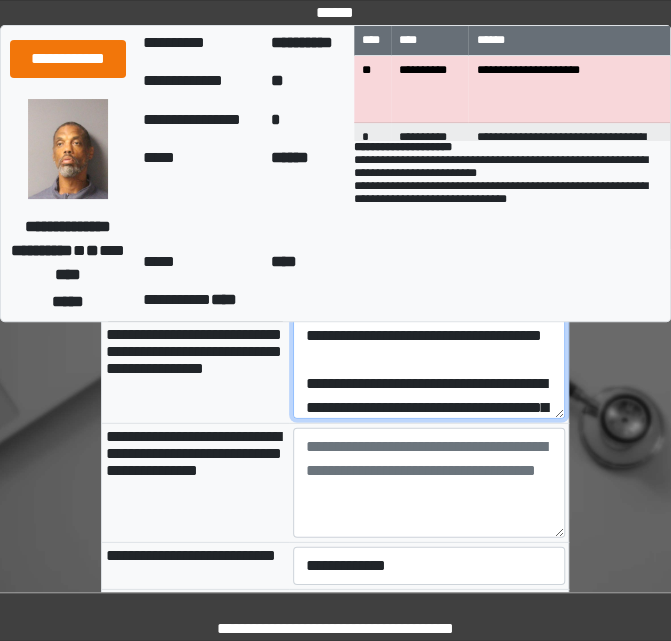 scroll, scrollTop: 64, scrollLeft: 0, axis: vertical 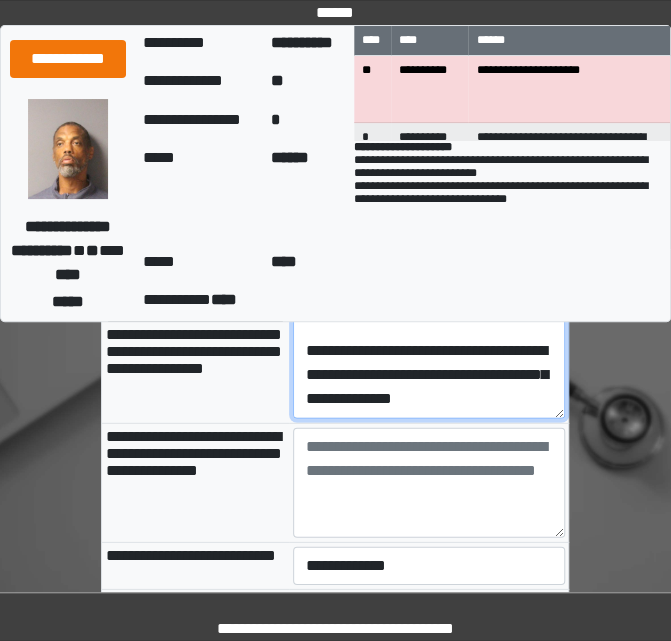 click on "**********" at bounding box center [429, 363] 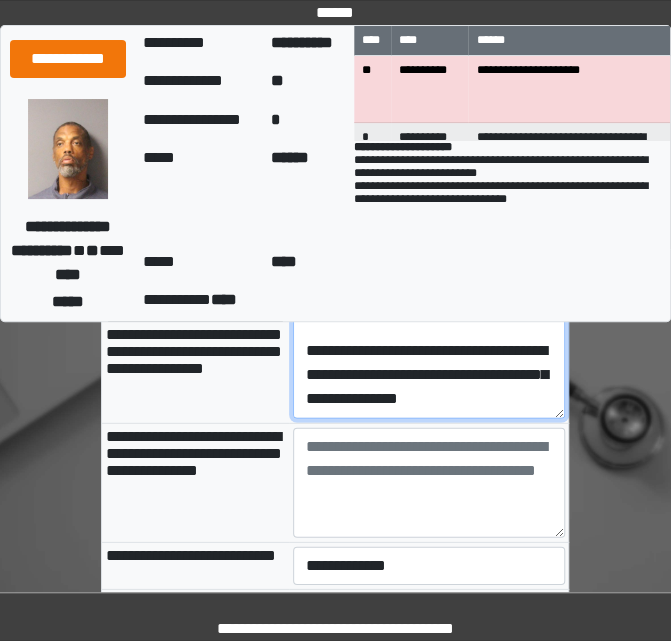 scroll, scrollTop: 96, scrollLeft: 0, axis: vertical 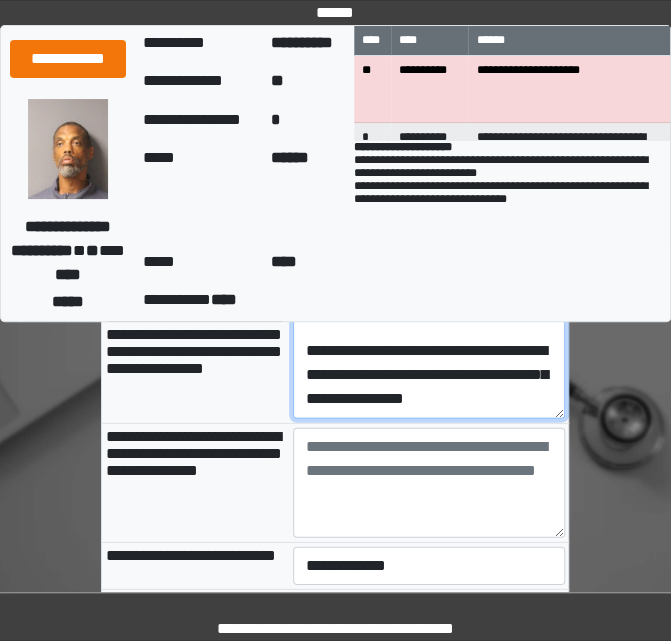 paste on "**********" 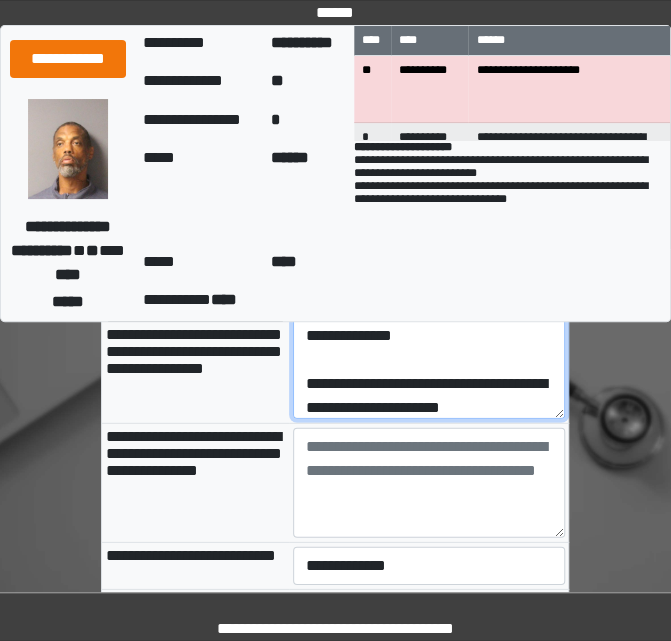 scroll, scrollTop: 160, scrollLeft: 0, axis: vertical 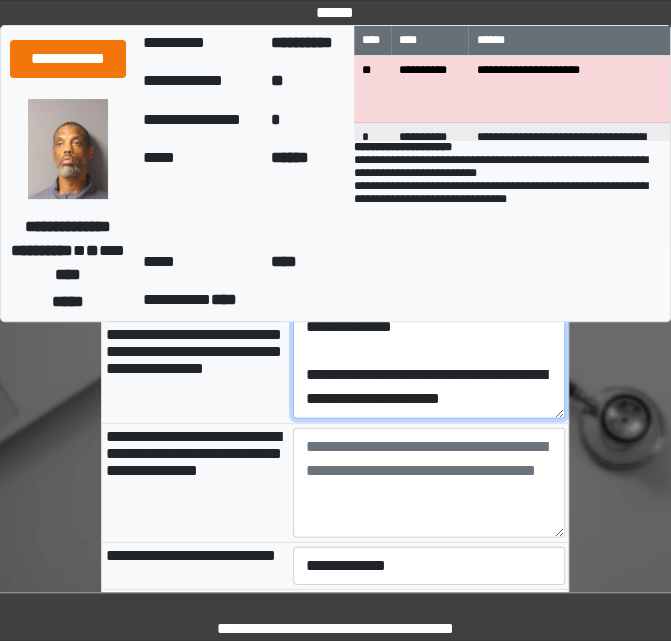 type on "**********" 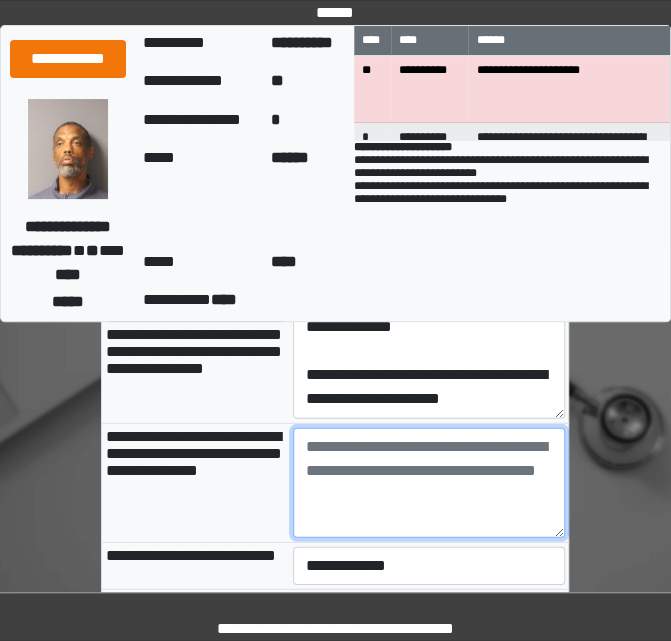 click at bounding box center (429, 483) 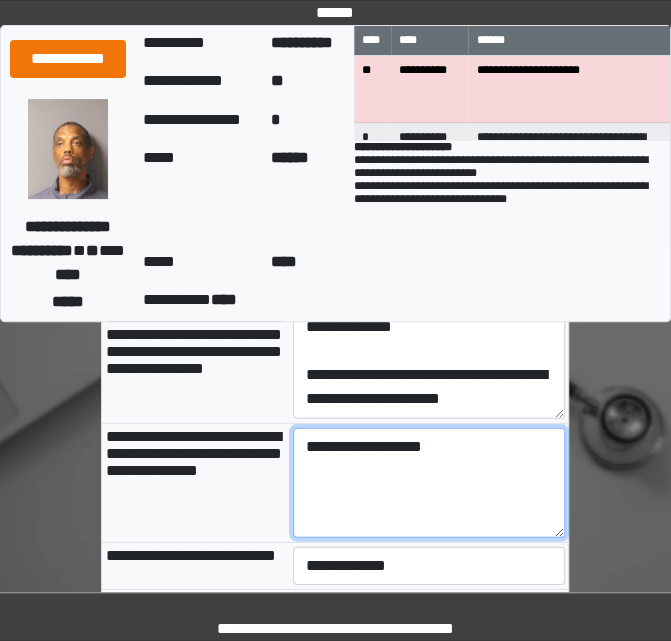 type on "**********" 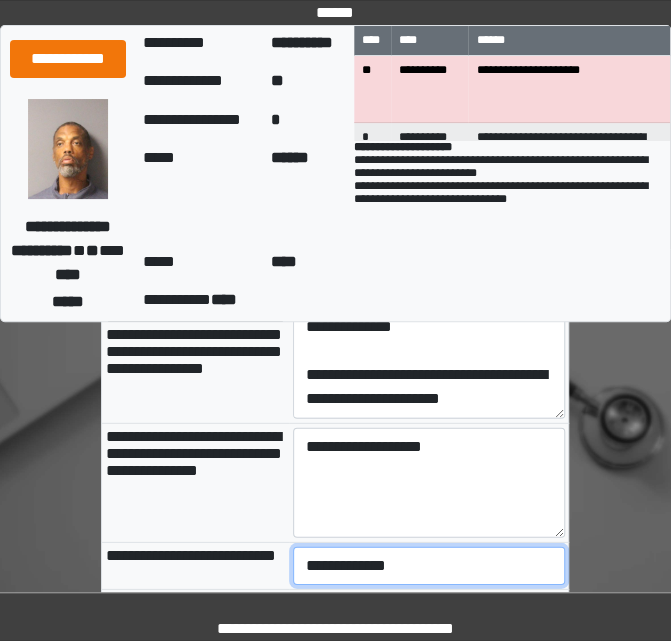 click on "**********" at bounding box center (429, 566) 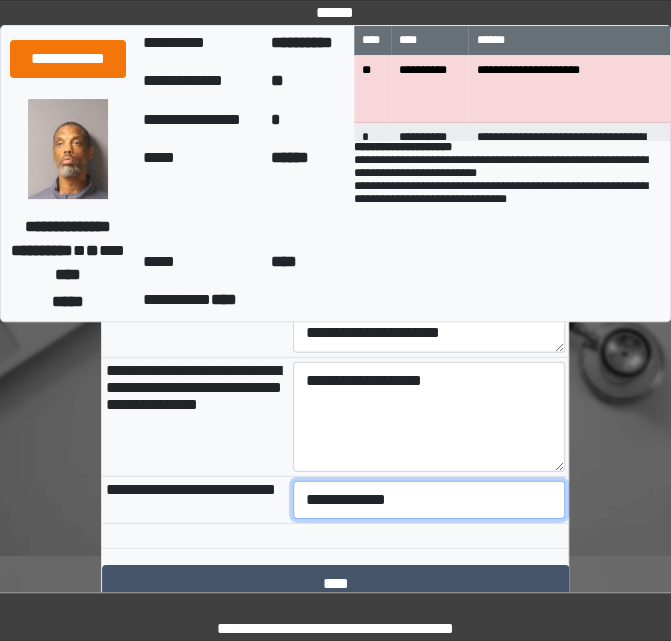 scroll, scrollTop: 3326, scrollLeft: 0, axis: vertical 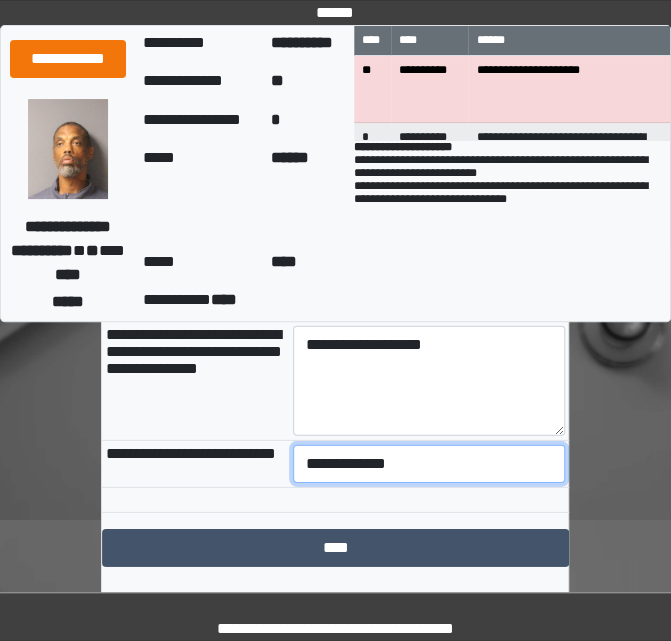 click on "**********" at bounding box center [429, 464] 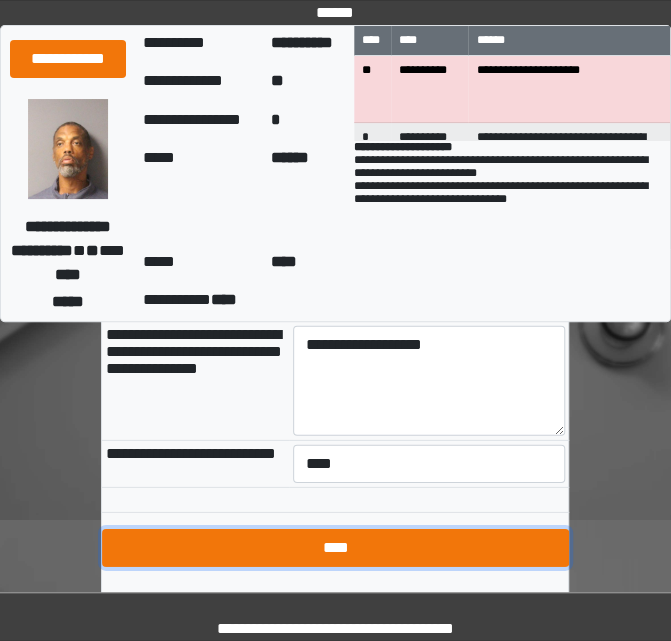click on "****" at bounding box center [335, 548] 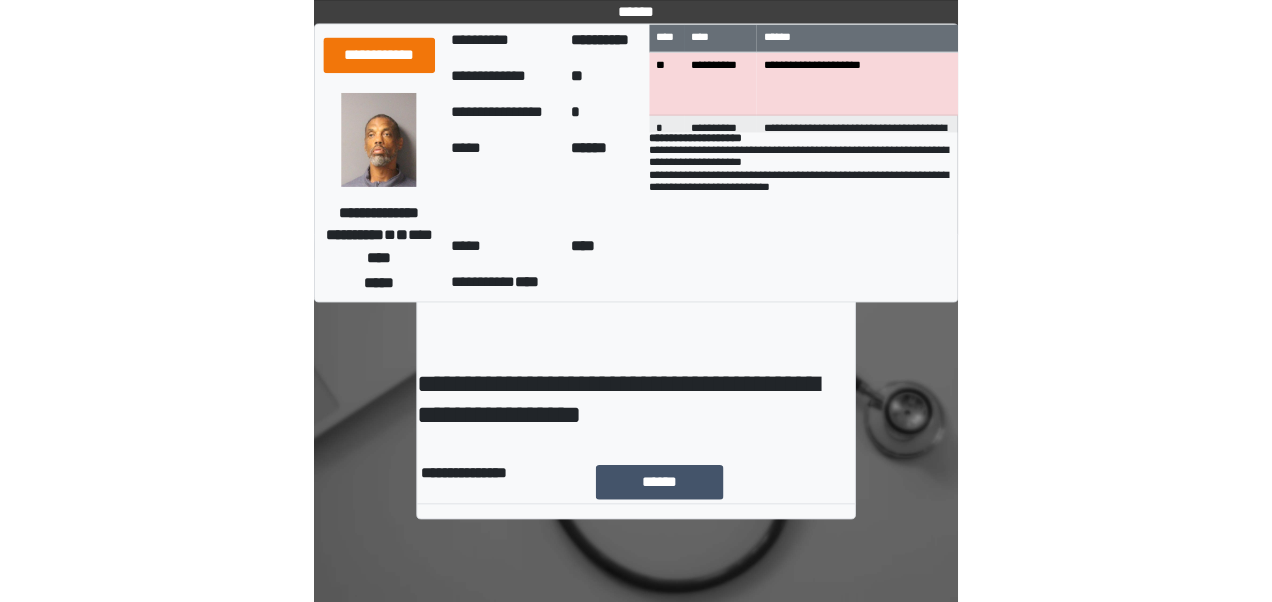 scroll, scrollTop: 0, scrollLeft: 0, axis: both 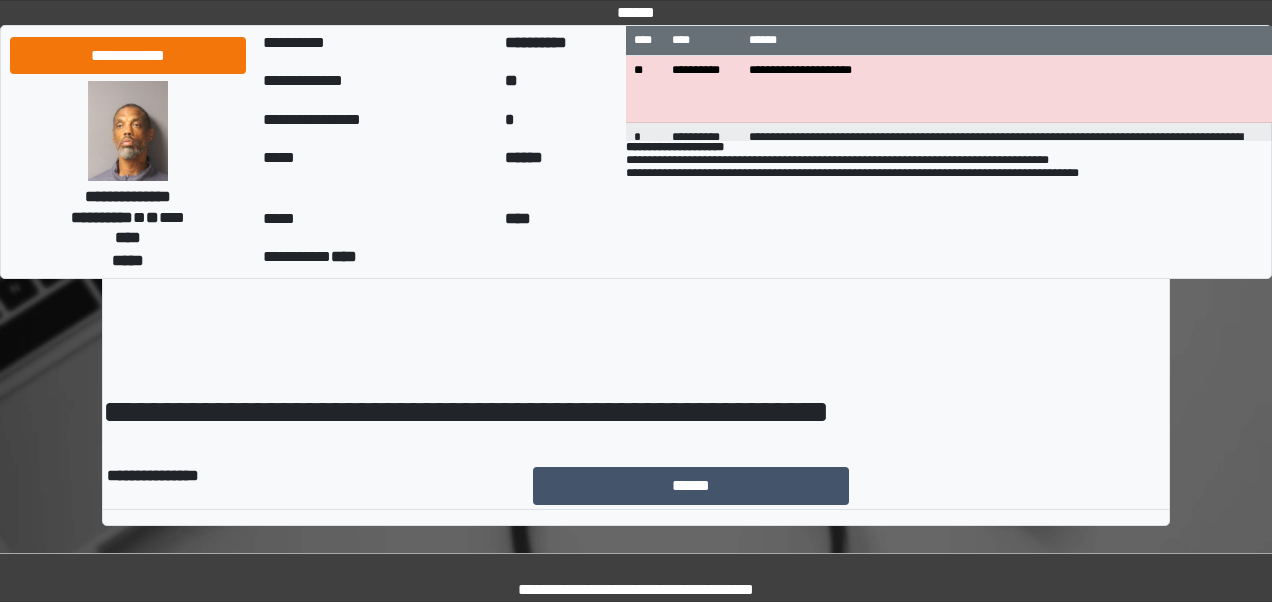 click on "******" at bounding box center [849, 486] 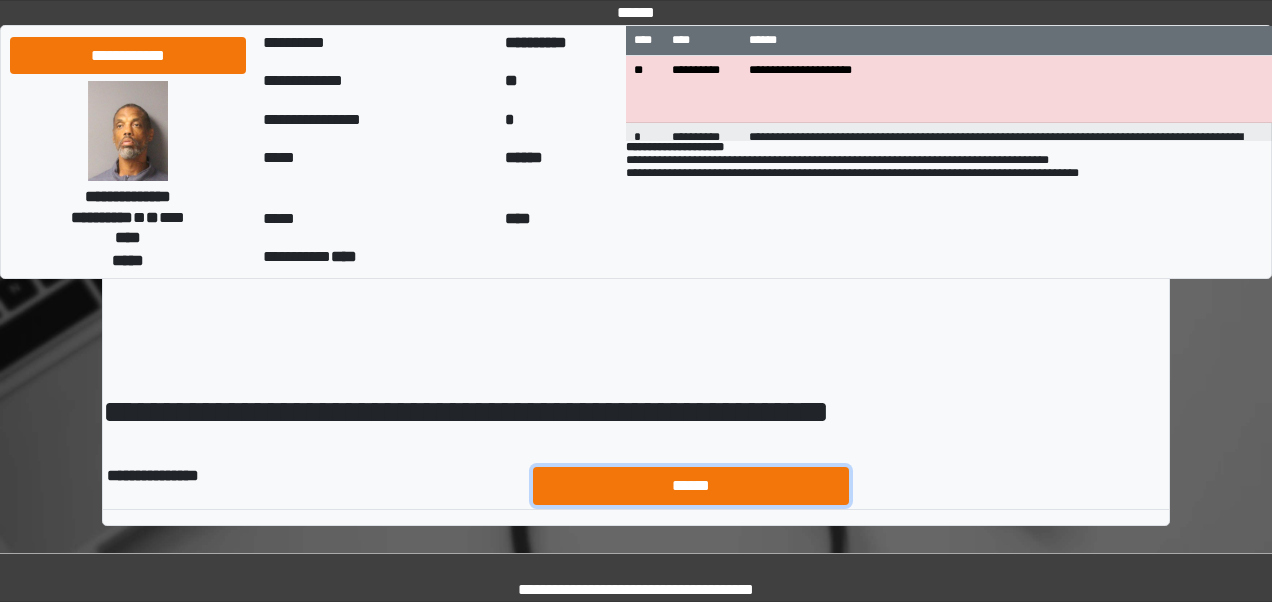click on "******" at bounding box center [691, 485] 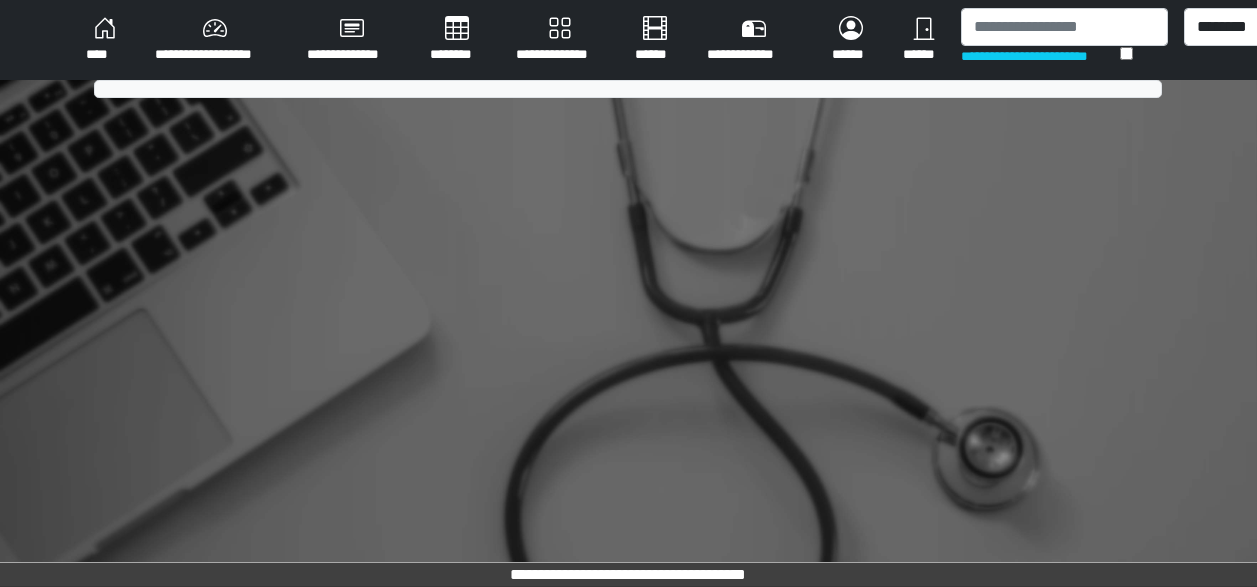 scroll, scrollTop: 0, scrollLeft: 0, axis: both 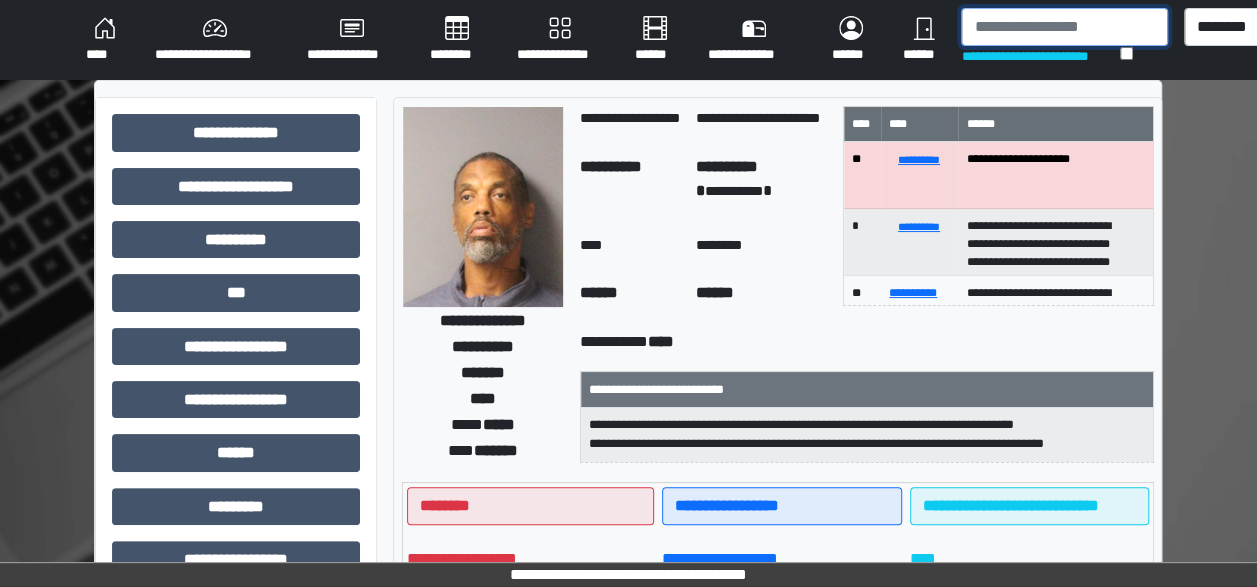 click at bounding box center (1064, 27) 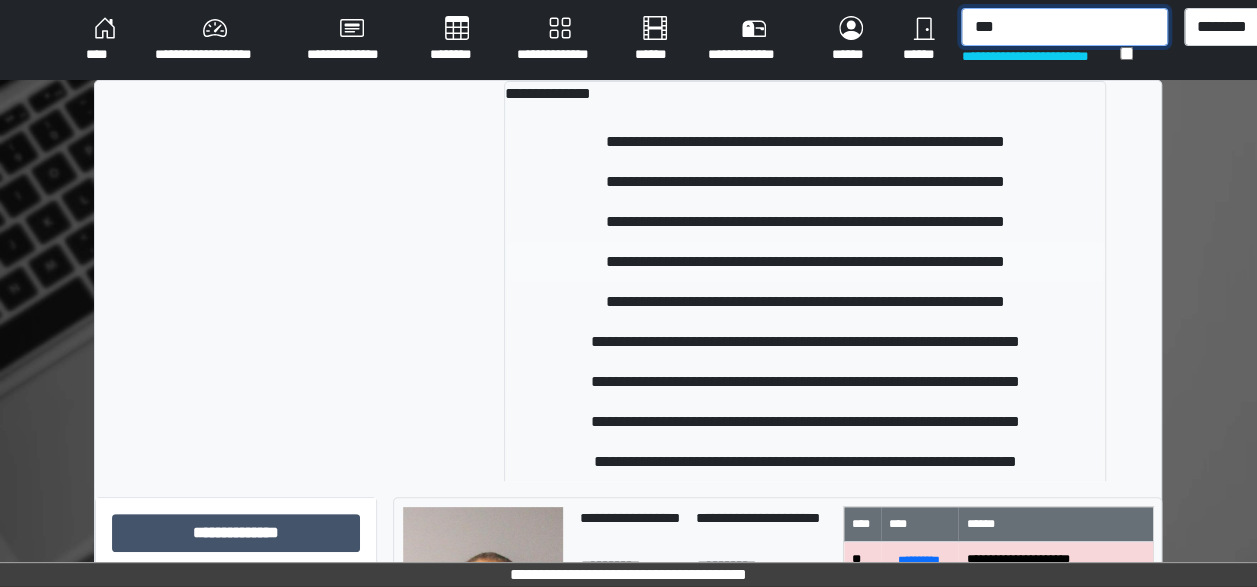 type on "***" 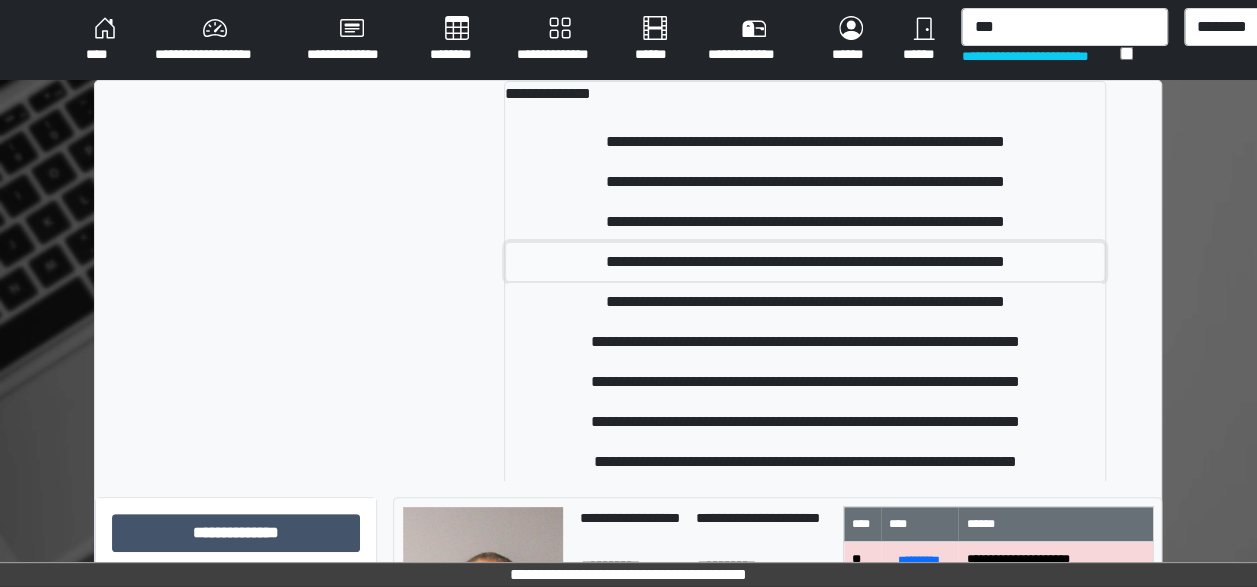 click on "**********" at bounding box center [805, 262] 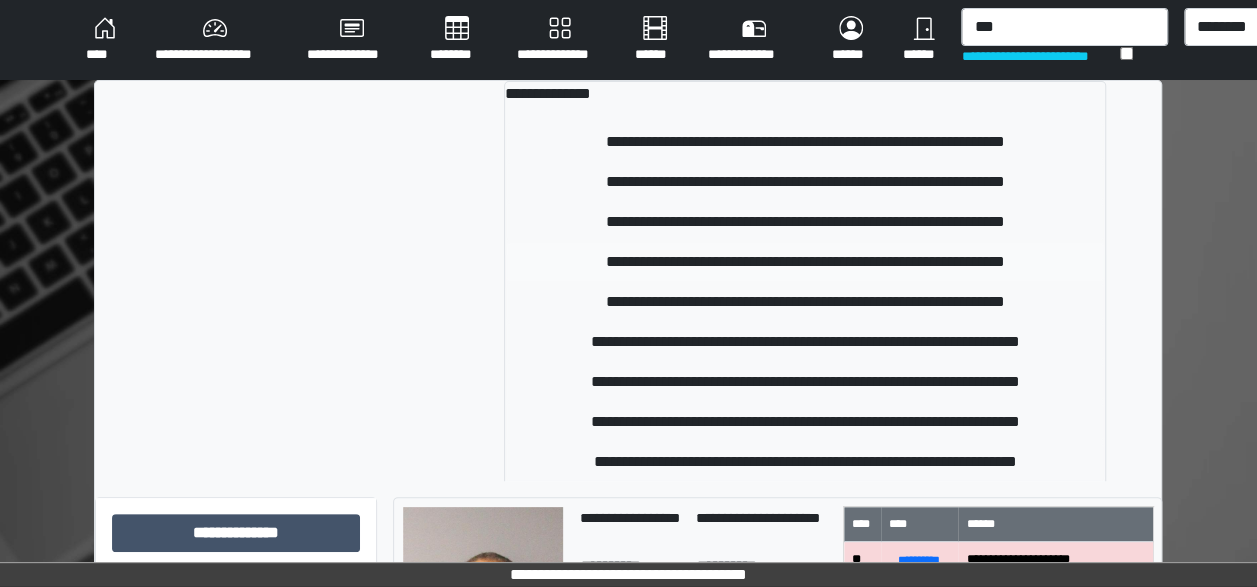 type 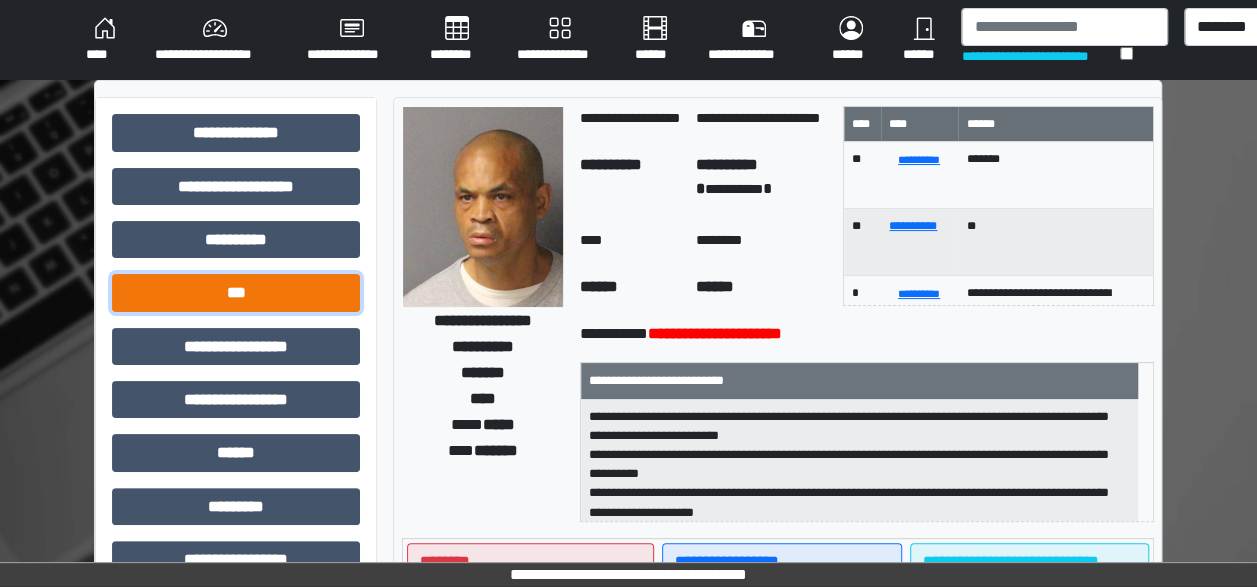 click on "***" at bounding box center [236, 292] 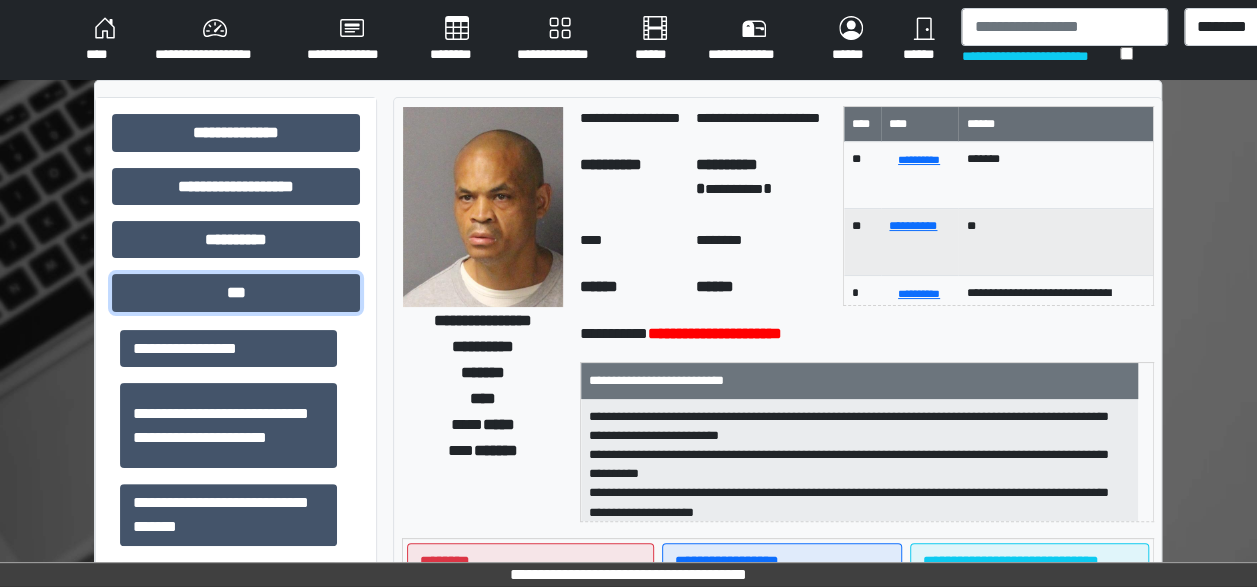 scroll, scrollTop: 0, scrollLeft: 0, axis: both 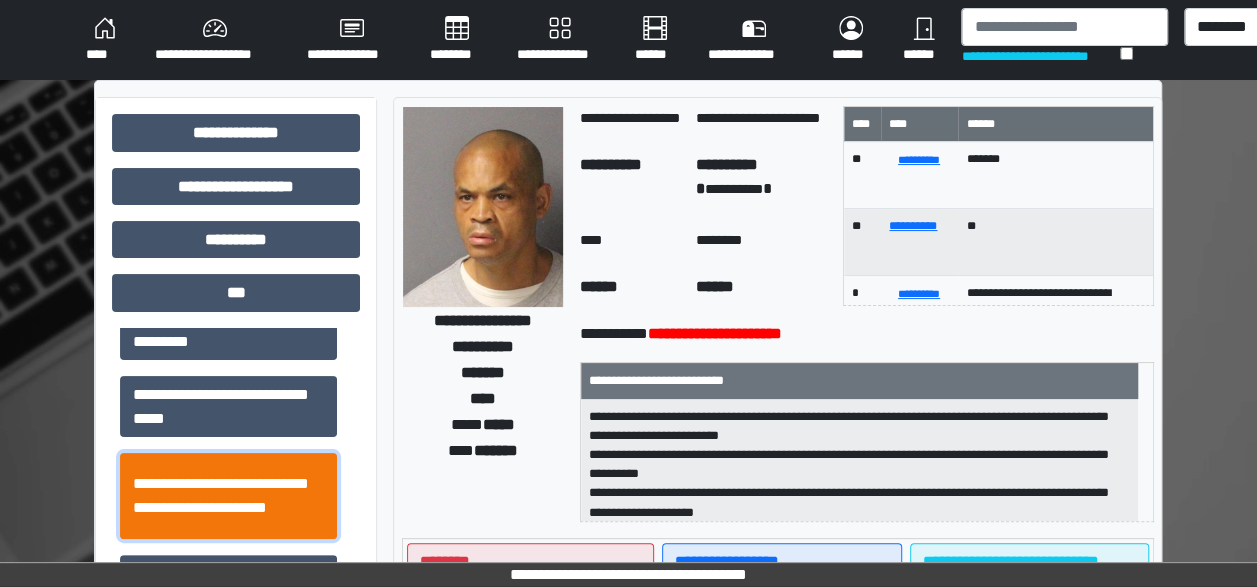 click on "**********" at bounding box center (228, 495) 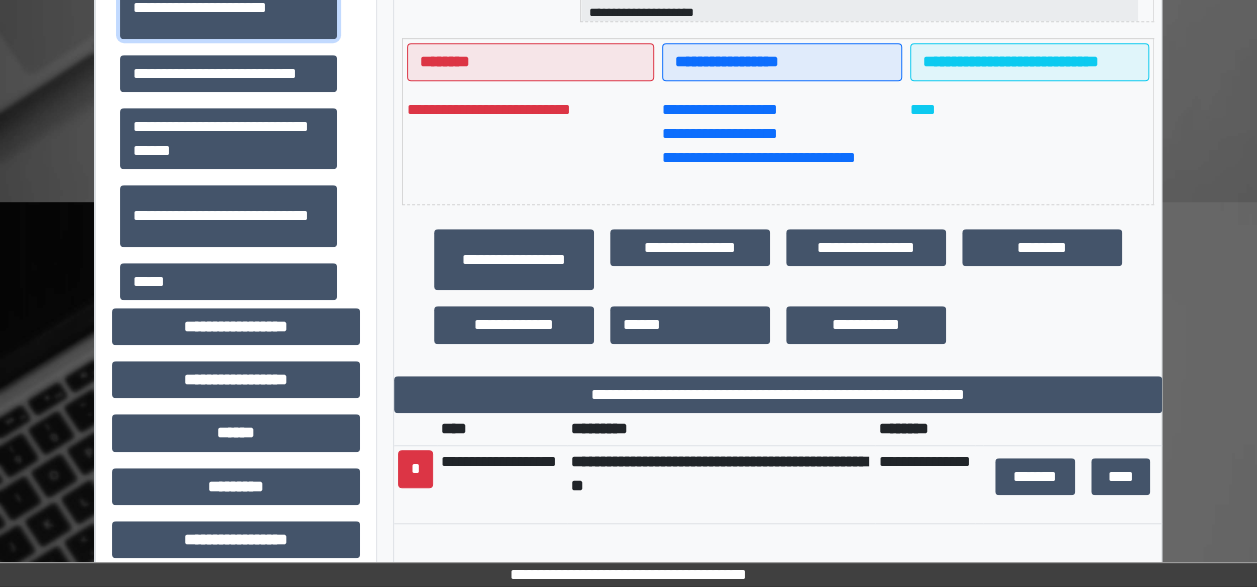 scroll, scrollTop: 567, scrollLeft: 0, axis: vertical 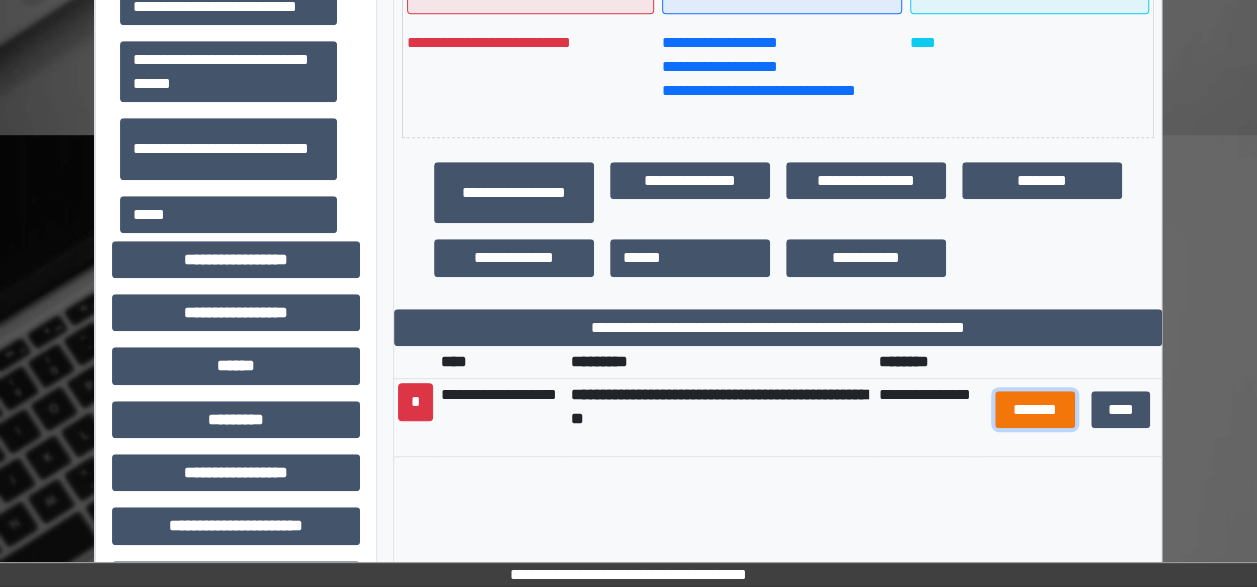 click on "*******" at bounding box center (1035, 409) 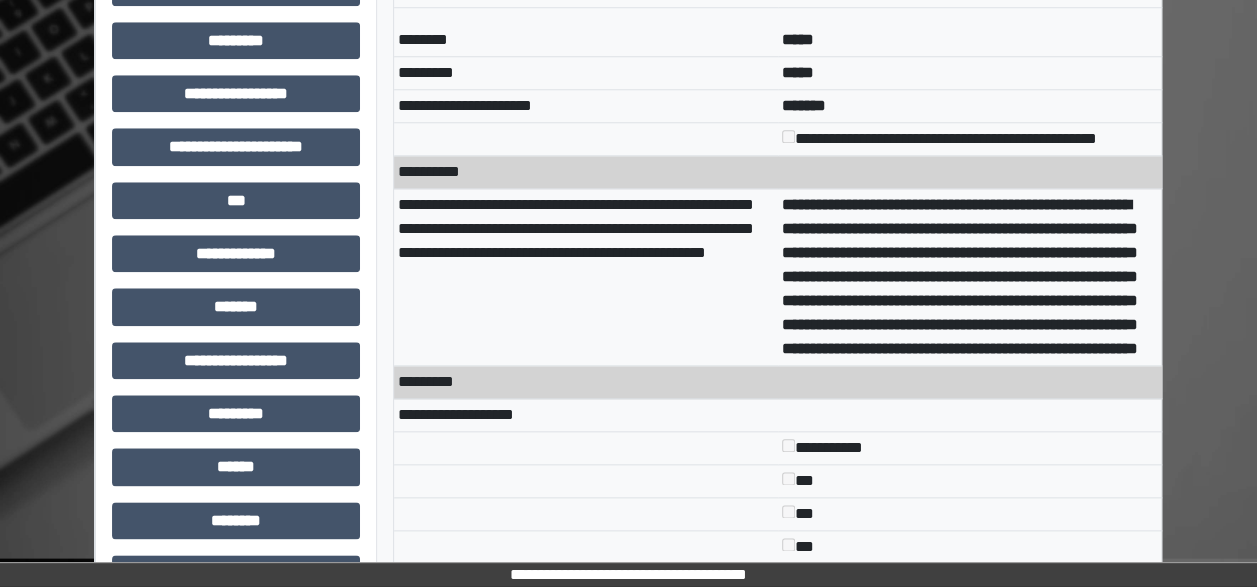 scroll, scrollTop: 940, scrollLeft: 0, axis: vertical 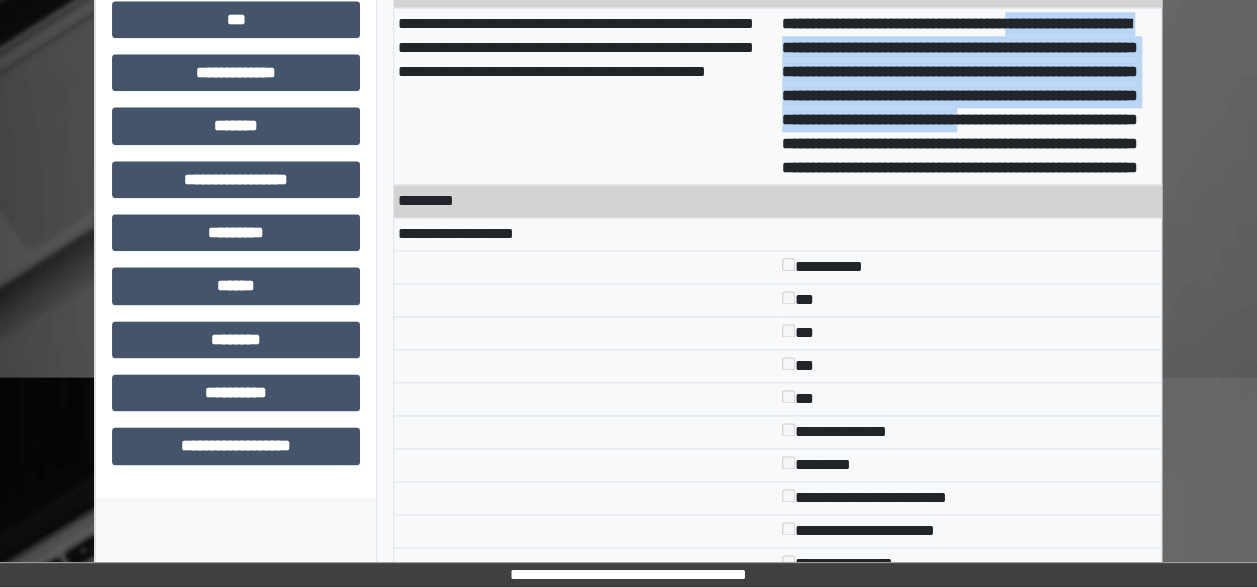 drag, startPoint x: 1052, startPoint y: 24, endPoint x: 1086, endPoint y: 145, distance: 125.68612 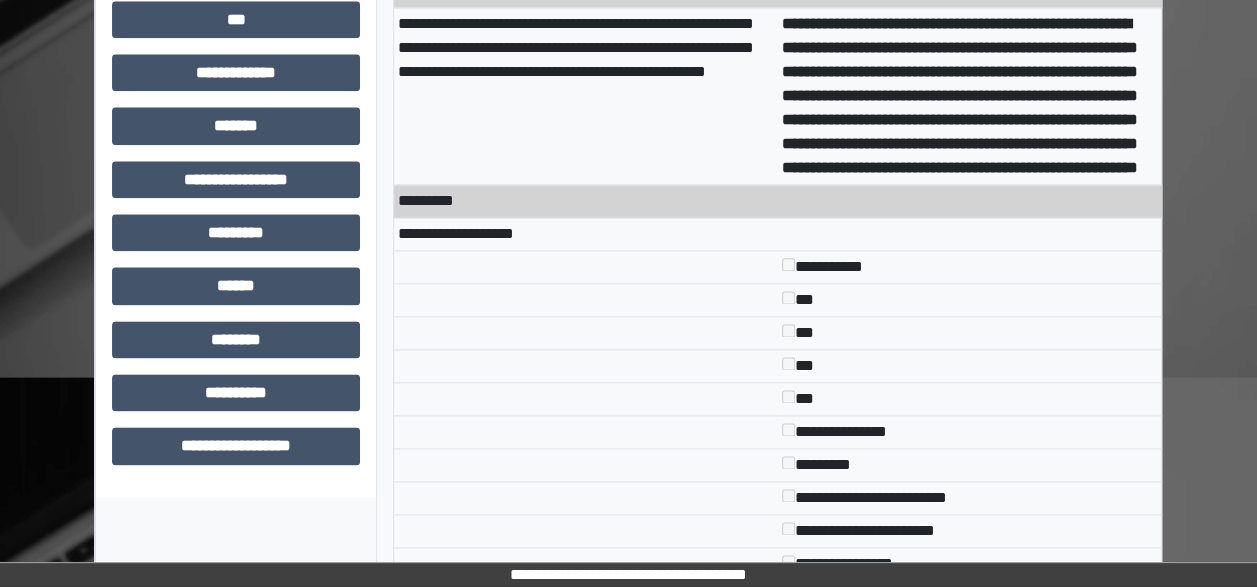 drag, startPoint x: 1086, startPoint y: 145, endPoint x: 1068, endPoint y: 186, distance: 44.777225 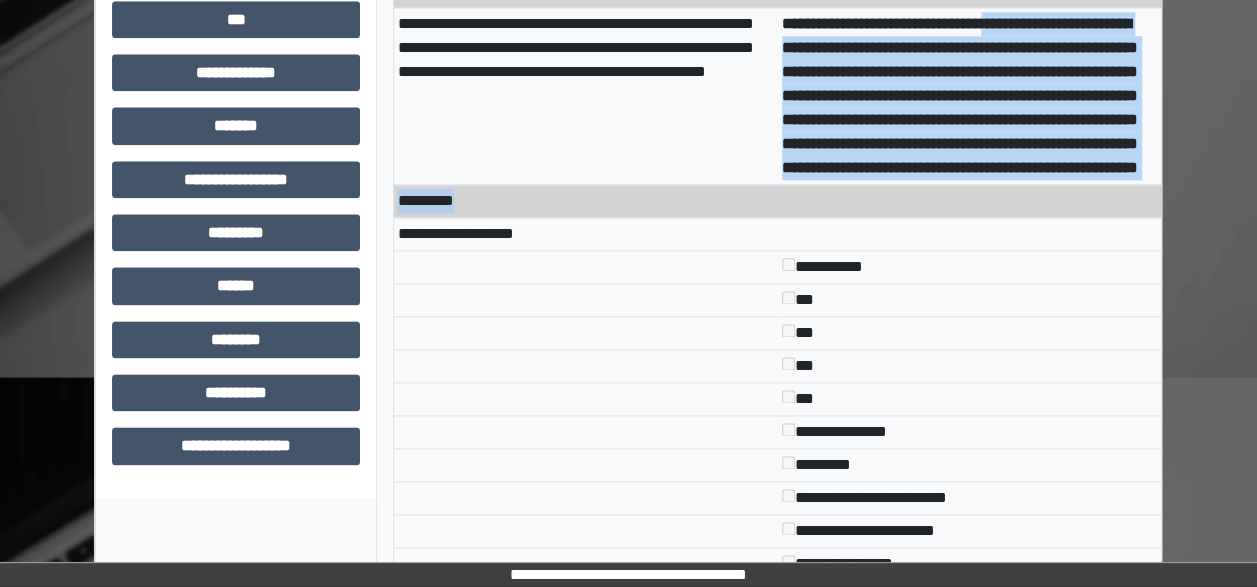 drag, startPoint x: 1046, startPoint y: 23, endPoint x: 1119, endPoint y: 232, distance: 221.38202 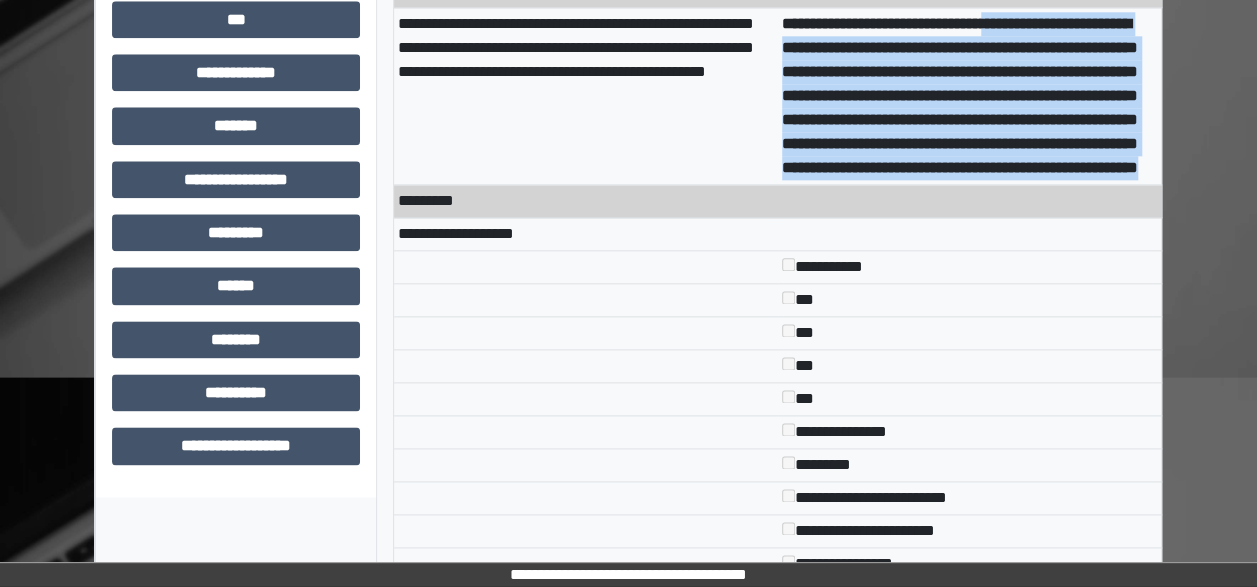 drag, startPoint x: 1046, startPoint y: 16, endPoint x: 1120, endPoint y: 215, distance: 212.31345 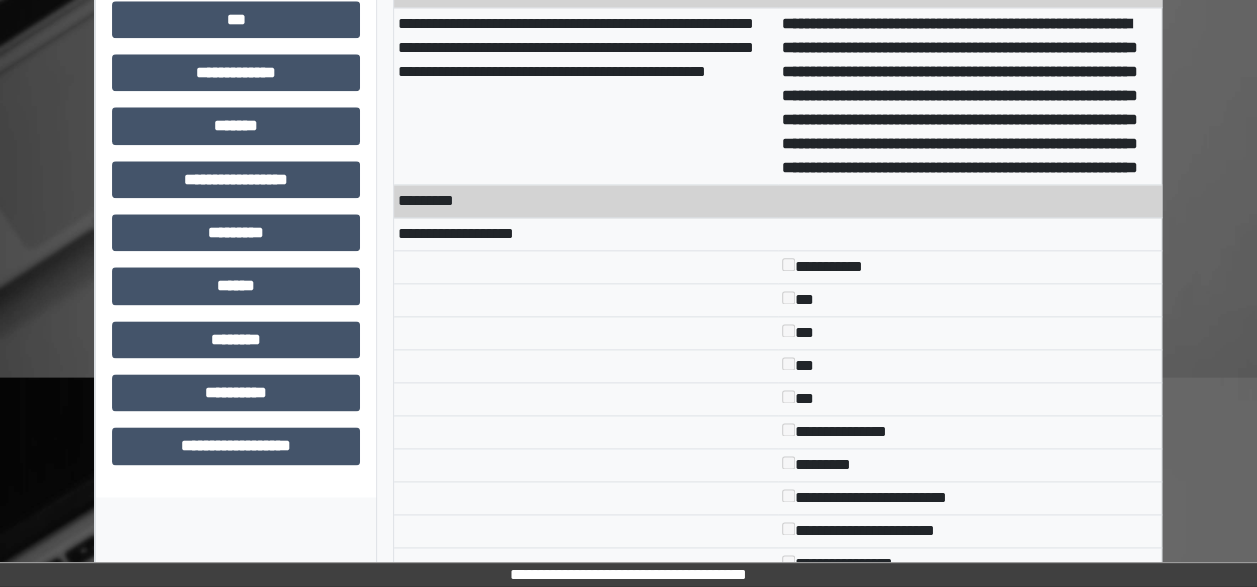 click on "***" at bounding box center (970, 366) 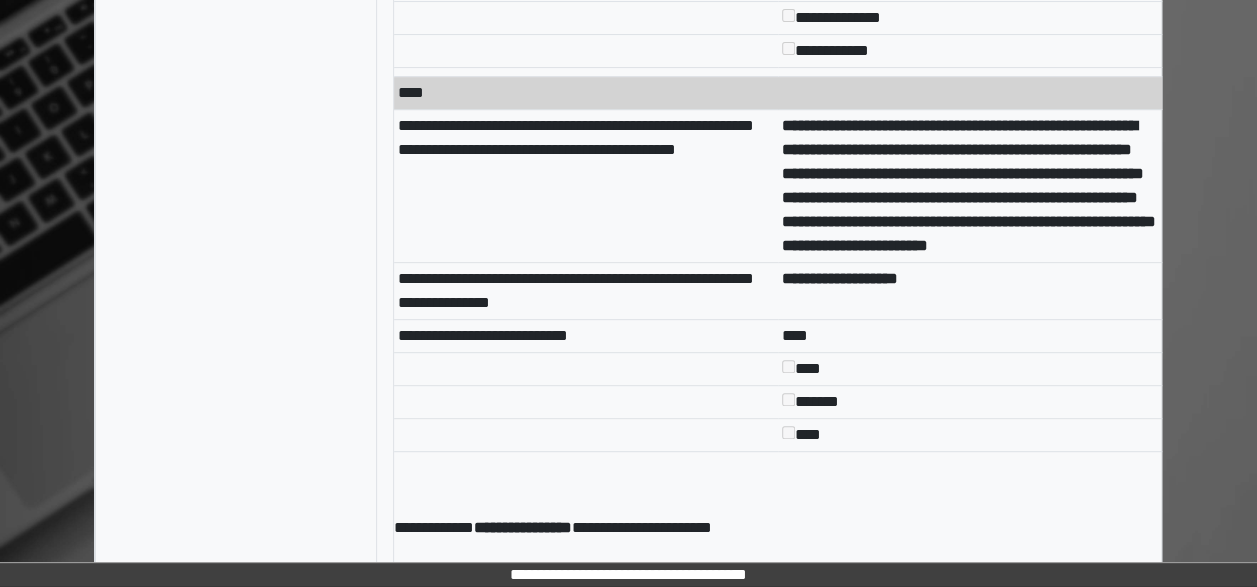 scroll, scrollTop: 4116, scrollLeft: 0, axis: vertical 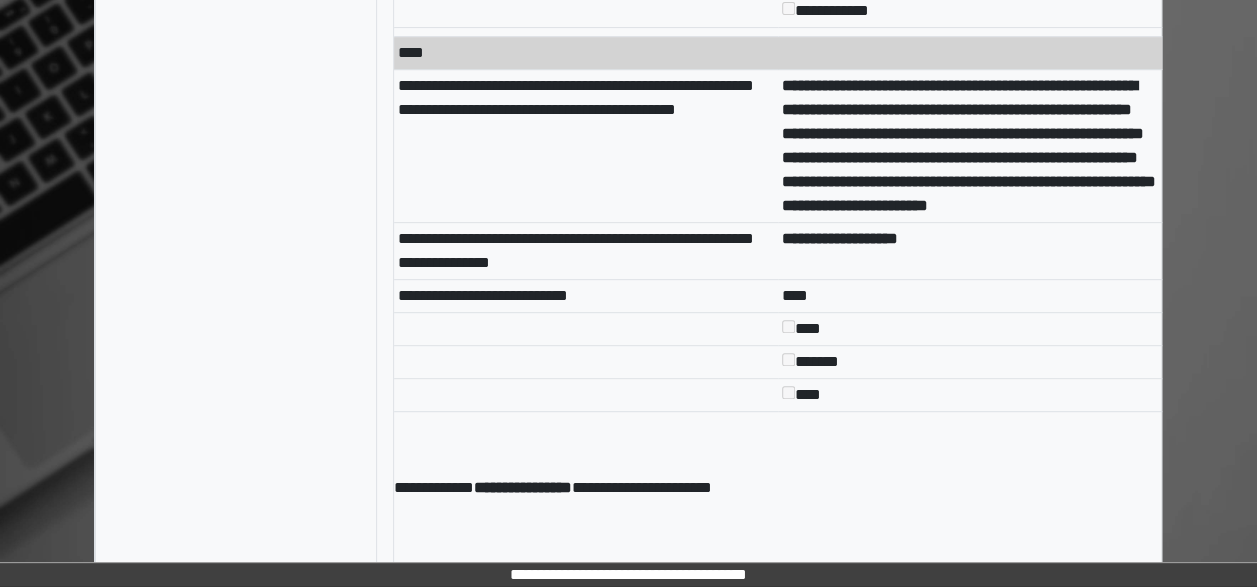 drag, startPoint x: 776, startPoint y: 105, endPoint x: 945, endPoint y: 272, distance: 237.59209 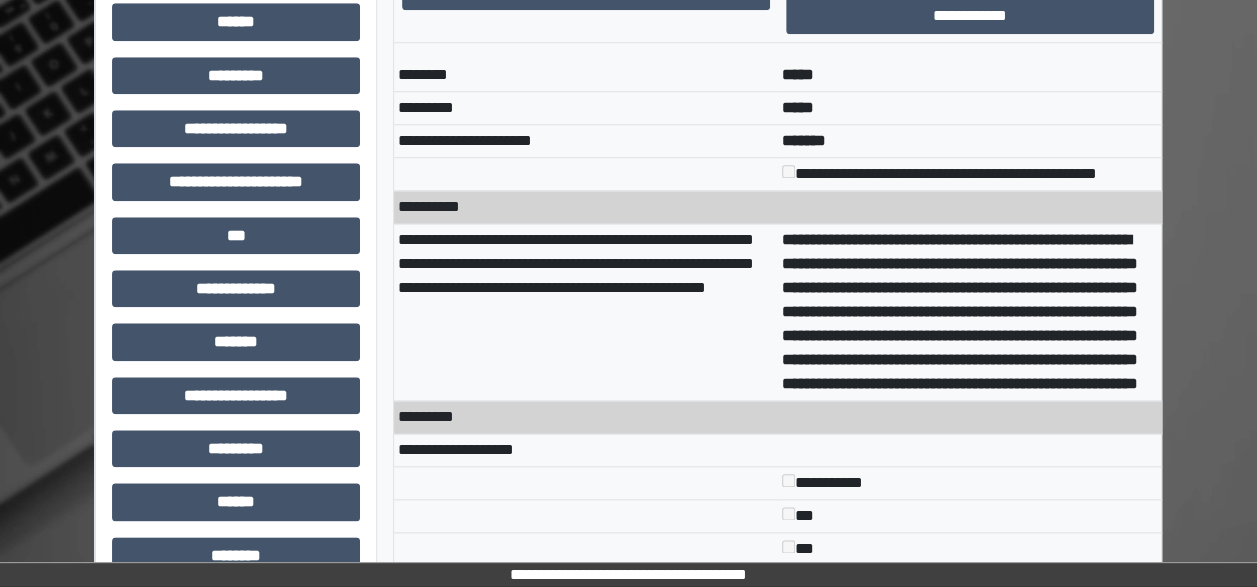 scroll, scrollTop: 754, scrollLeft: 0, axis: vertical 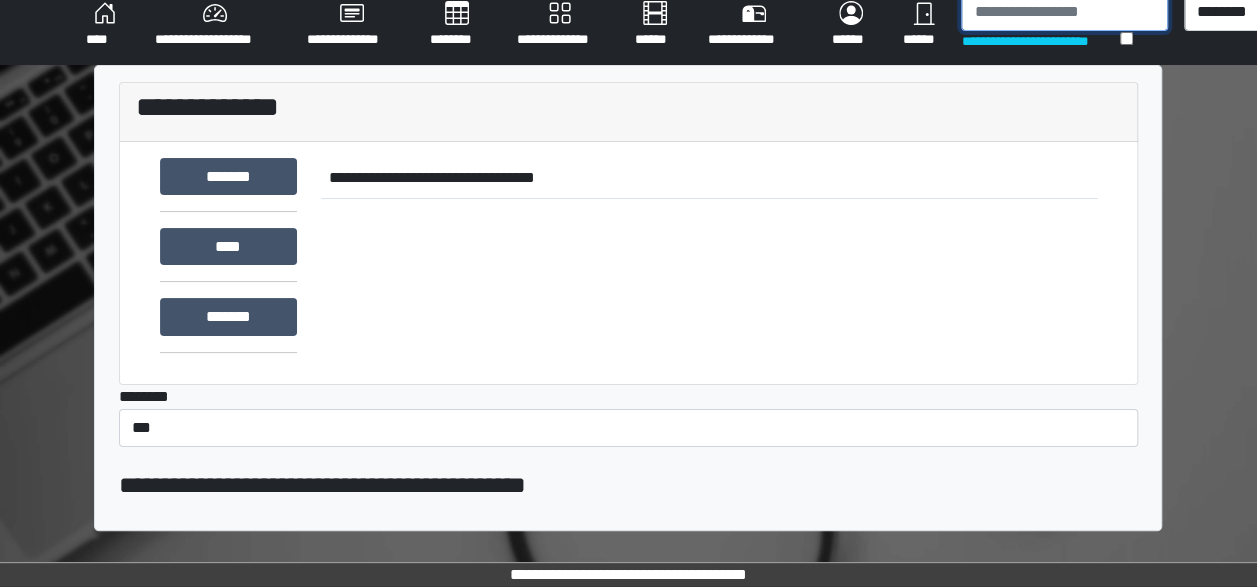click at bounding box center [1064, 12] 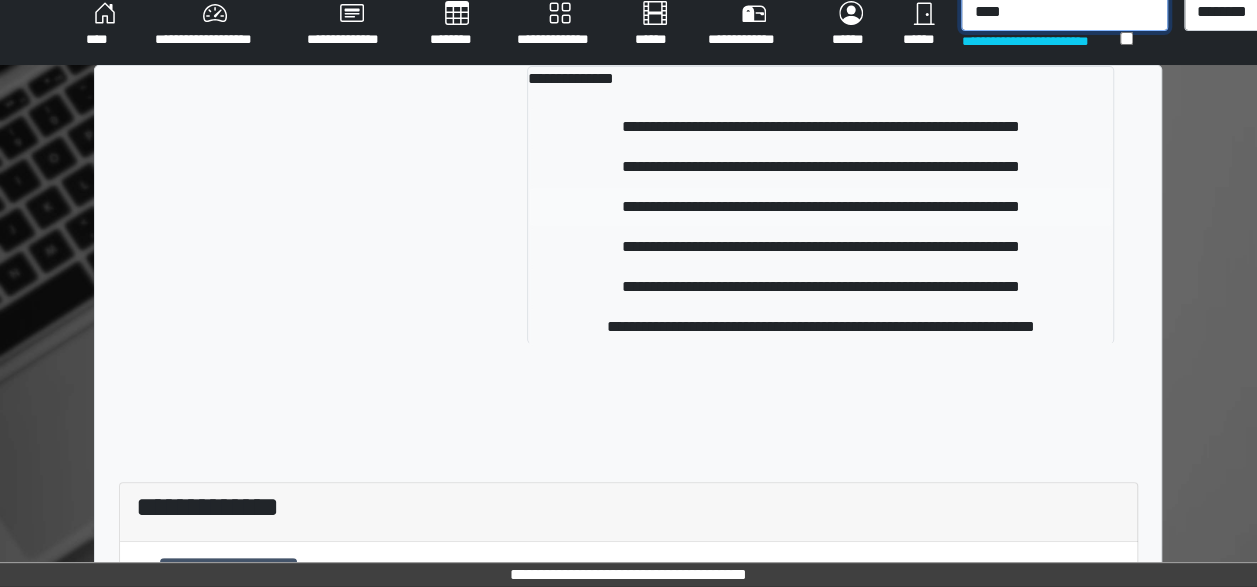 type on "****" 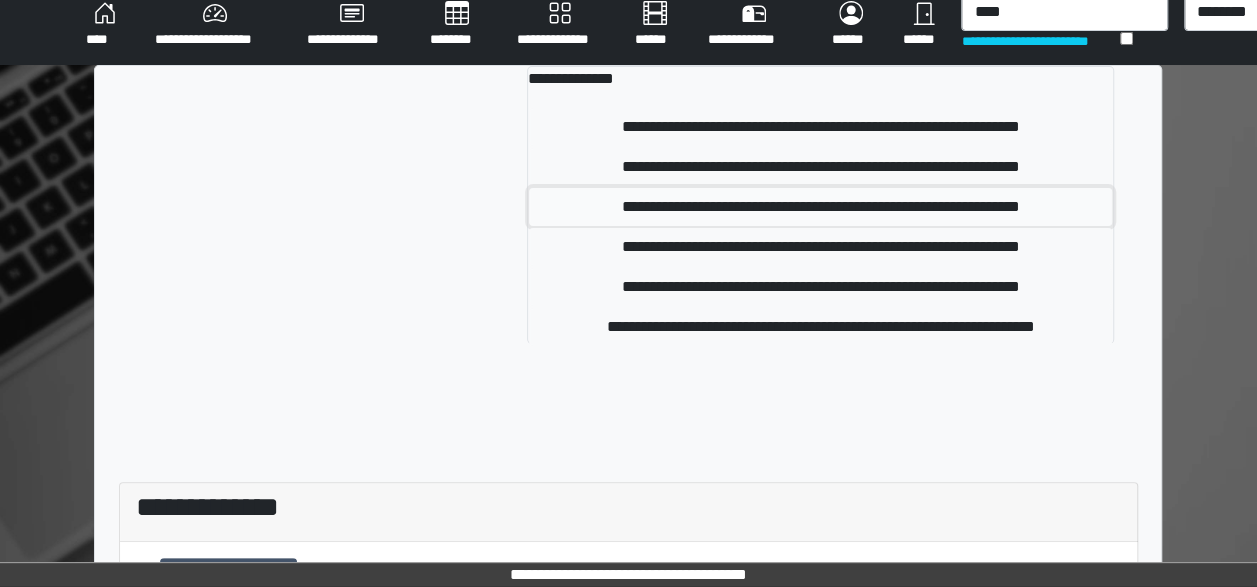 click on "**********" at bounding box center [820, 207] 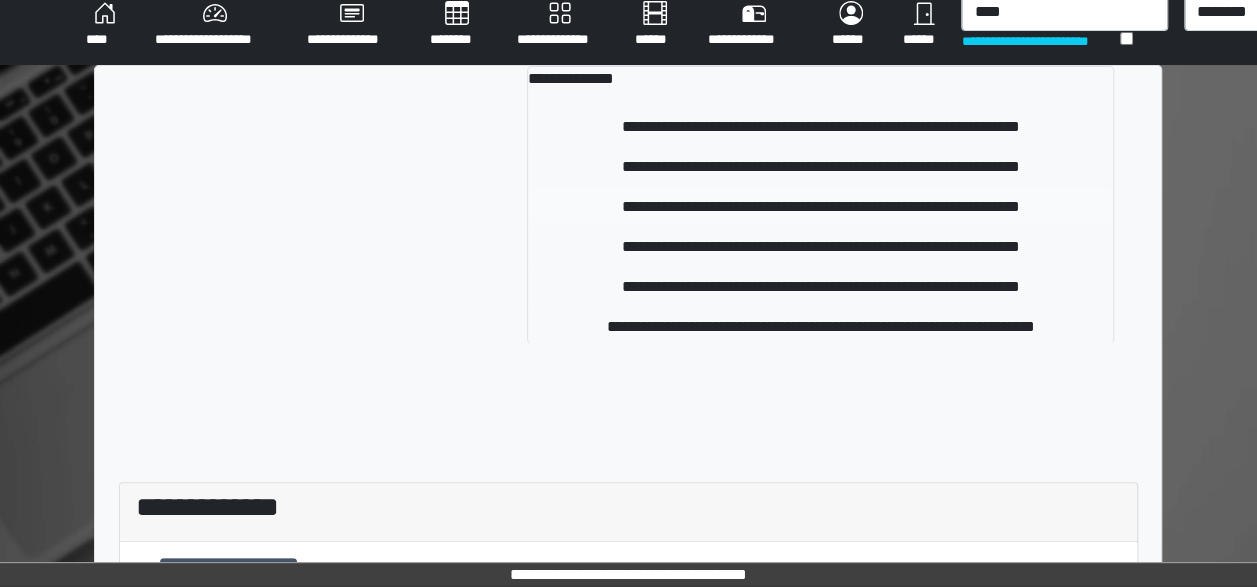 type 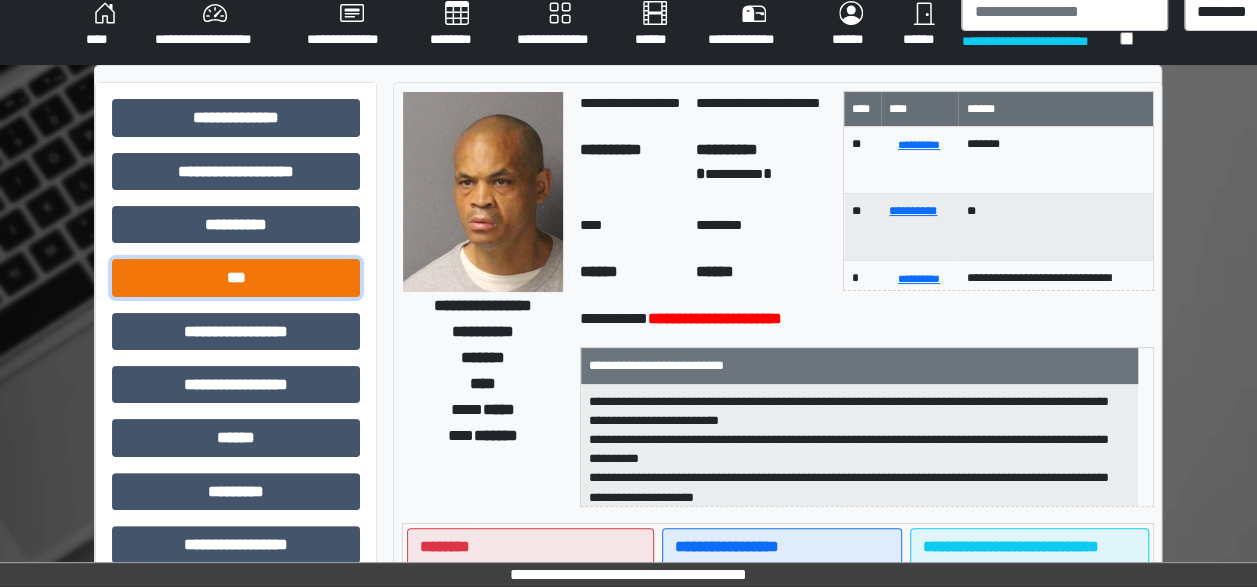 click on "***" at bounding box center (236, 277) 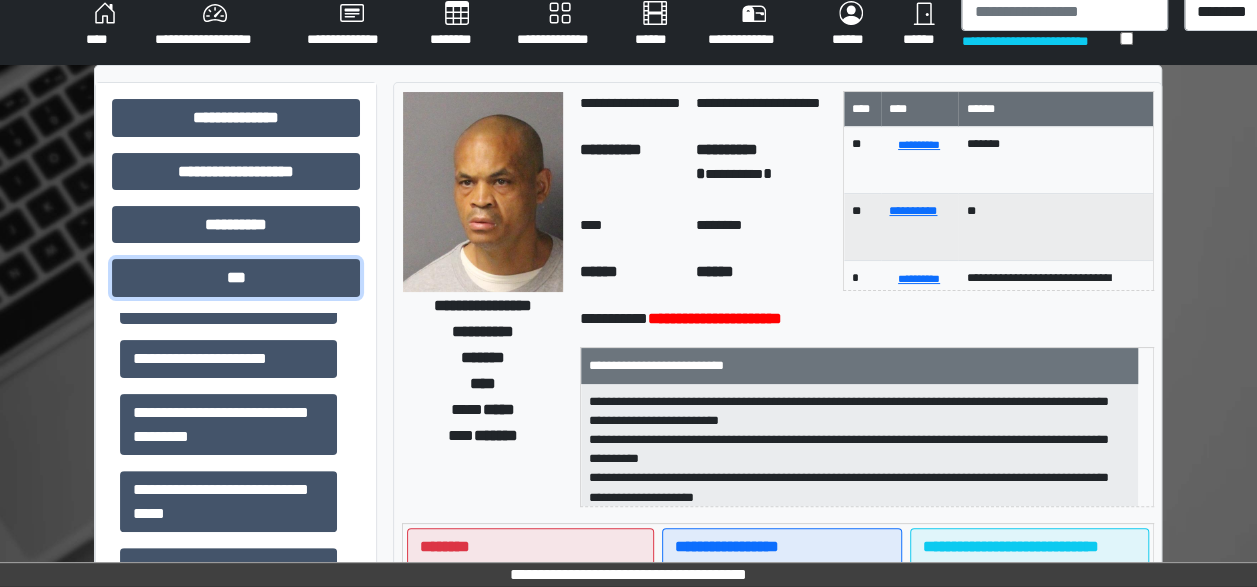 scroll, scrollTop: 386, scrollLeft: 0, axis: vertical 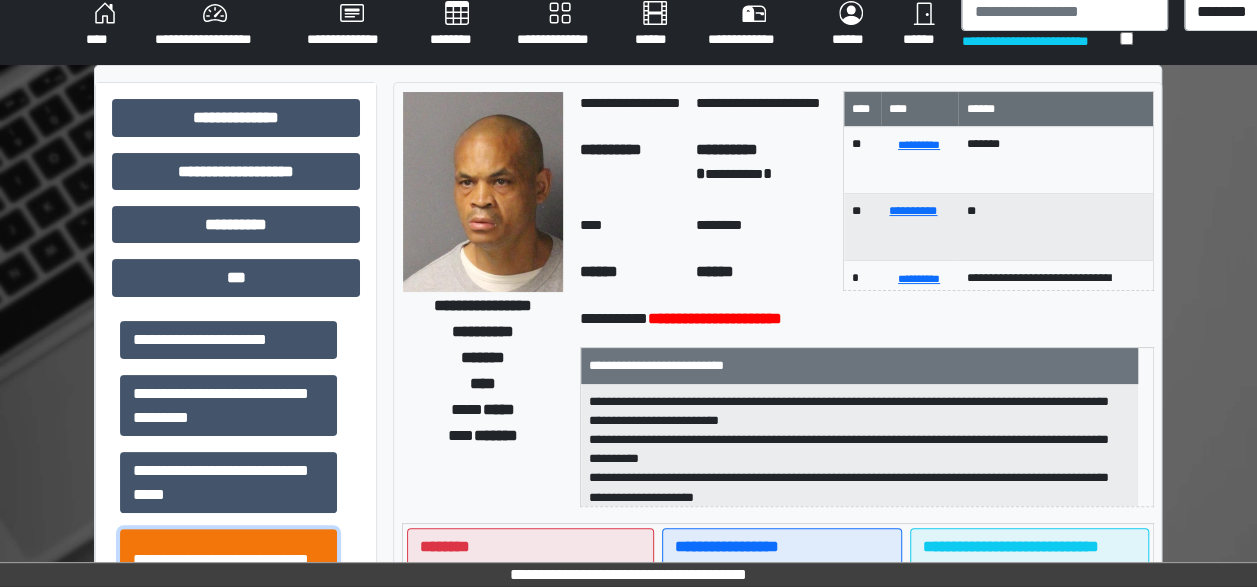 click on "**********" at bounding box center [228, 571] 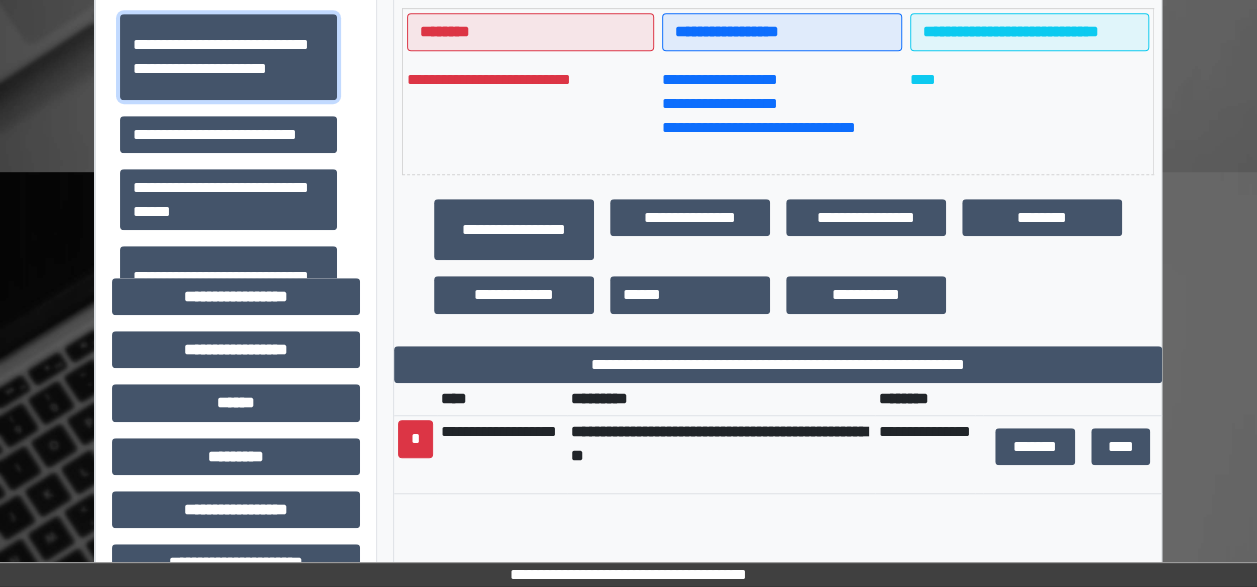scroll, scrollTop: 556, scrollLeft: 0, axis: vertical 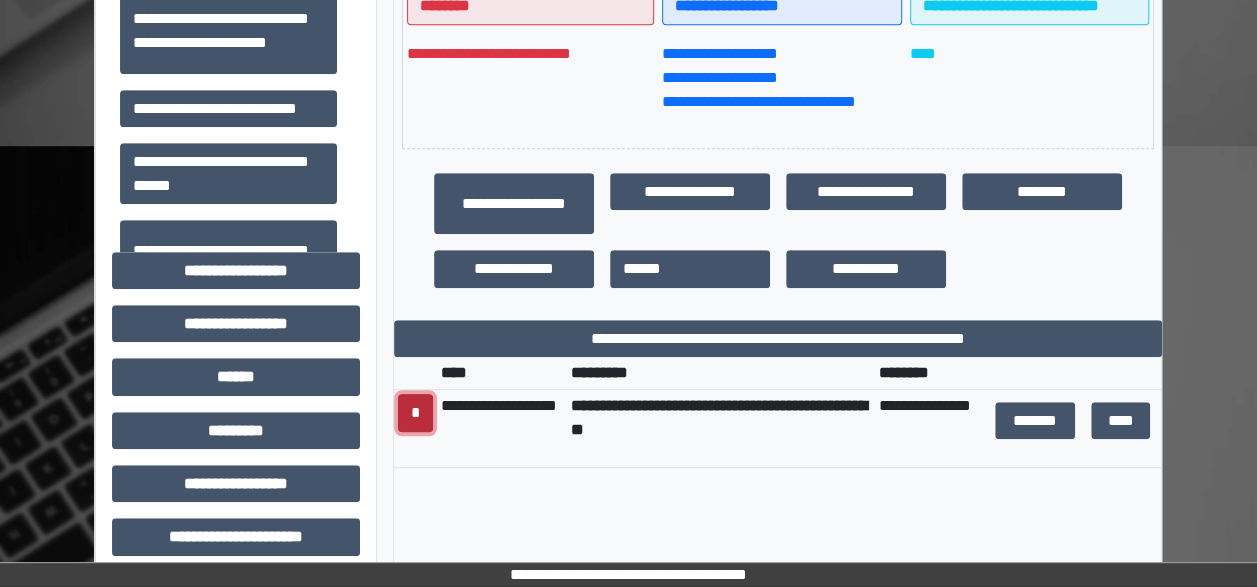 click on "*" at bounding box center (415, 413) 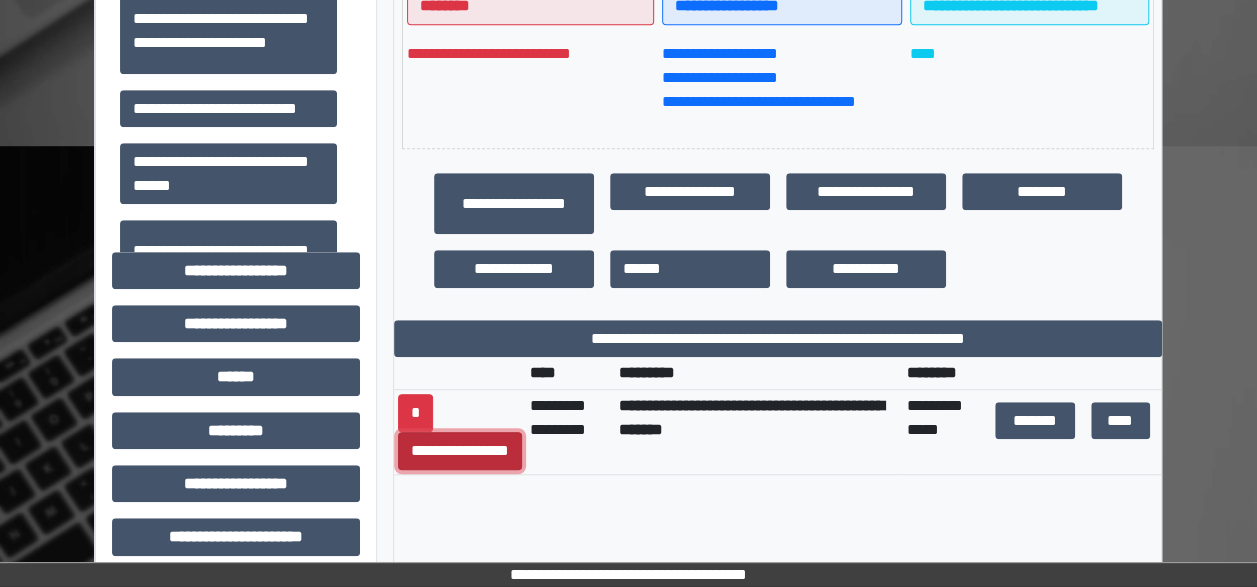 click on "**********" at bounding box center (460, 451) 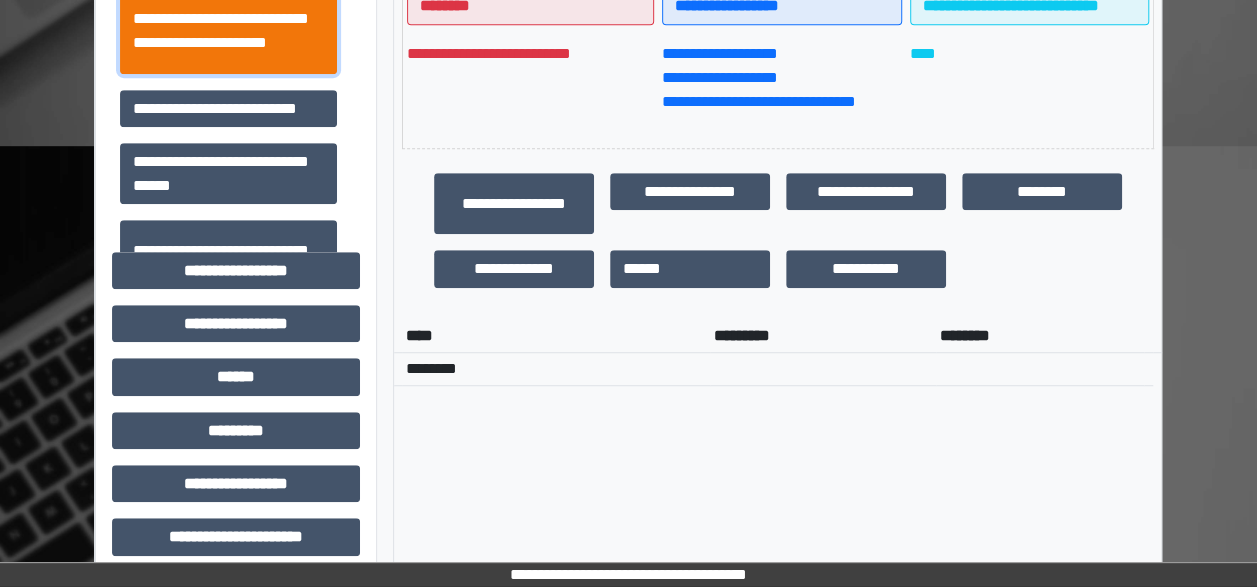 click on "**********" at bounding box center [228, 30] 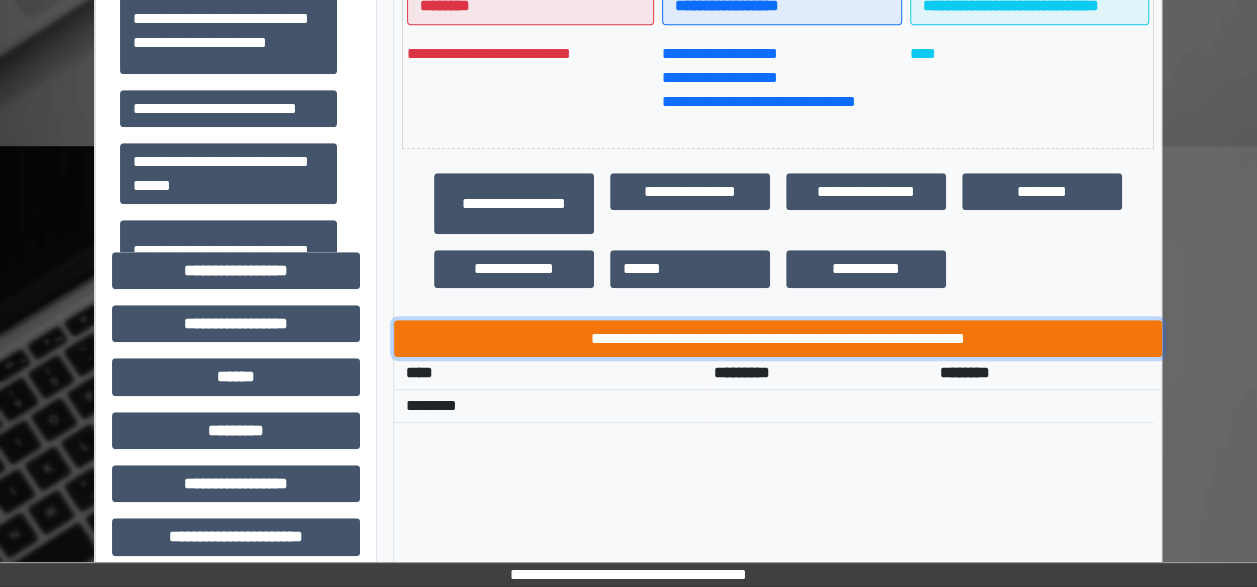 click on "**********" at bounding box center [778, 338] 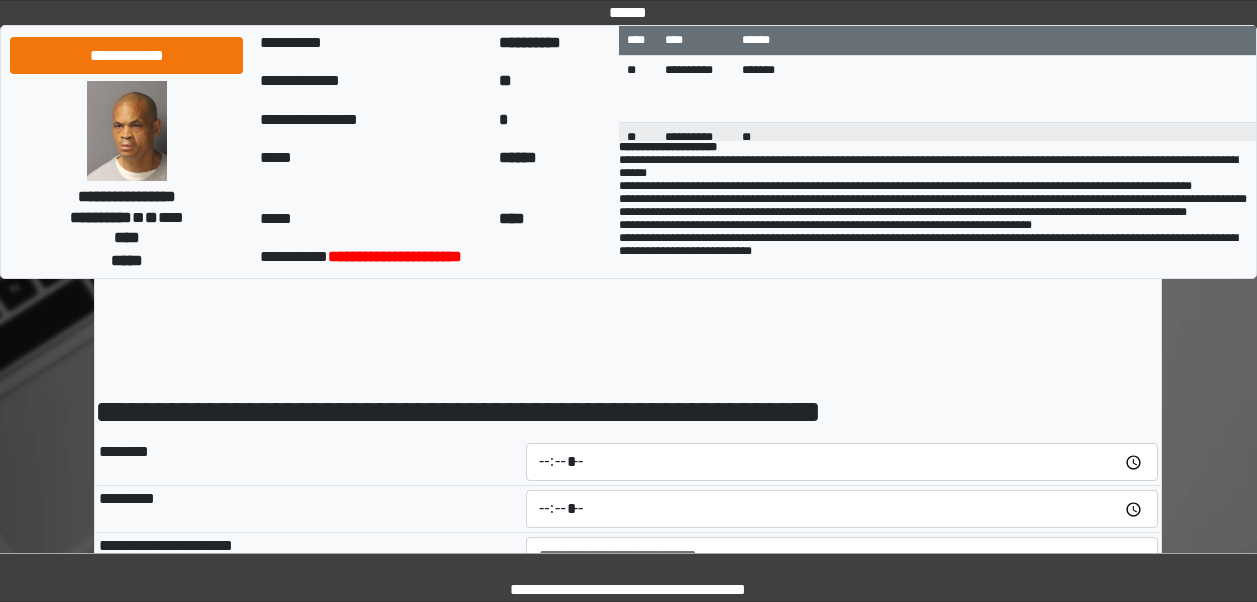 scroll, scrollTop: 0, scrollLeft: 0, axis: both 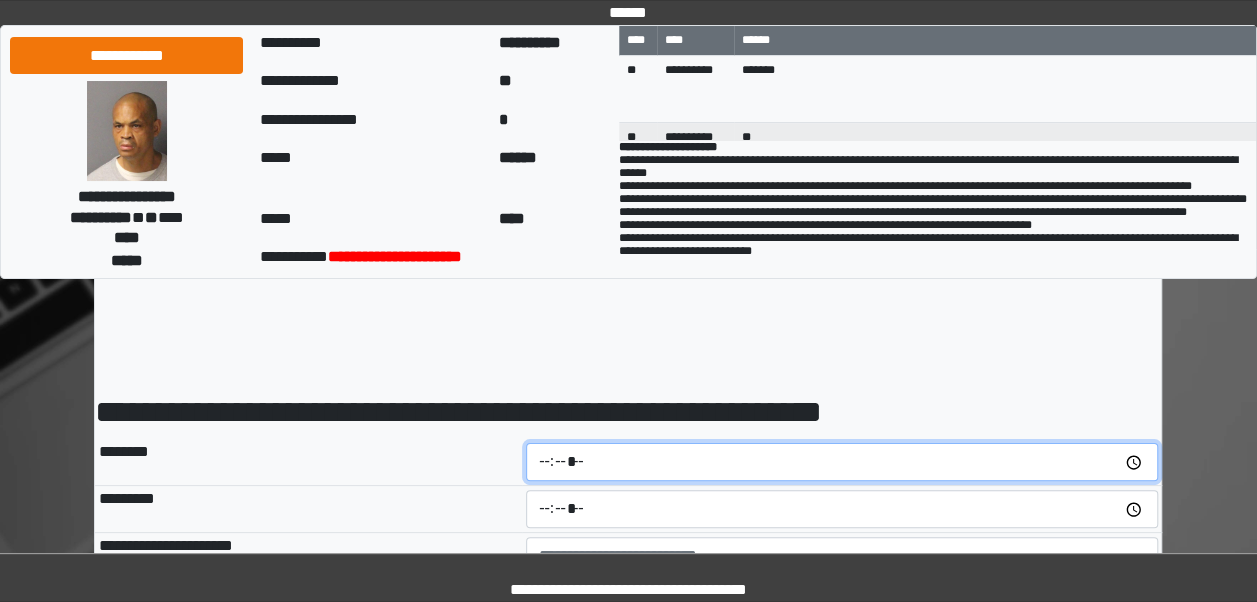 click at bounding box center [842, 462] 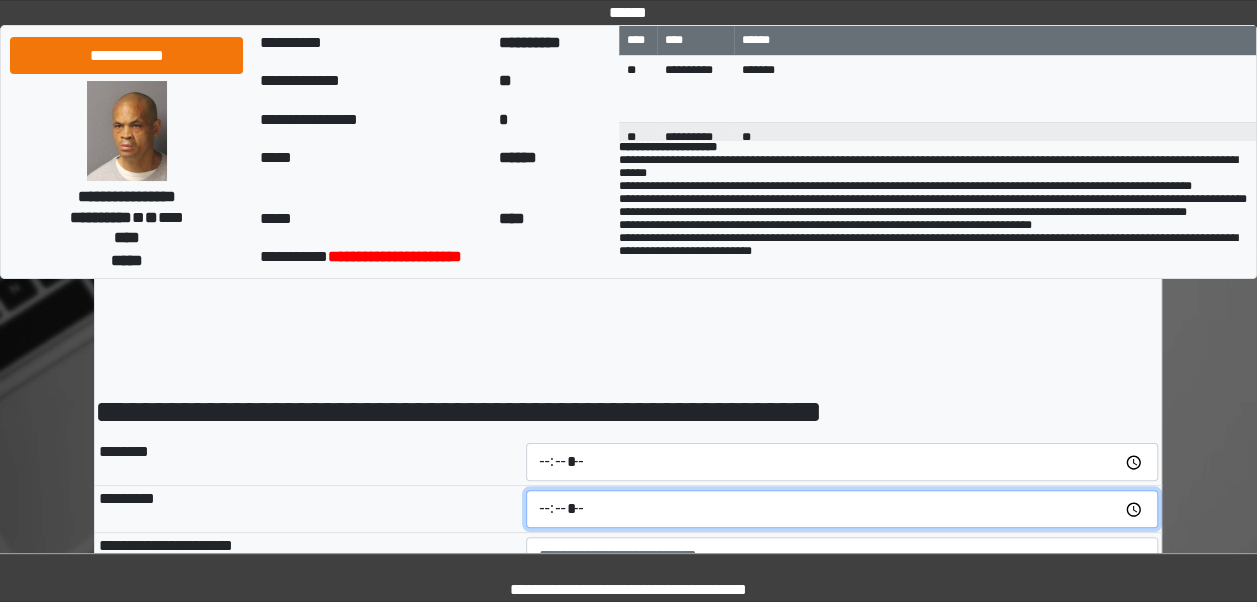 click at bounding box center [842, 509] 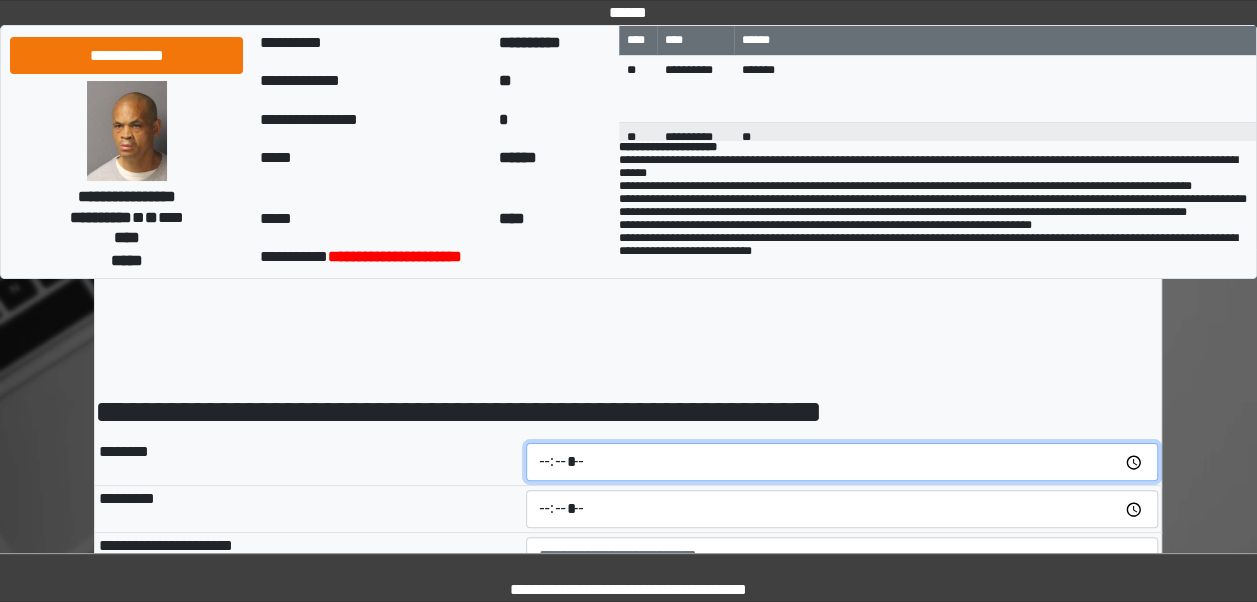 click at bounding box center (842, 462) 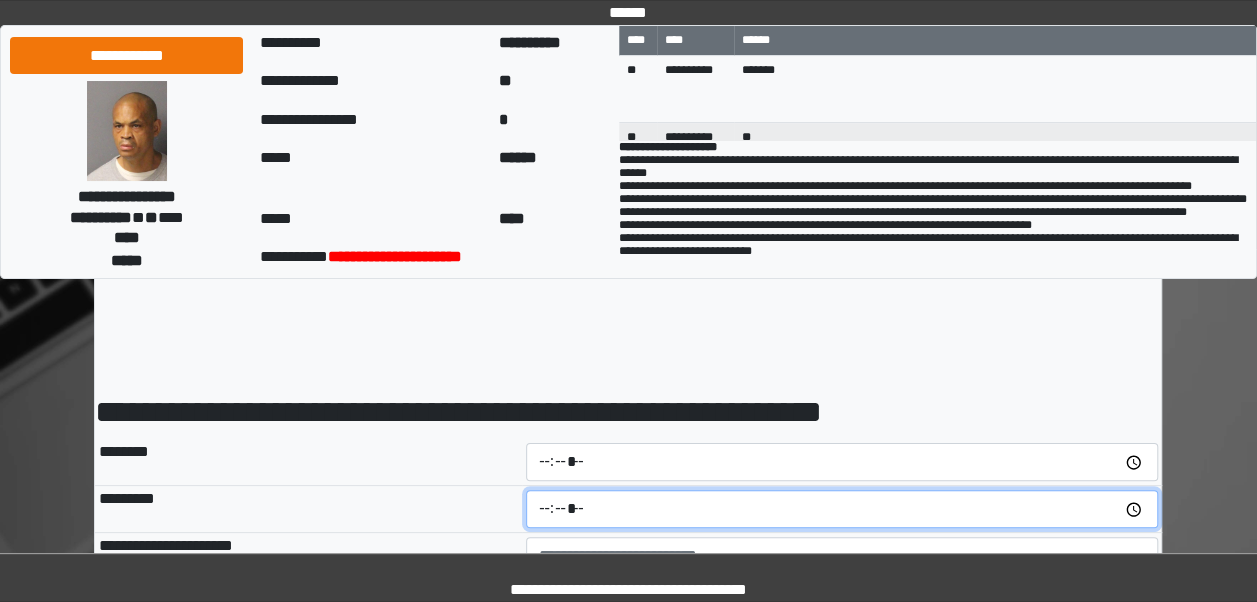 click at bounding box center [842, 509] 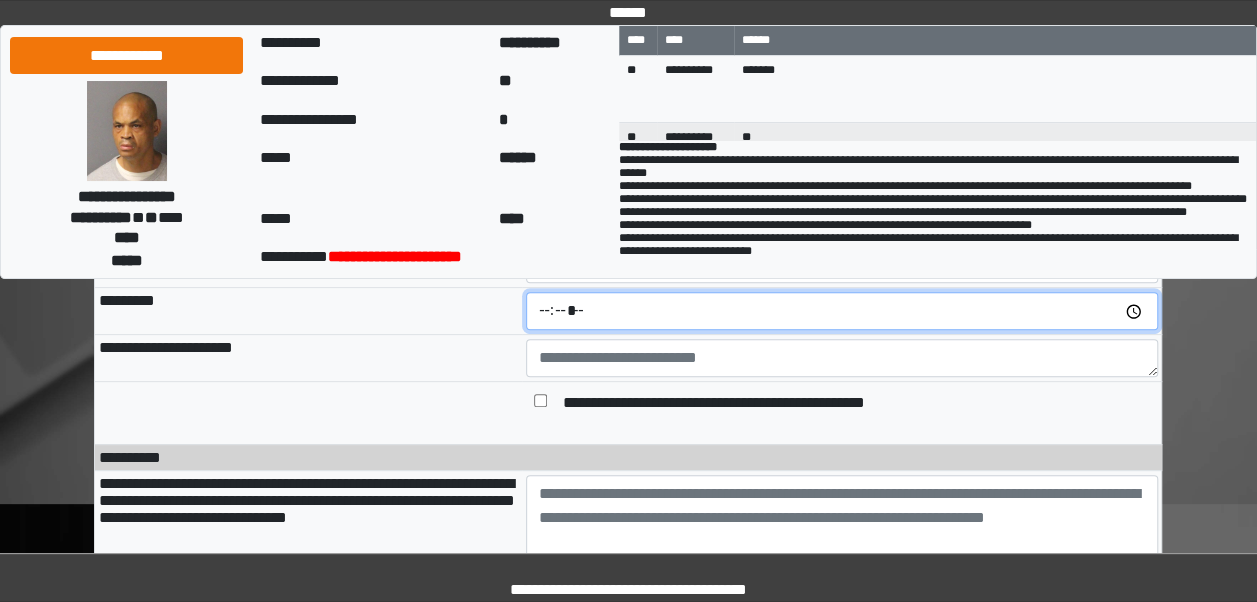 scroll, scrollTop: 202, scrollLeft: 0, axis: vertical 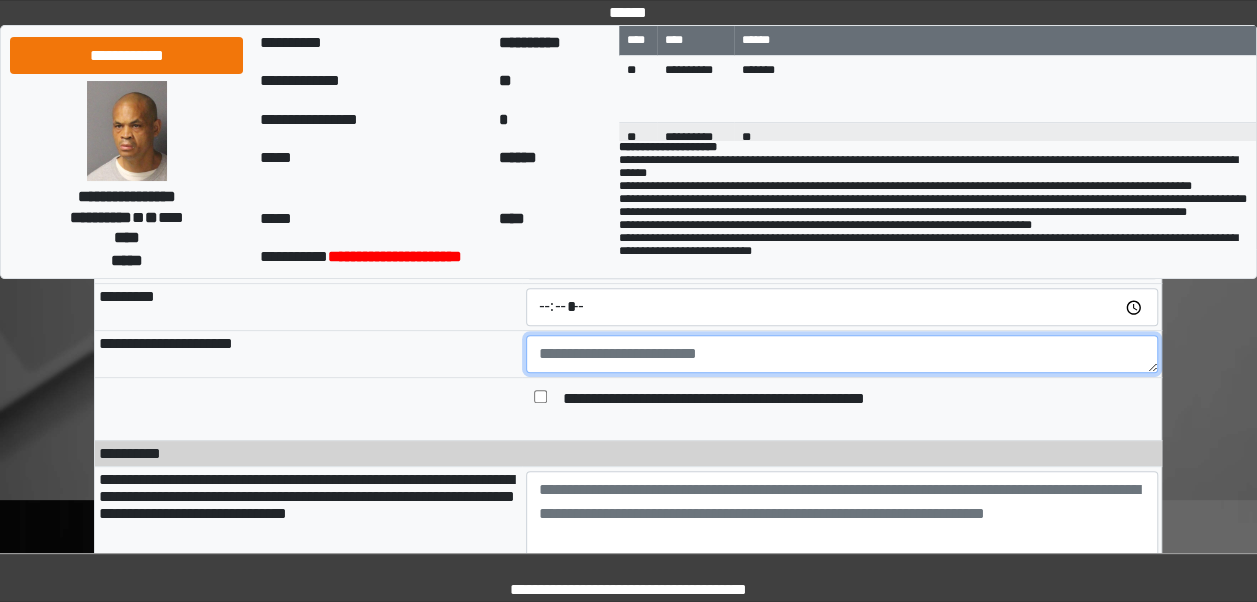 click at bounding box center (842, 354) 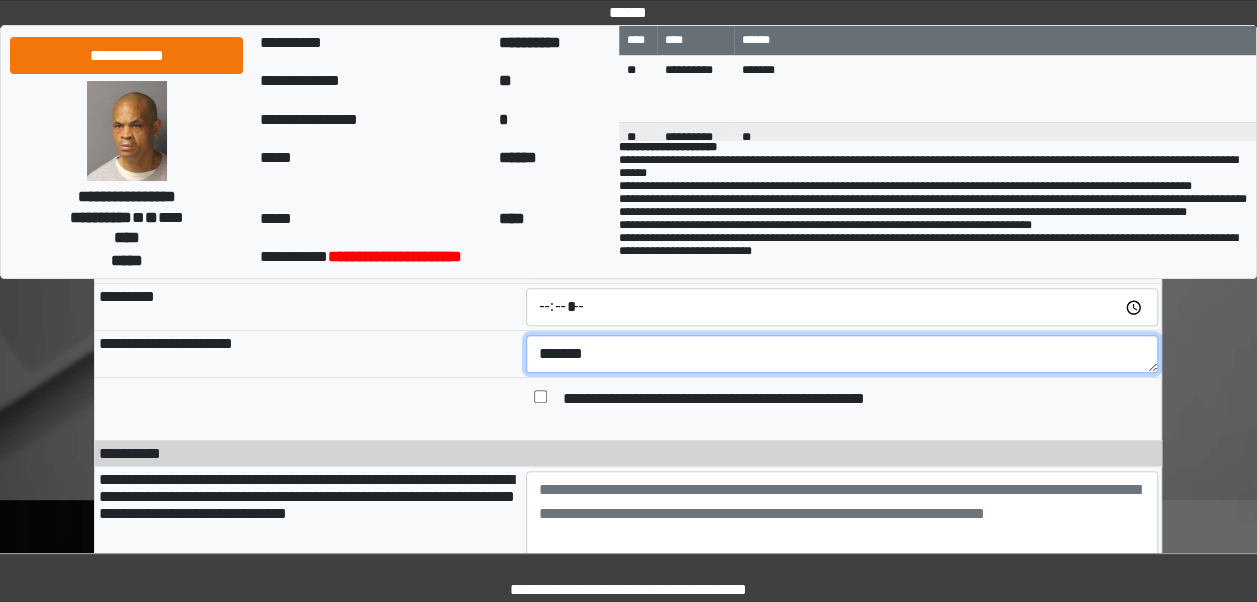 type on "*******" 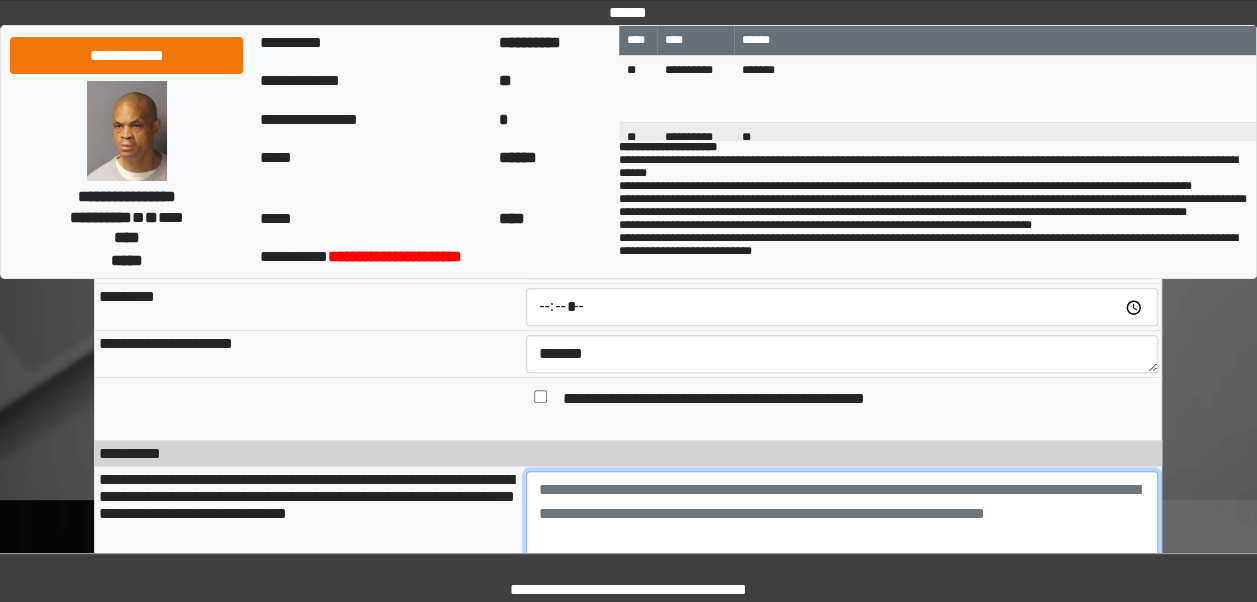 click at bounding box center [842, 526] 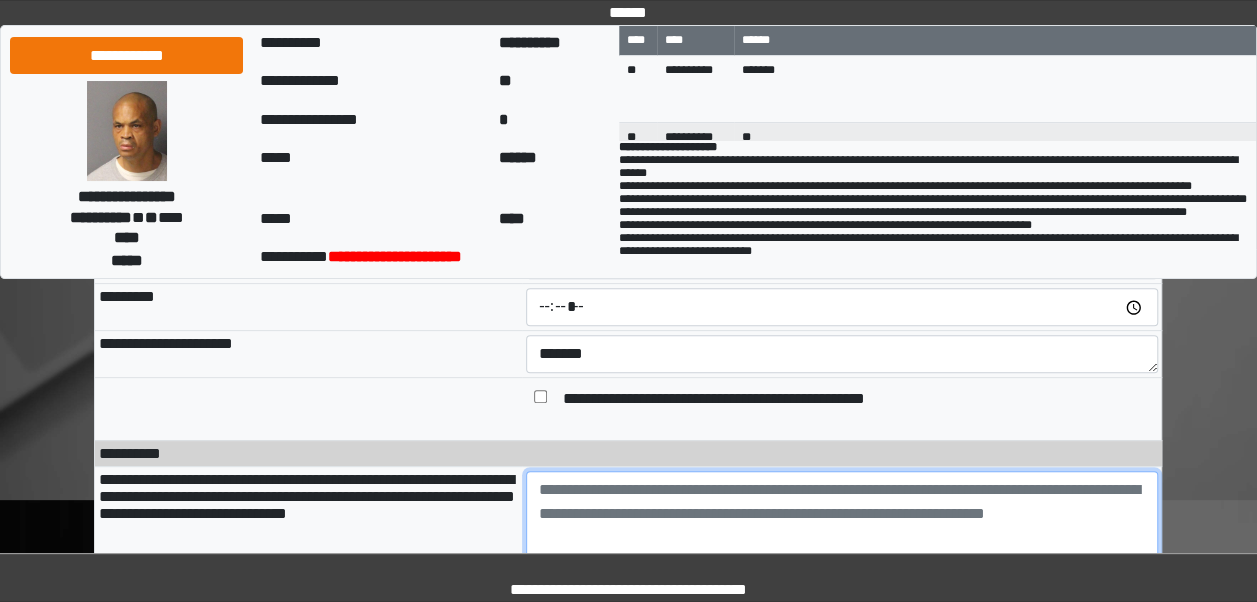 paste on "**********" 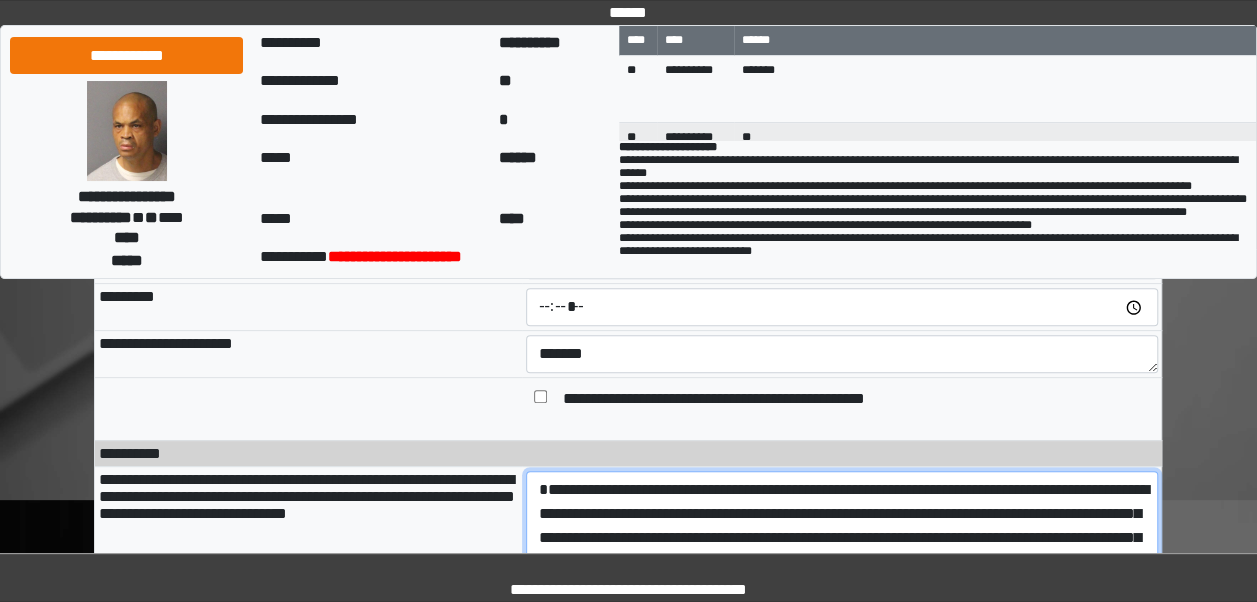 scroll, scrollTop: 16, scrollLeft: 0, axis: vertical 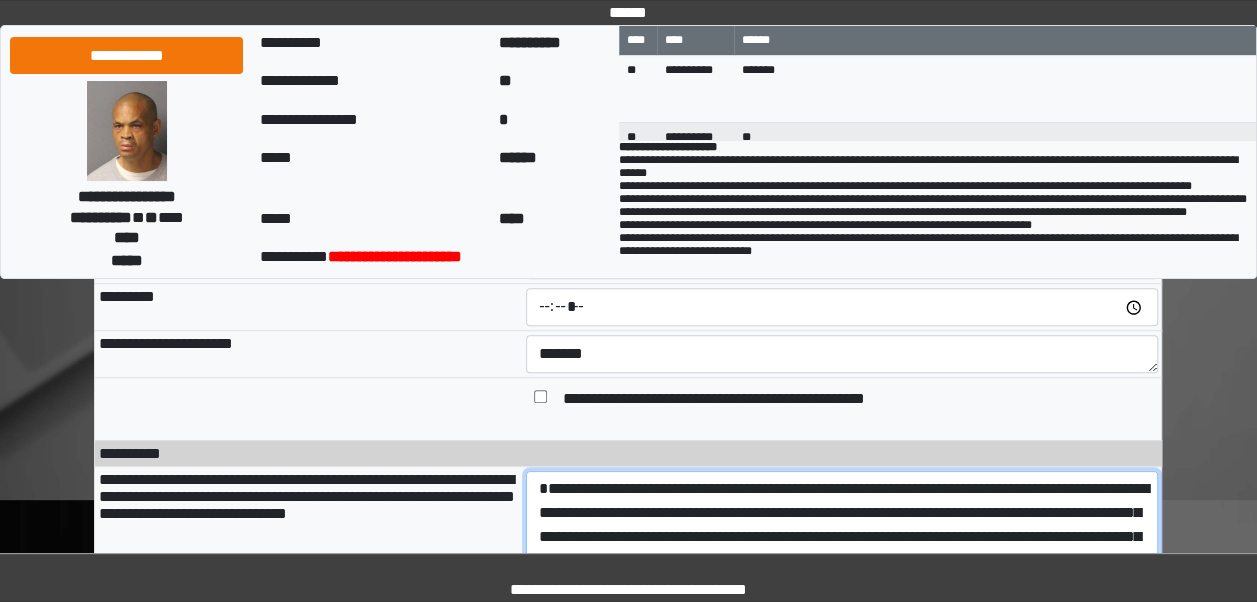 click on "**********" at bounding box center (842, 525) 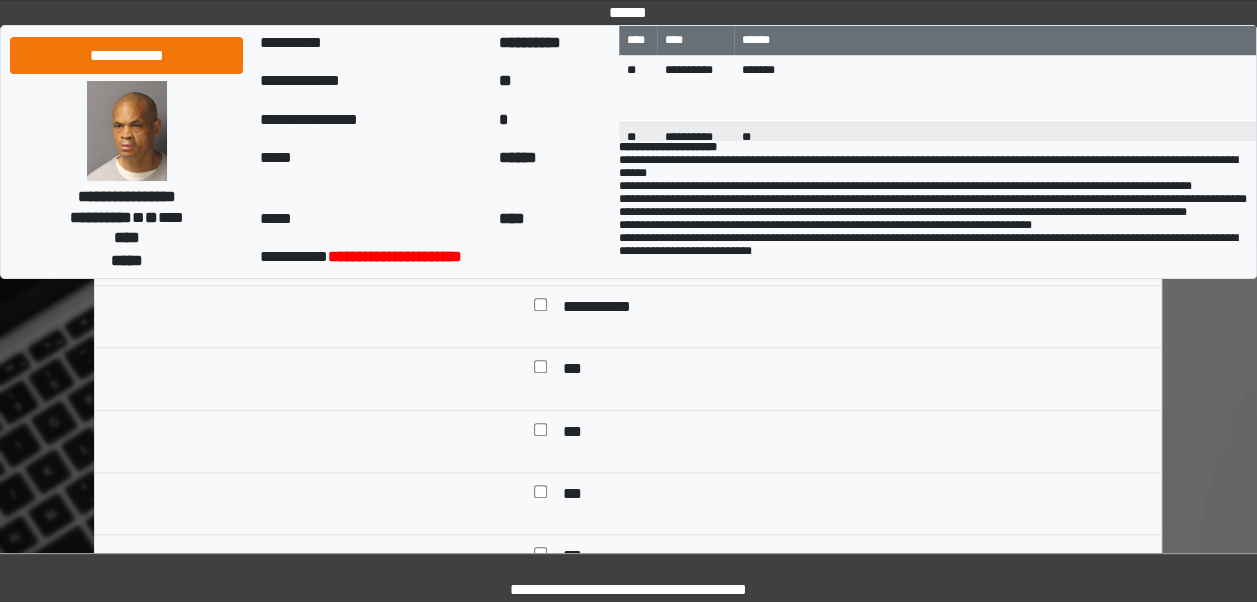 scroll, scrollTop: 548, scrollLeft: 0, axis: vertical 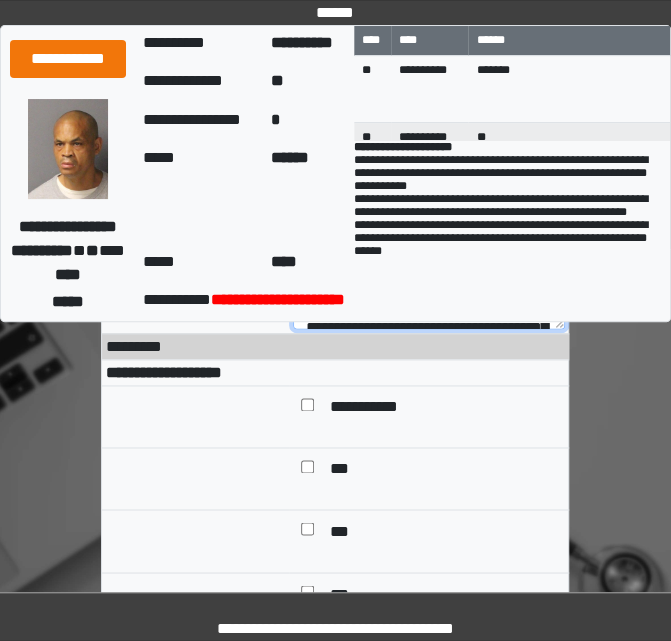 type on "**********" 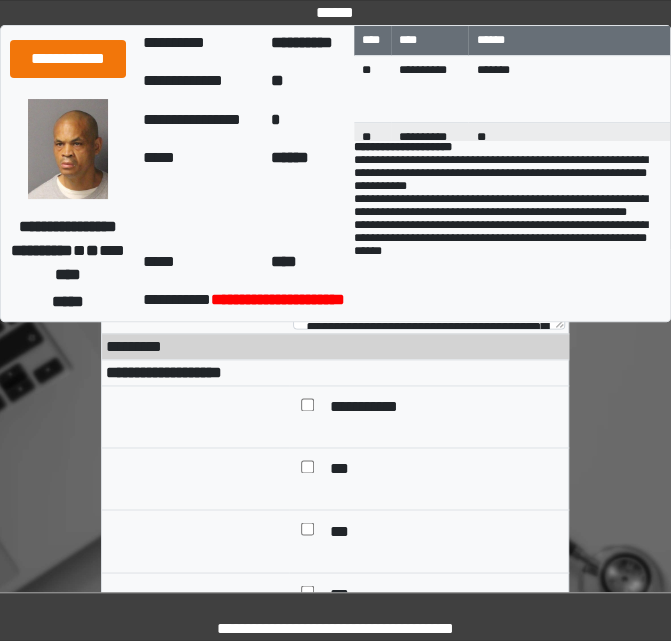 click on "***" at bounding box center [345, 470] 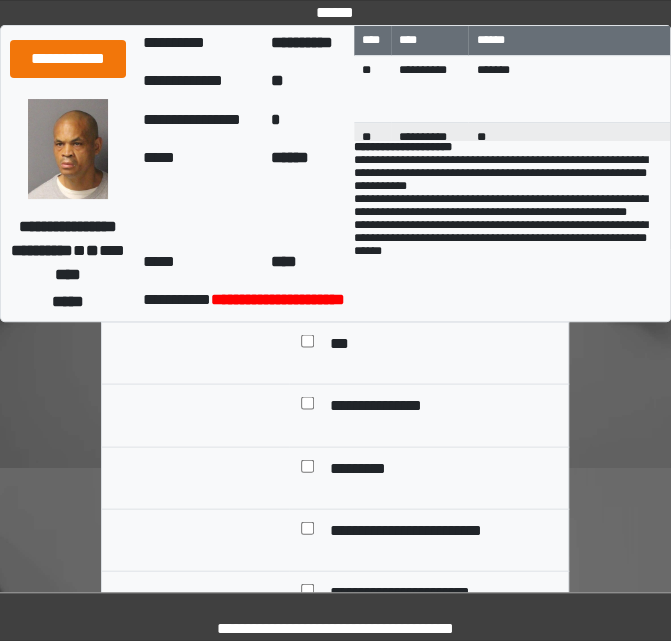 scroll, scrollTop: 811, scrollLeft: 0, axis: vertical 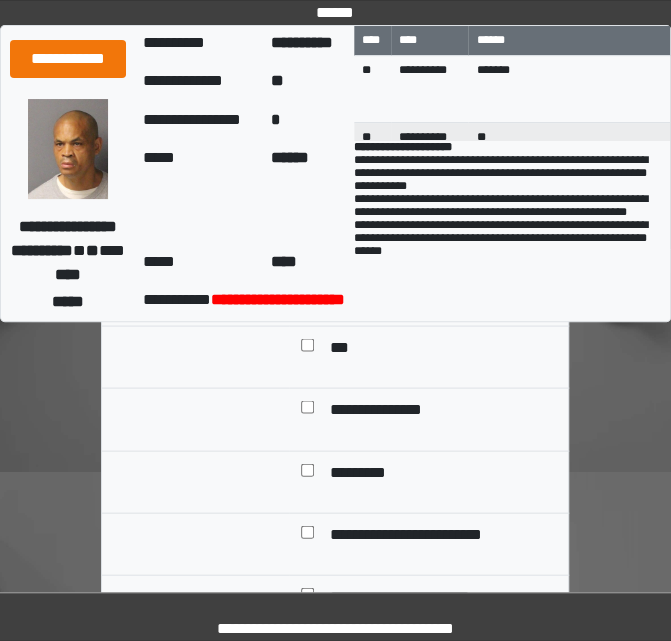 click on "**********" at bounding box center [443, 410] 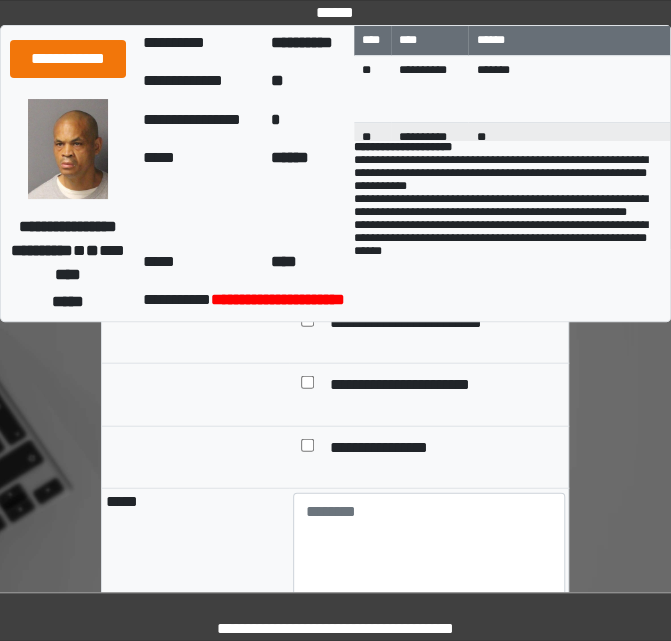 scroll, scrollTop: 1035, scrollLeft: 0, axis: vertical 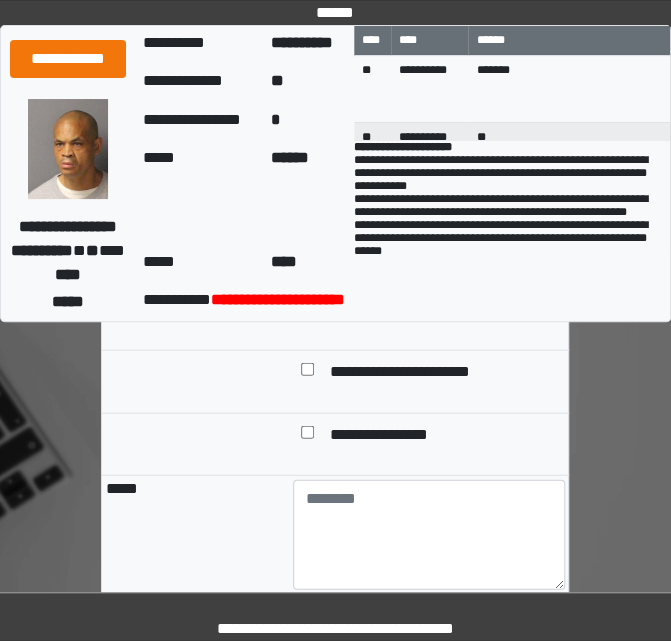 click on "**********" at bounding box center (422, 311) 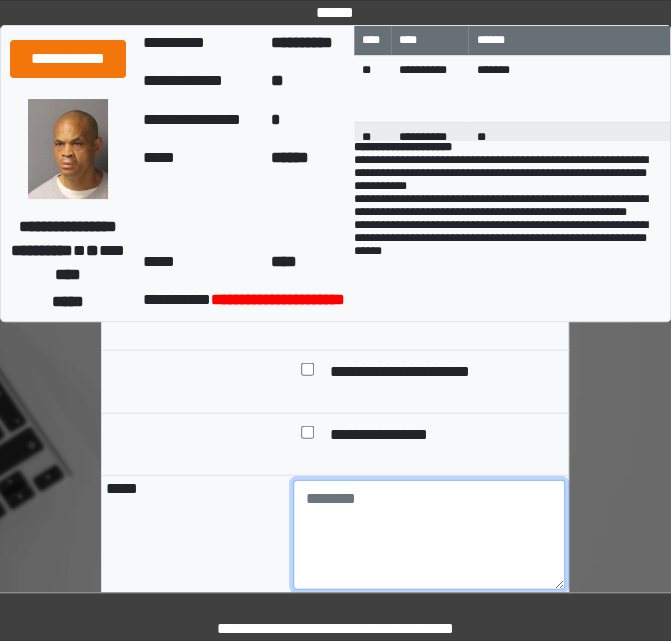 click at bounding box center (429, 535) 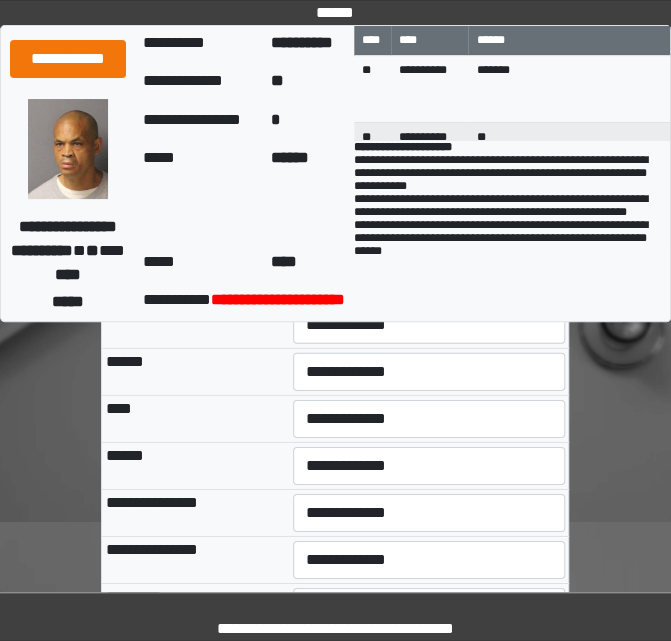 scroll, scrollTop: 1414, scrollLeft: 0, axis: vertical 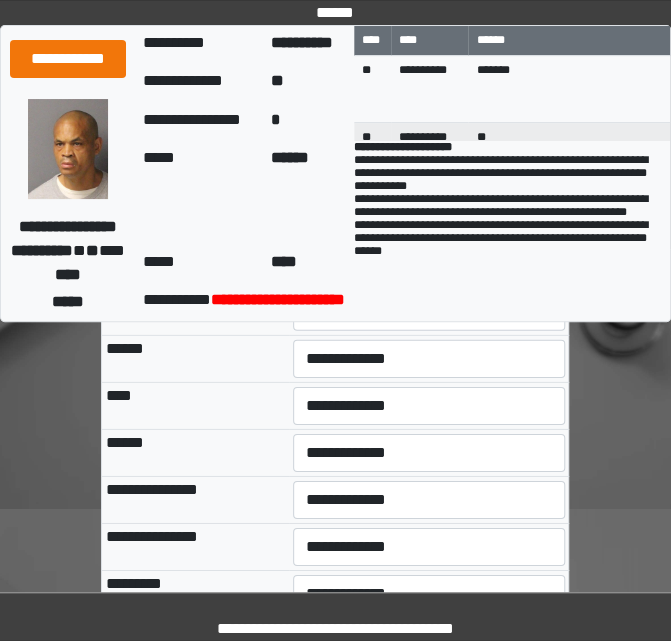 type on "**********" 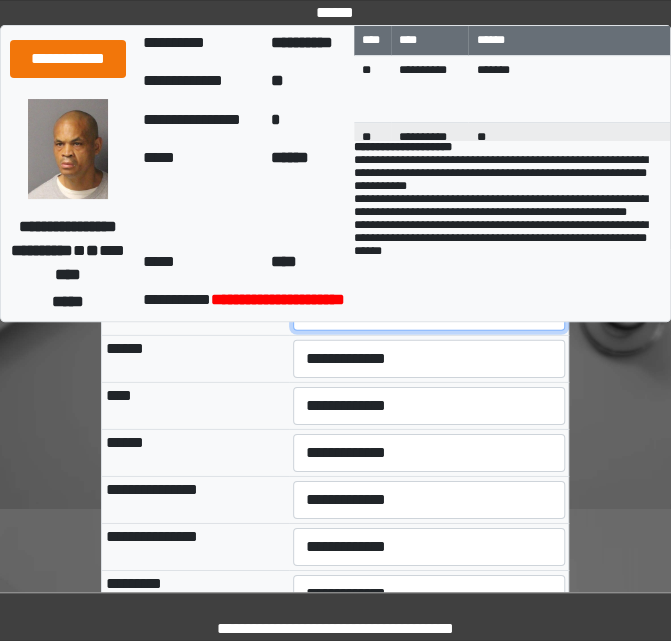 click on "**********" at bounding box center (429, 312) 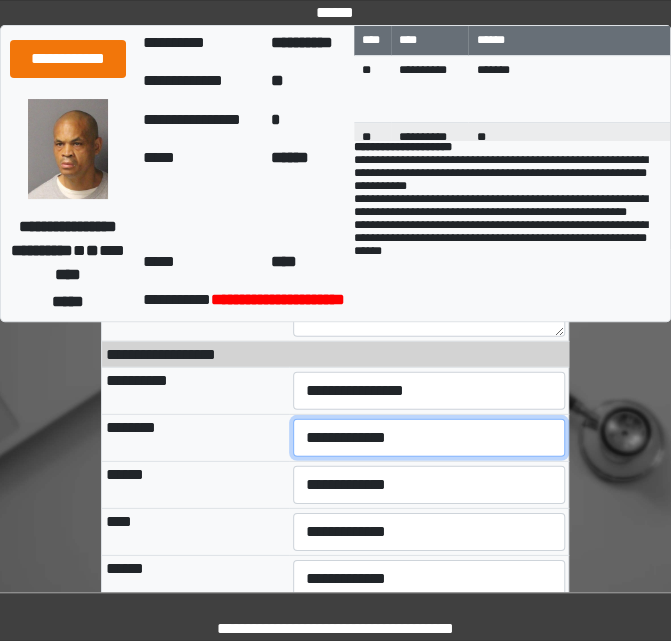 scroll, scrollTop: 1221, scrollLeft: 0, axis: vertical 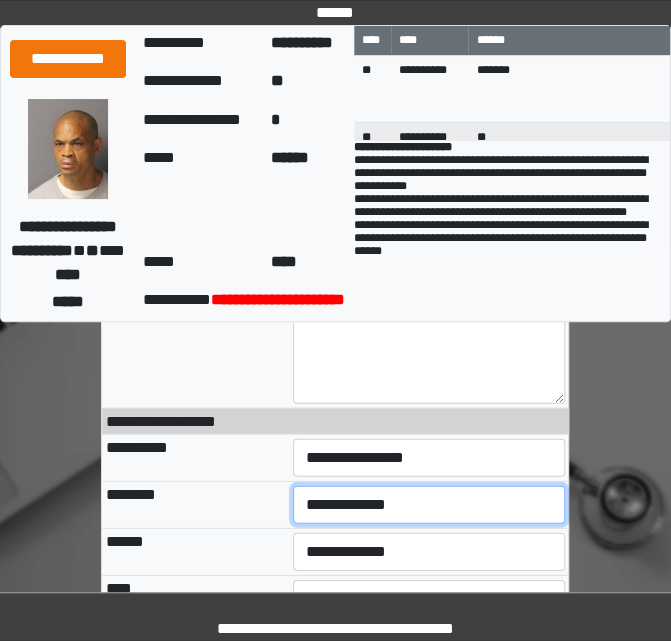 click on "**********" at bounding box center (429, 505) 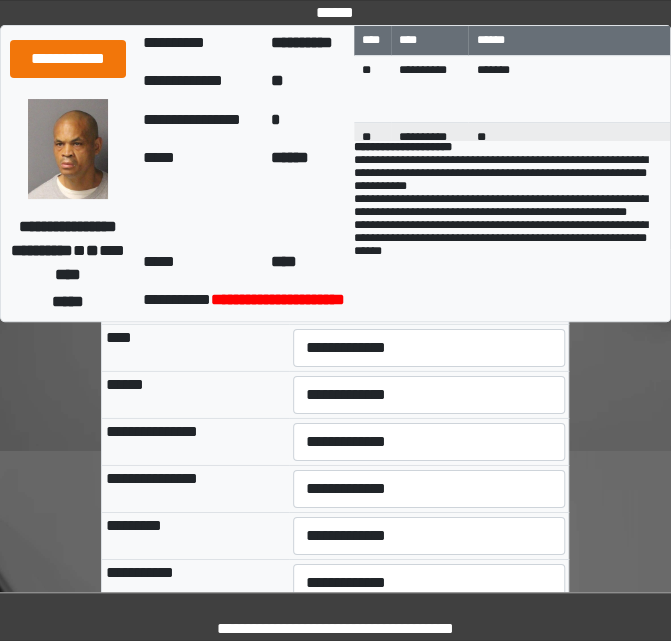 scroll, scrollTop: 1468, scrollLeft: 0, axis: vertical 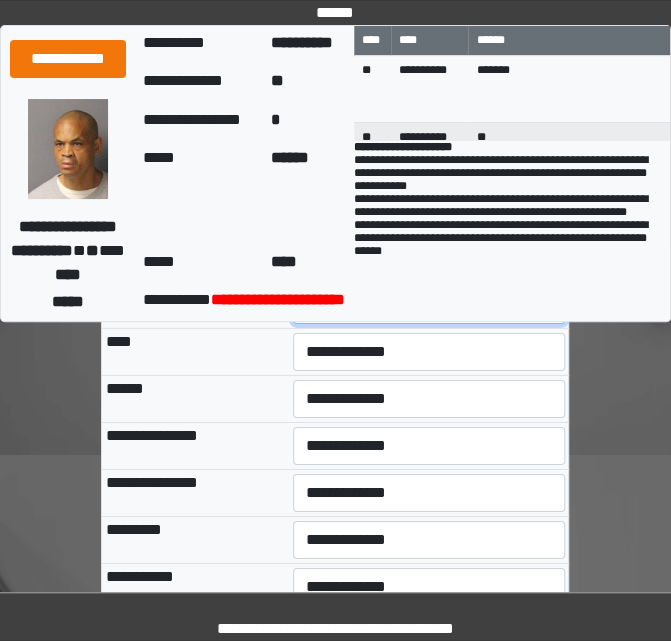 click on "**********" at bounding box center (429, 305) 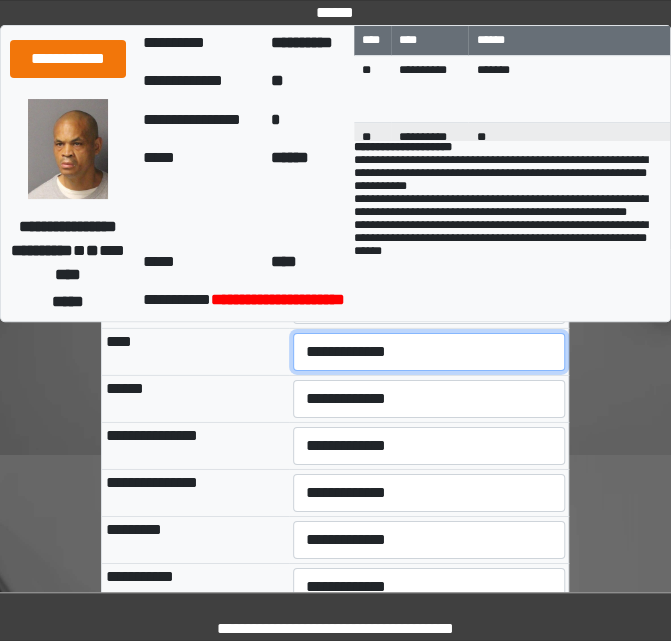click on "**********" at bounding box center (429, 352) 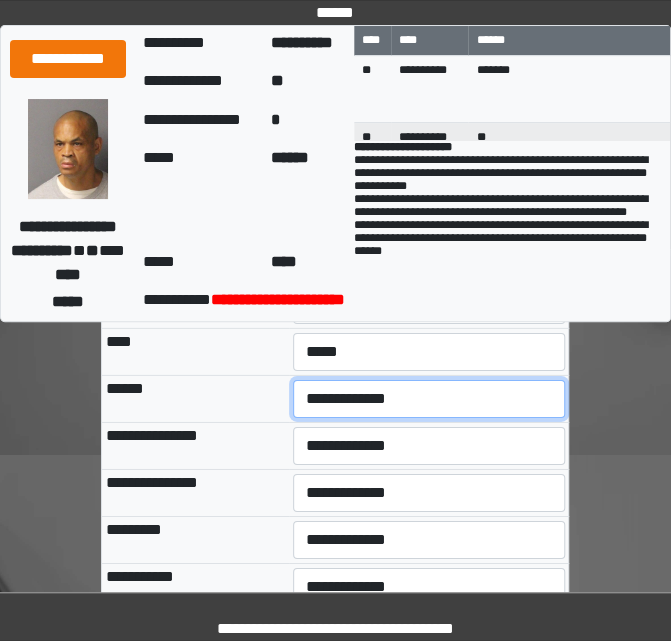 click on "**********" at bounding box center (429, 399) 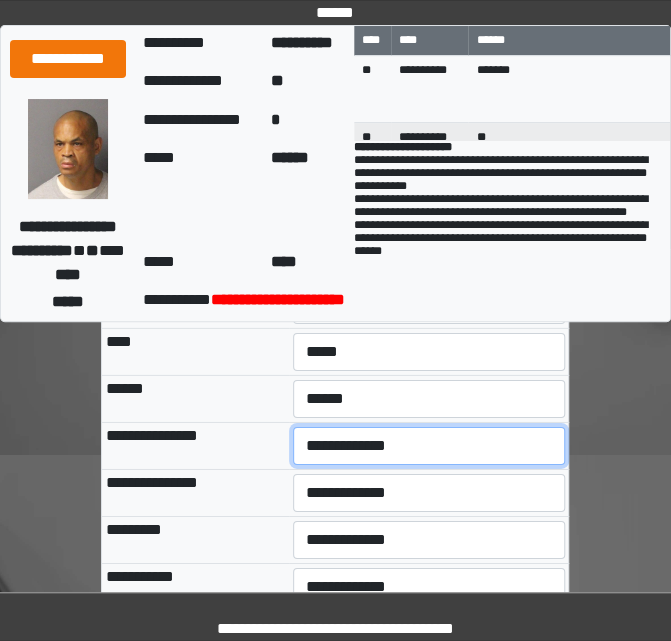 click on "**********" at bounding box center (429, 446) 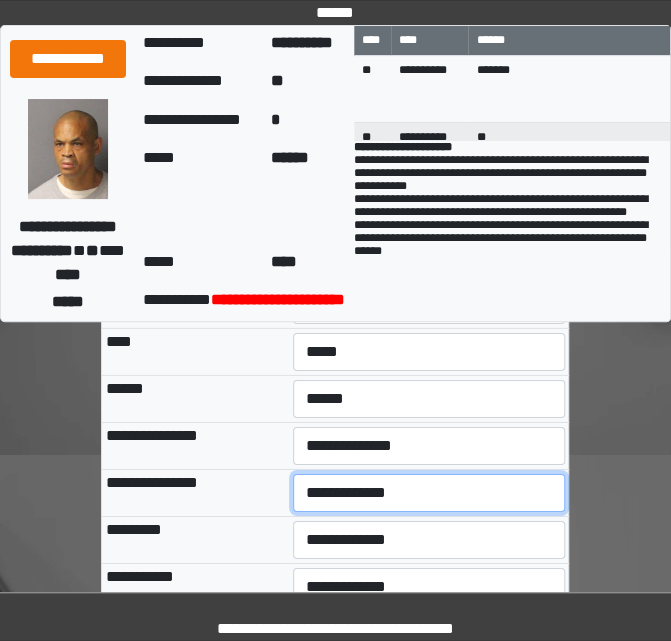 click on "**********" at bounding box center (429, 493) 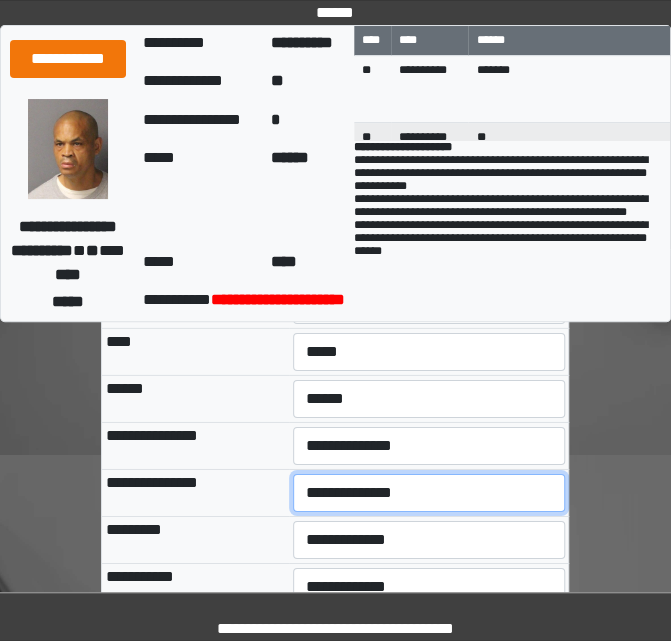 click on "**********" at bounding box center (429, 493) 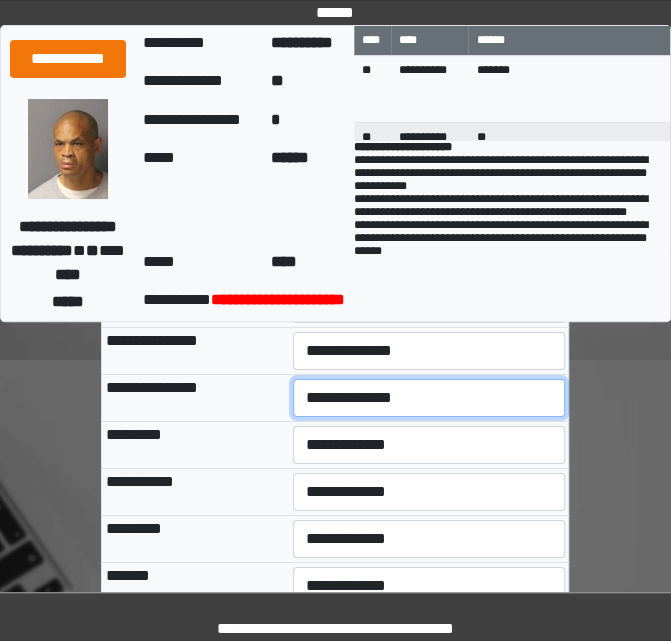 scroll, scrollTop: 1580, scrollLeft: 0, axis: vertical 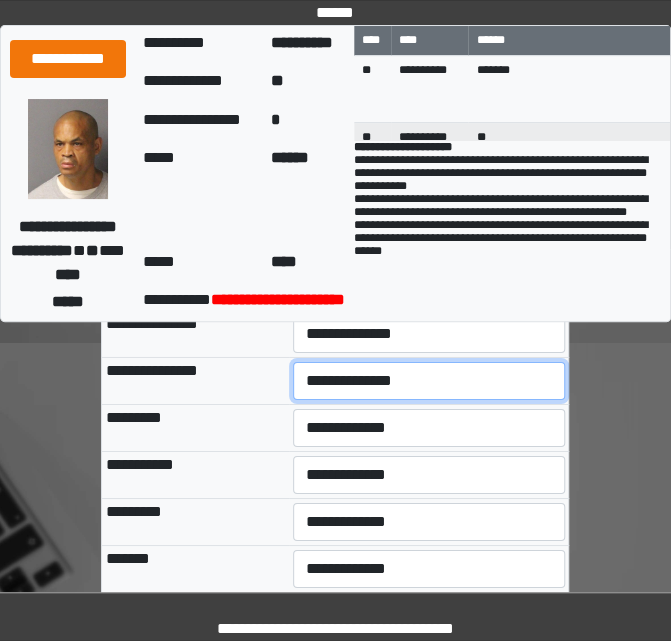 click on "**********" at bounding box center [429, 381] 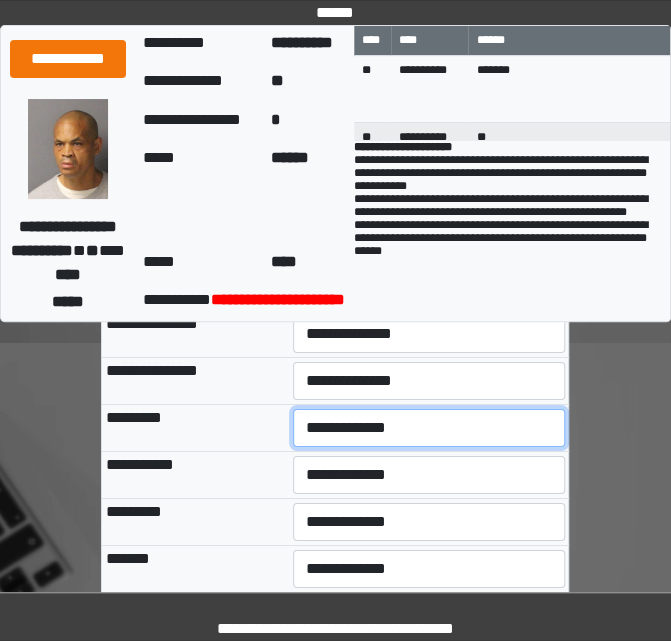 click on "**********" at bounding box center (429, 428) 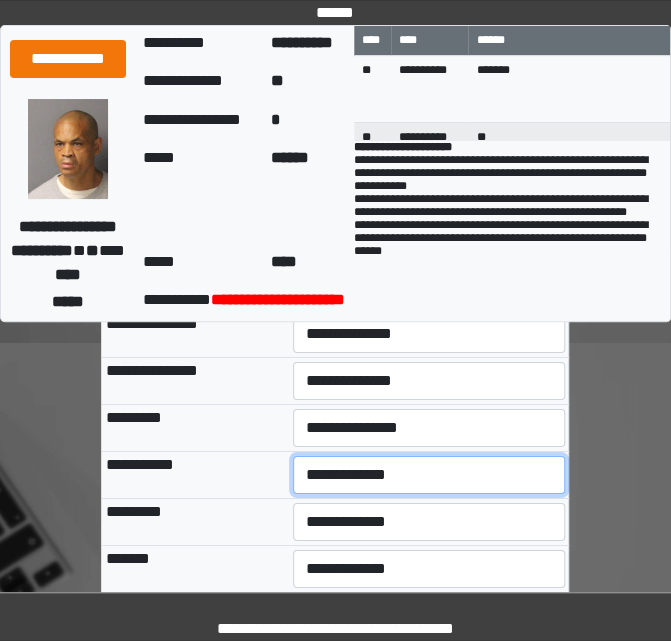 click on "**********" at bounding box center (429, 475) 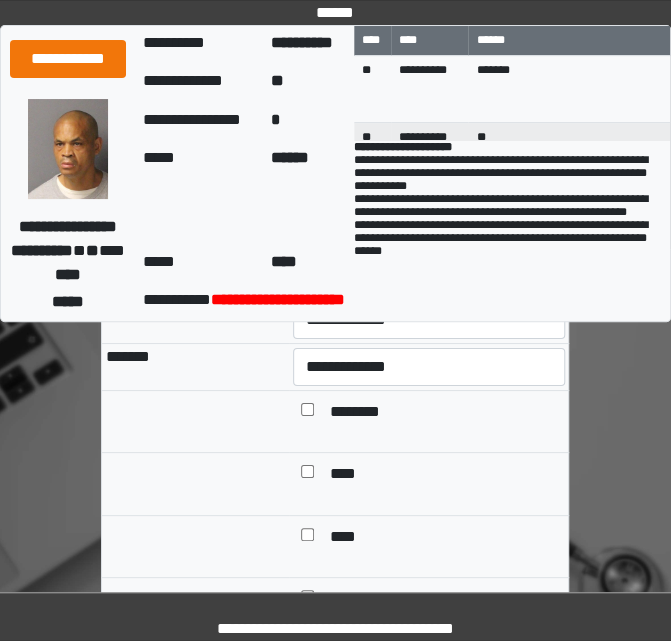 scroll, scrollTop: 1822, scrollLeft: 0, axis: vertical 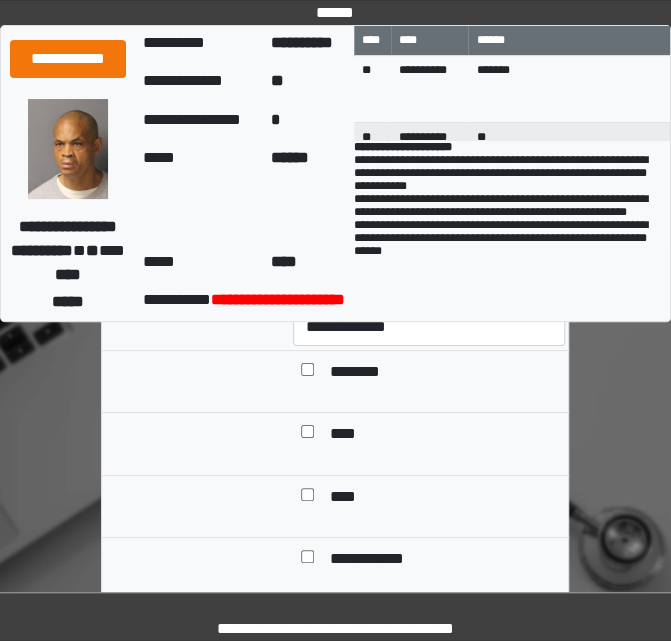 click on "**********" at bounding box center (429, 280) 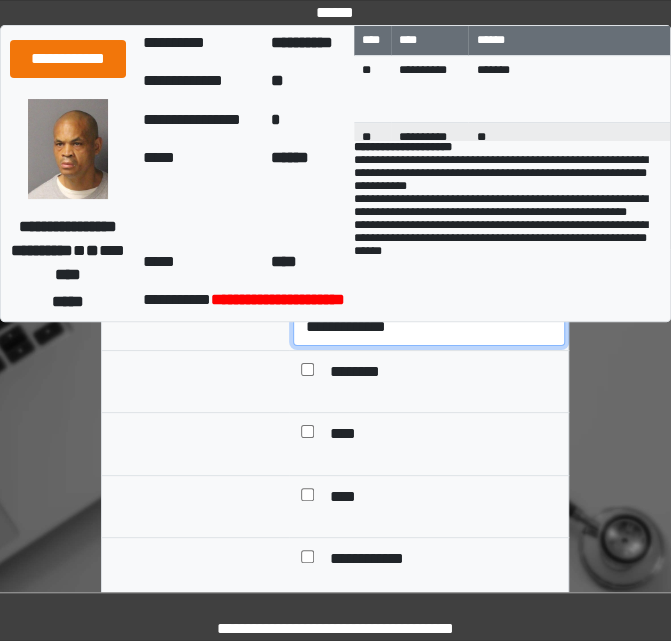 click on "**********" at bounding box center (429, 327) 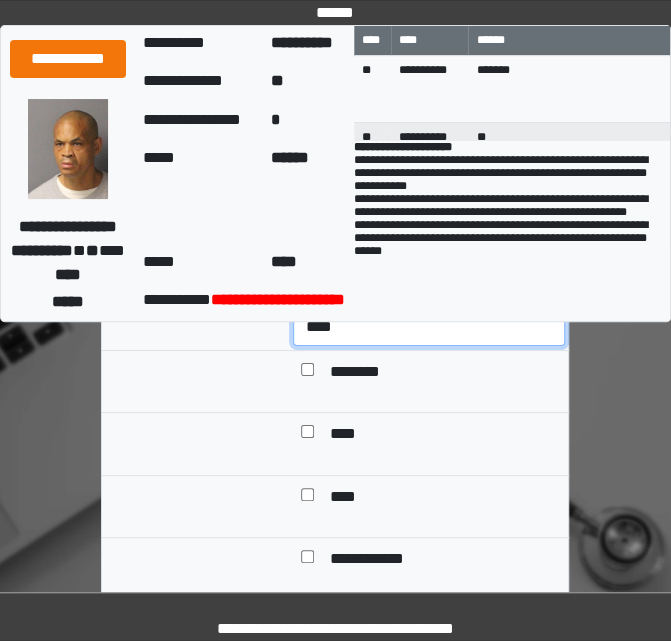 click on "**********" at bounding box center (429, 327) 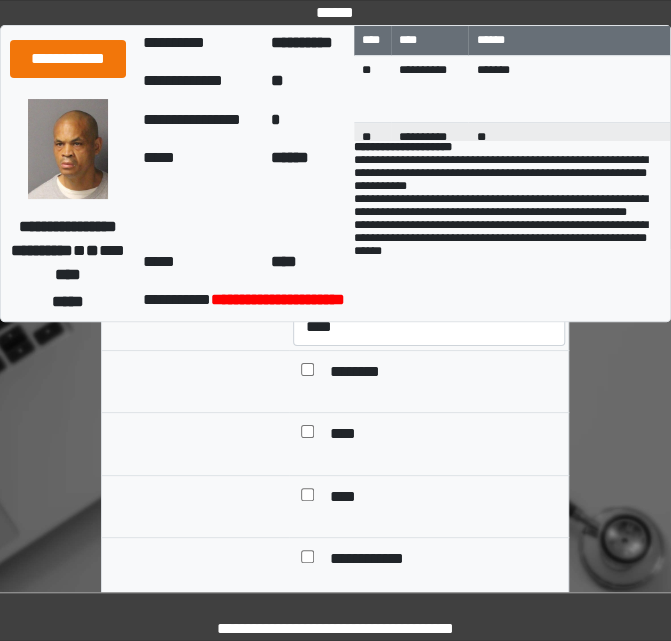 click on "****" at bounding box center (344, 498) 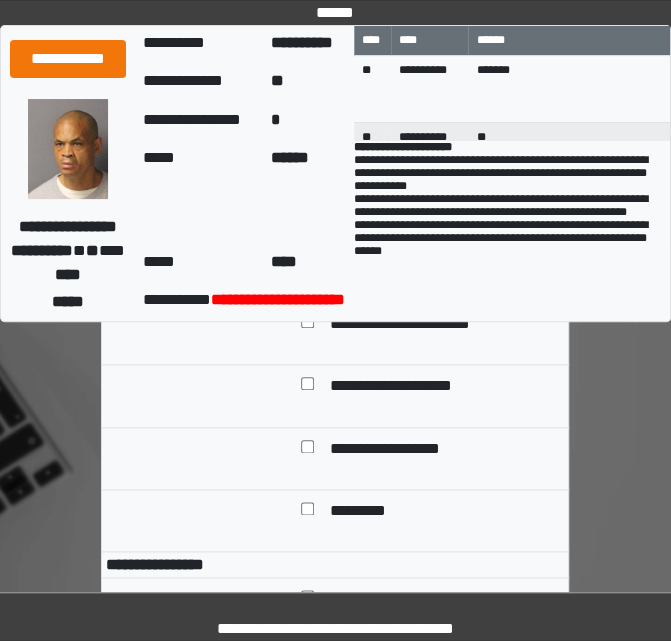scroll, scrollTop: 2339, scrollLeft: 0, axis: vertical 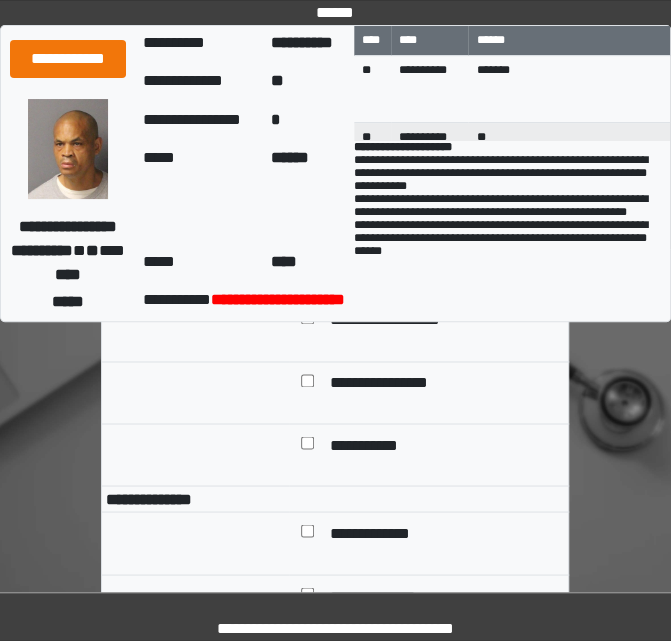 click on "**********" at bounding box center [406, 321] 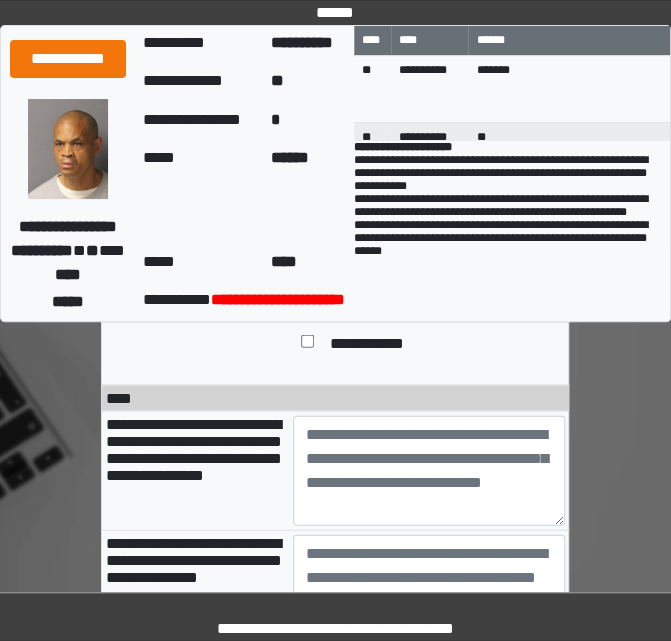 scroll, scrollTop: 2974, scrollLeft: 0, axis: vertical 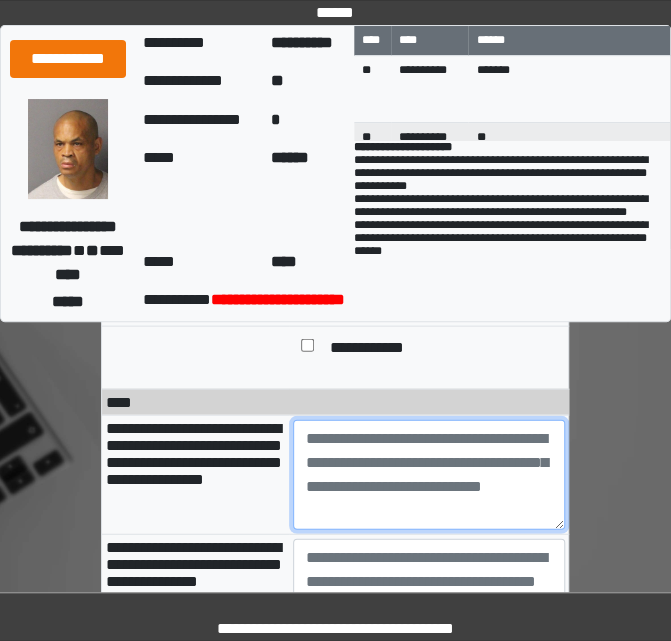 click at bounding box center (429, 474) 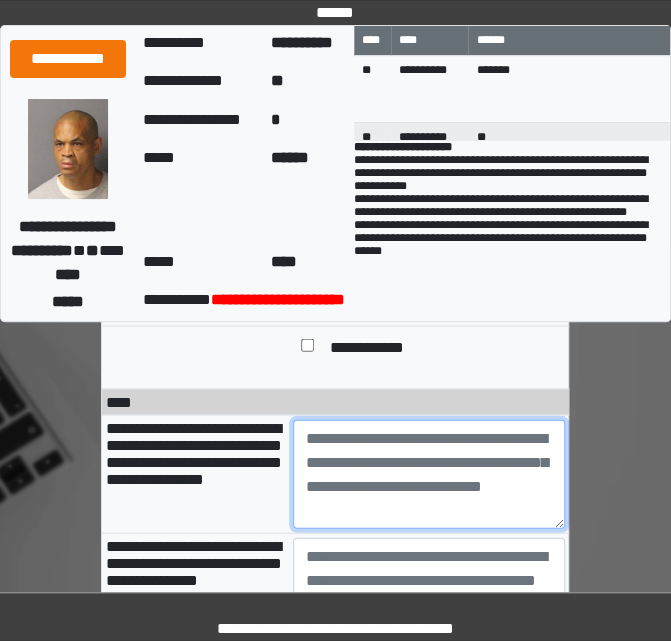 scroll, scrollTop: 0, scrollLeft: 0, axis: both 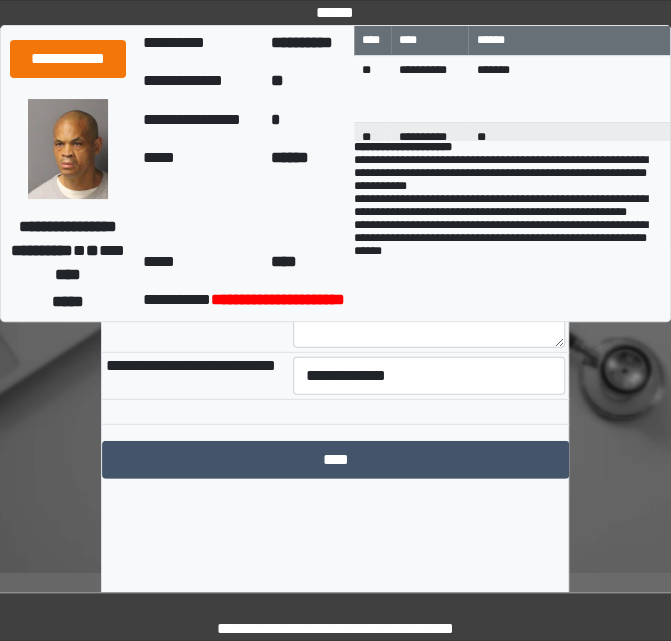 type on "**********" 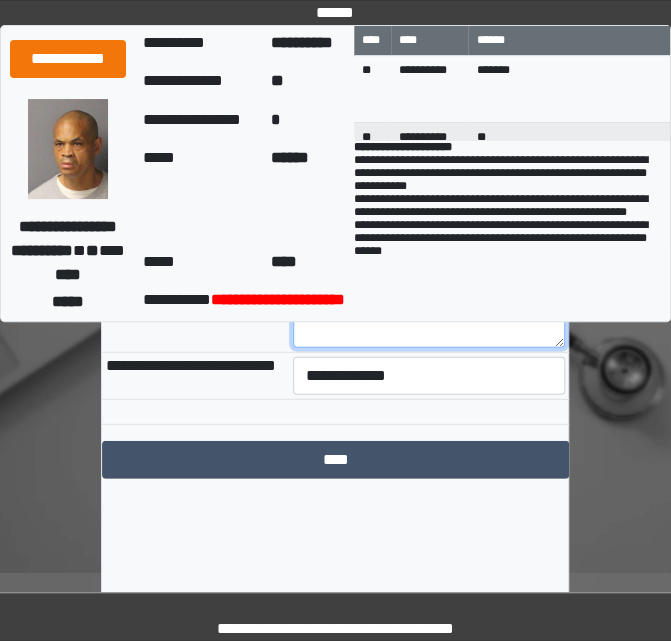 click at bounding box center [429, 293] 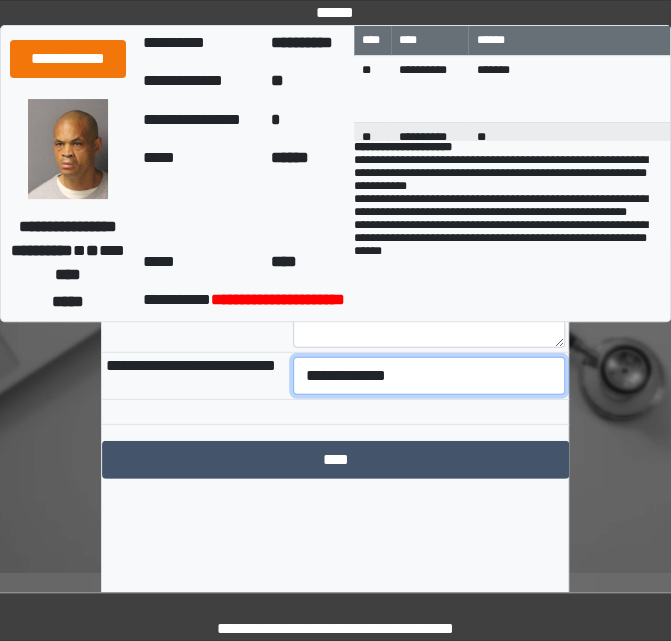 click on "**********" at bounding box center [429, 376] 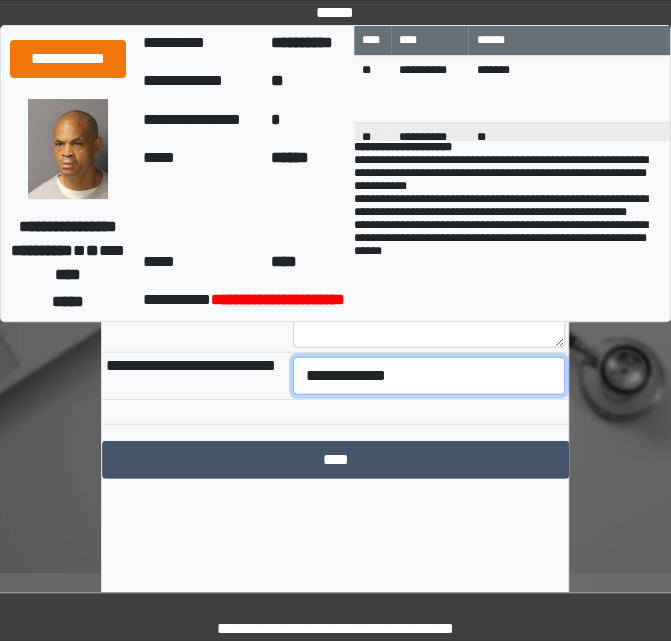 select on "***" 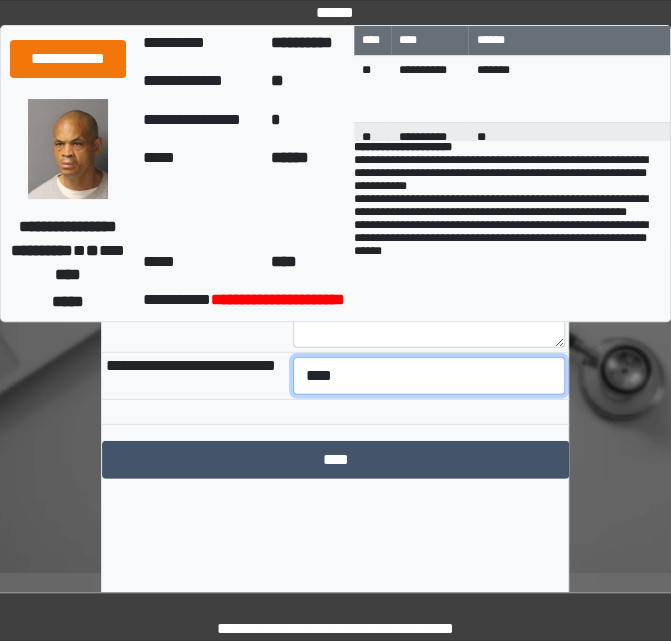 click on "**********" at bounding box center [429, 376] 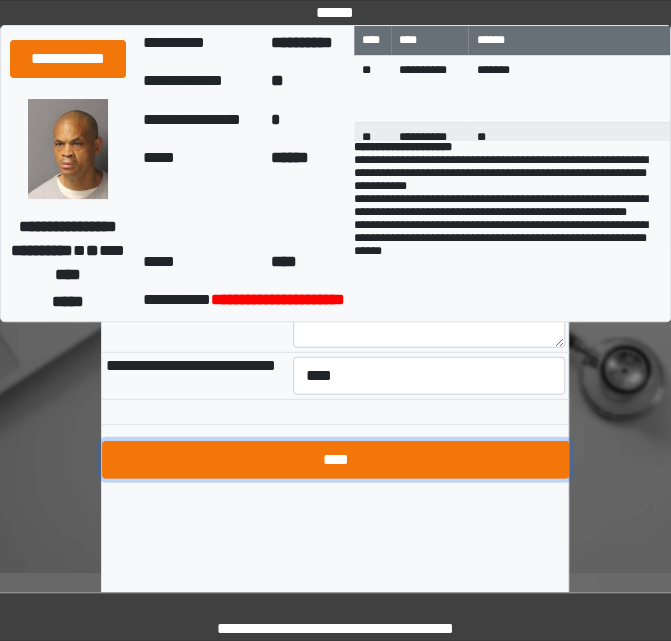 click on "****" at bounding box center [335, 460] 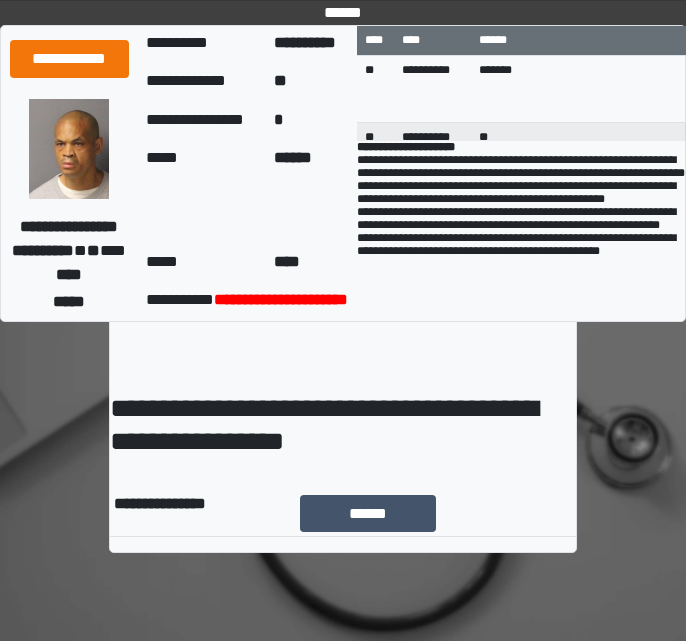 scroll, scrollTop: 0, scrollLeft: 0, axis: both 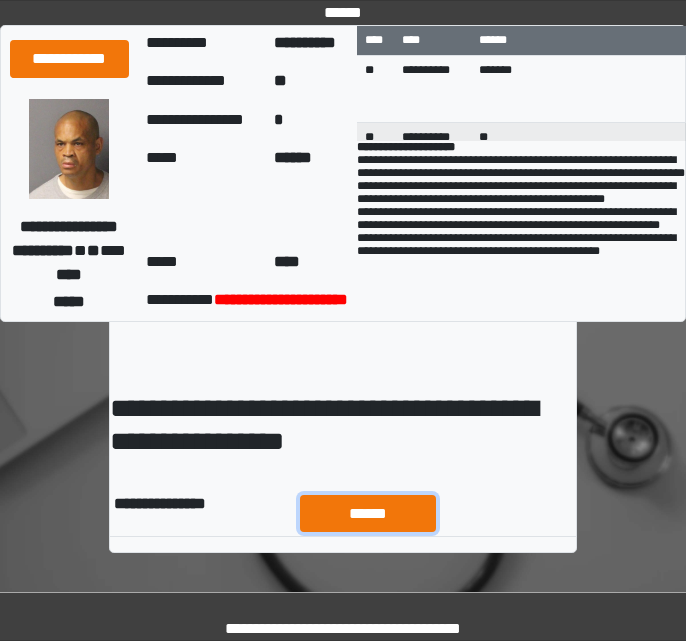 drag, startPoint x: 0, startPoint y: 0, endPoint x: 351, endPoint y: 524, distance: 630.6956 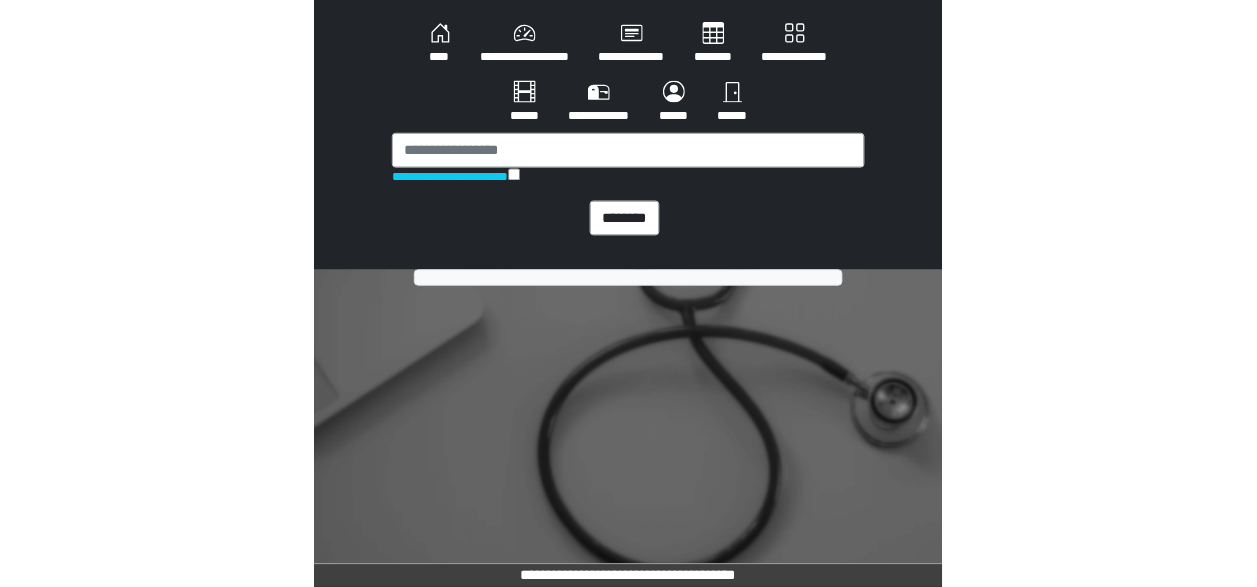 scroll, scrollTop: 0, scrollLeft: 0, axis: both 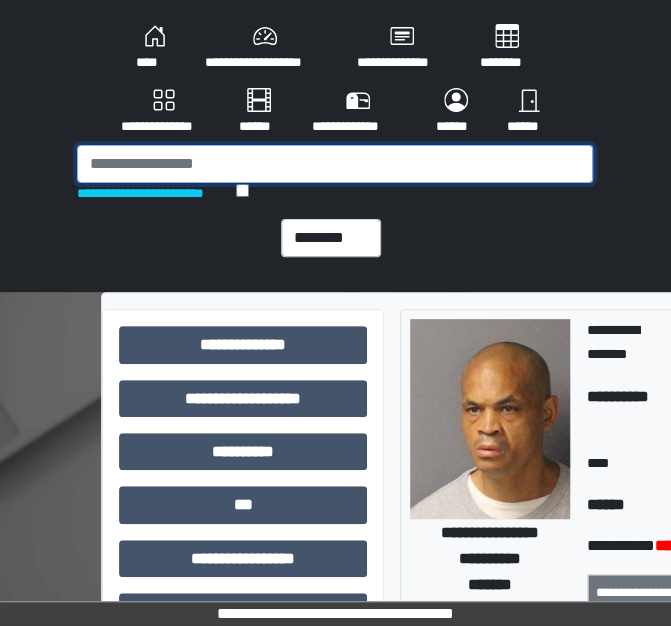 click at bounding box center (335, 164) 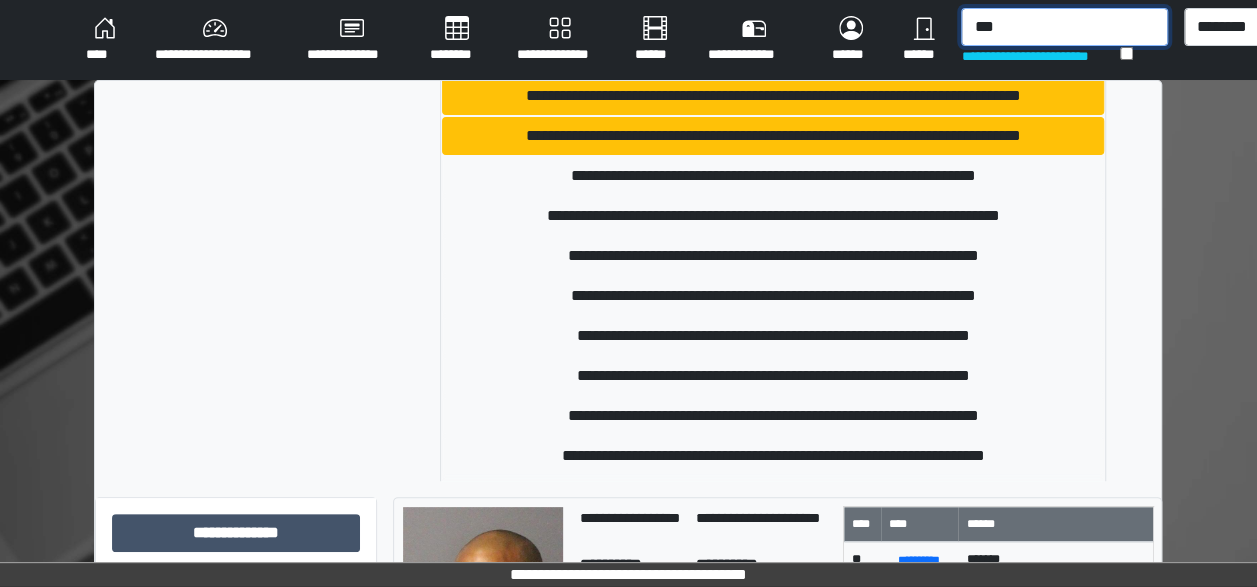 scroll, scrollTop: 250, scrollLeft: 0, axis: vertical 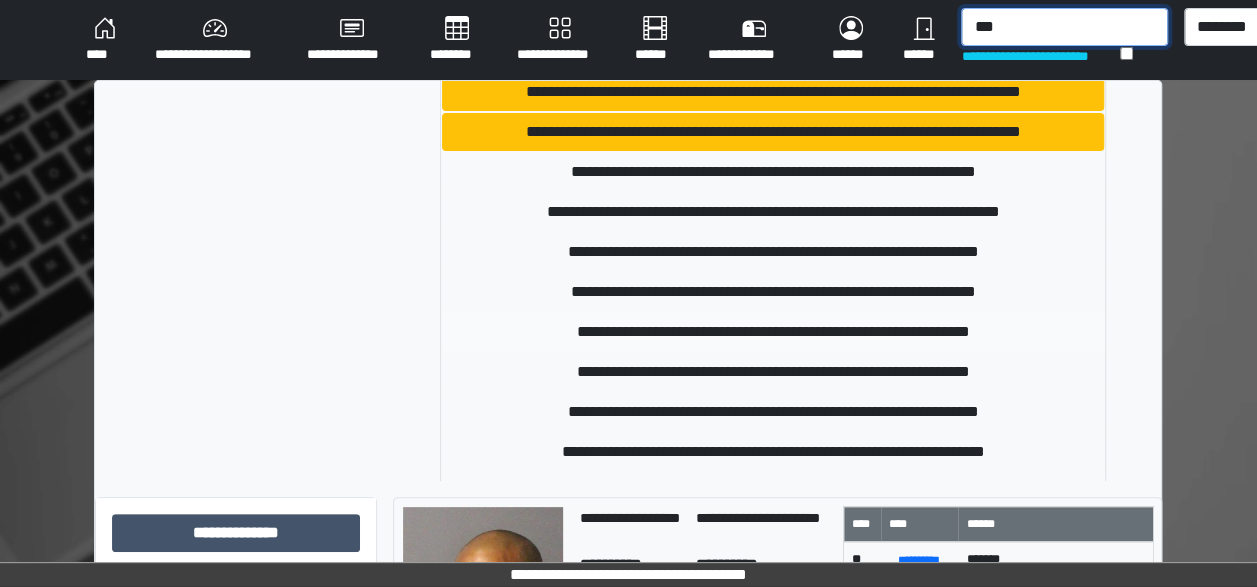 type on "***" 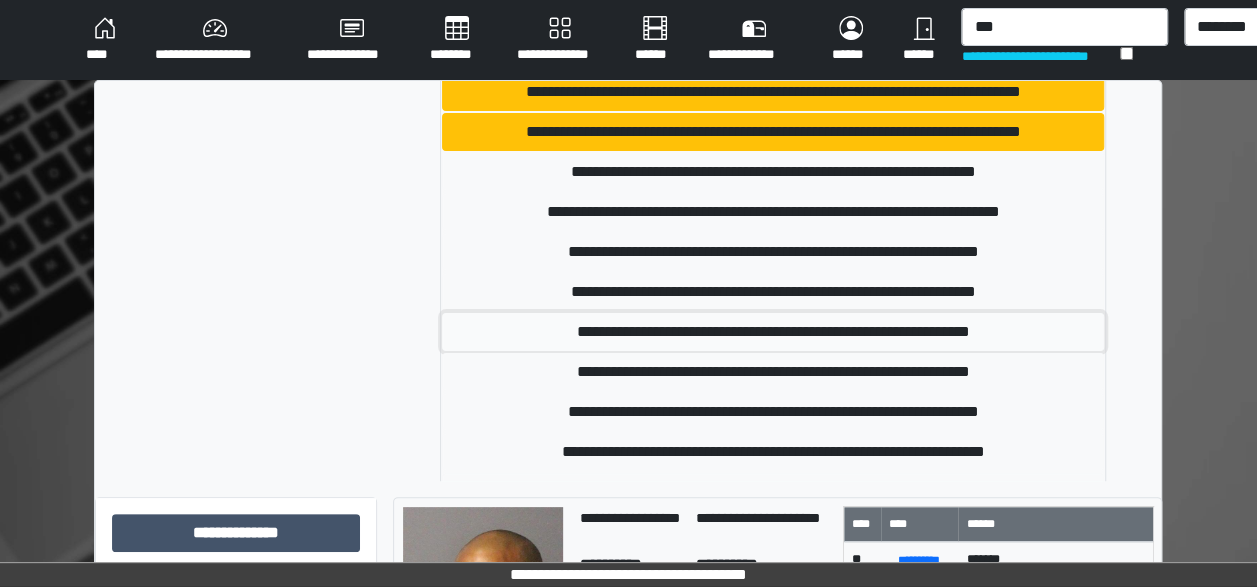 click on "**********" at bounding box center [773, 332] 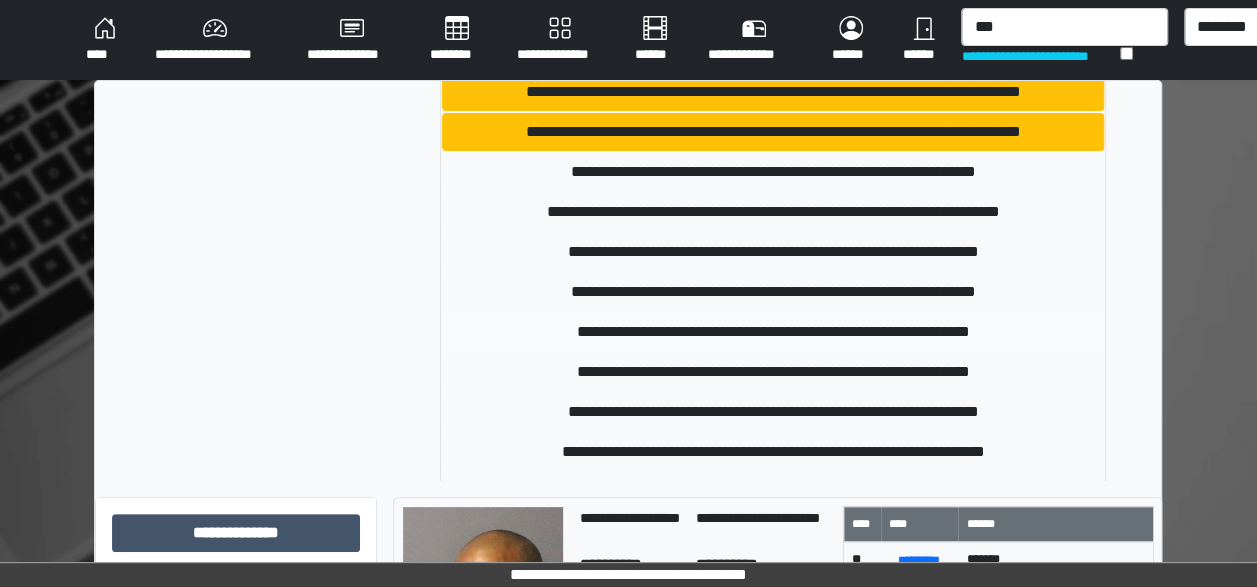 type 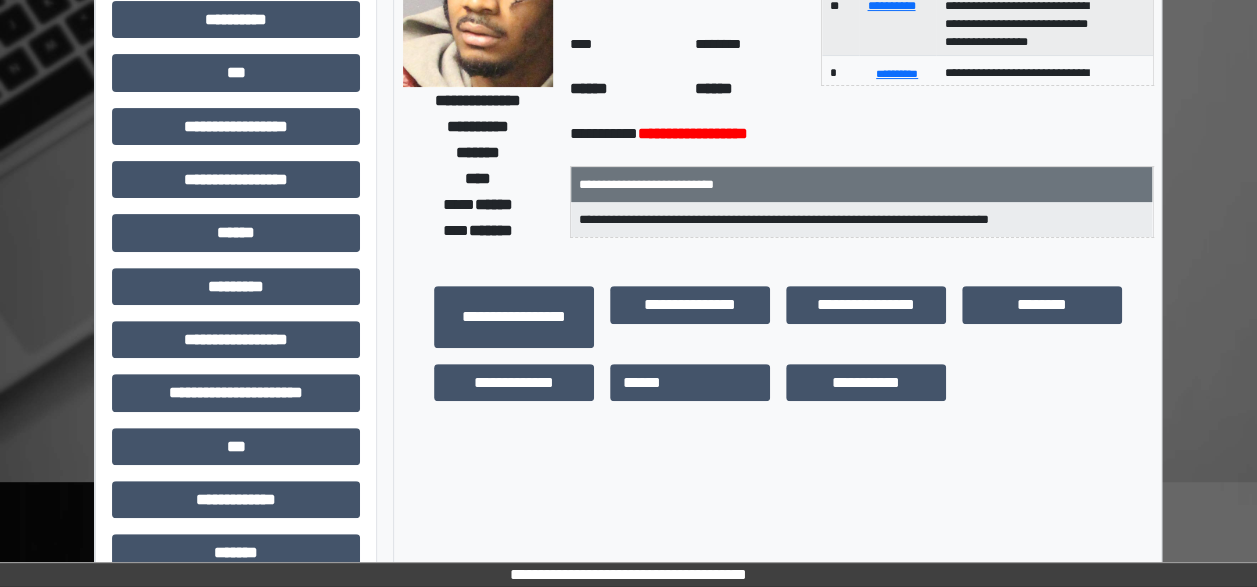 scroll, scrollTop: 240, scrollLeft: 0, axis: vertical 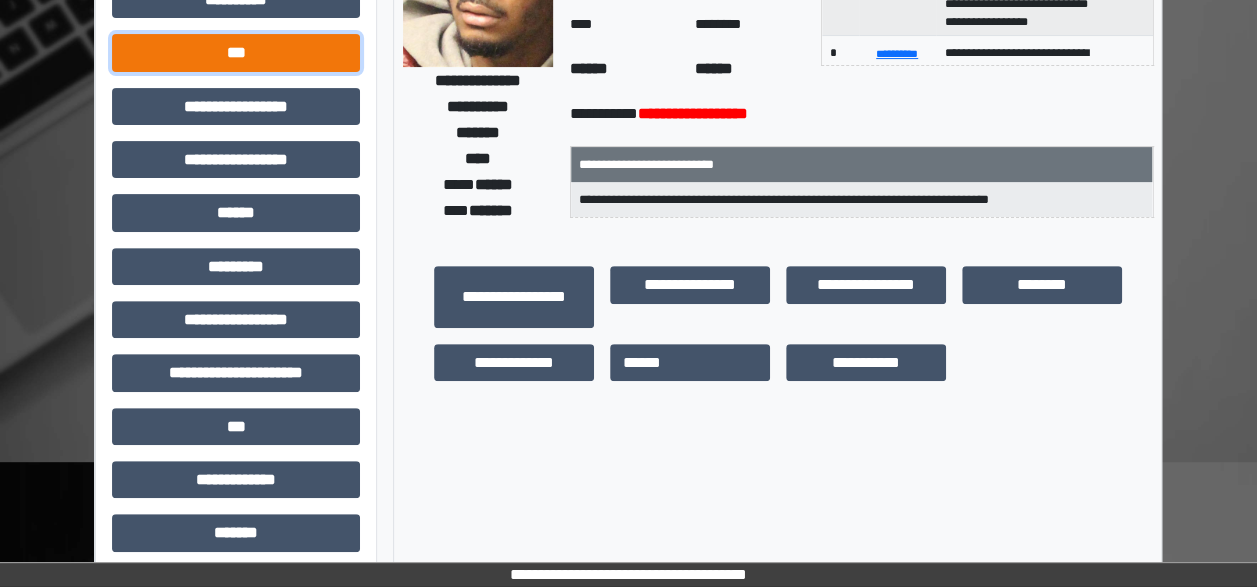 click on "***" at bounding box center (236, 52) 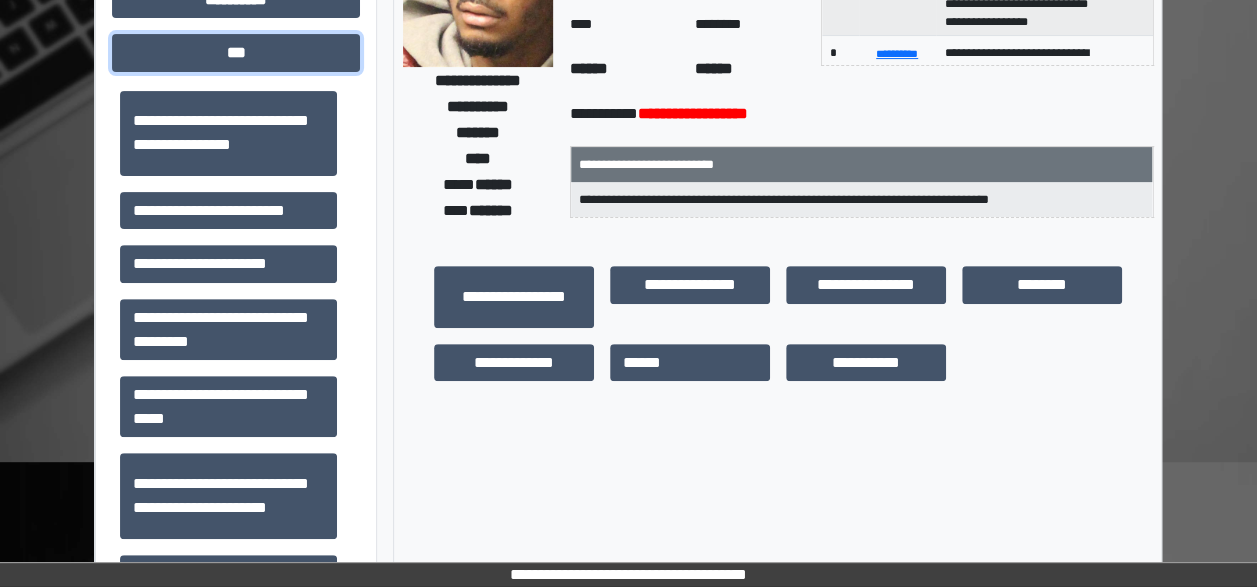 scroll, scrollTop: 266, scrollLeft: 0, axis: vertical 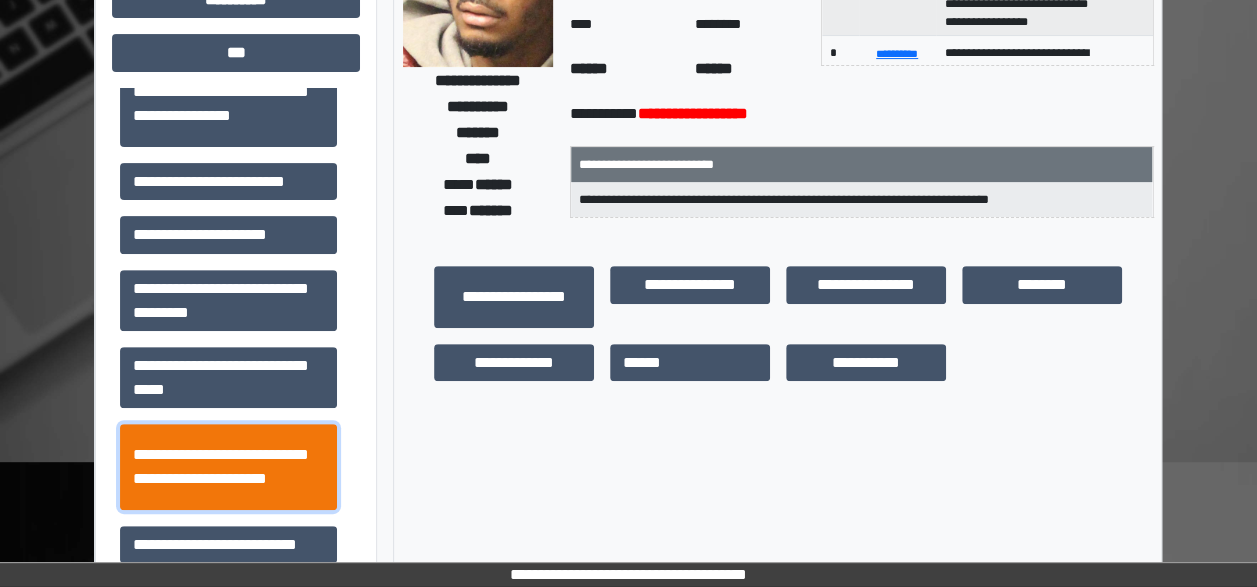 click on "**********" at bounding box center [228, 466] 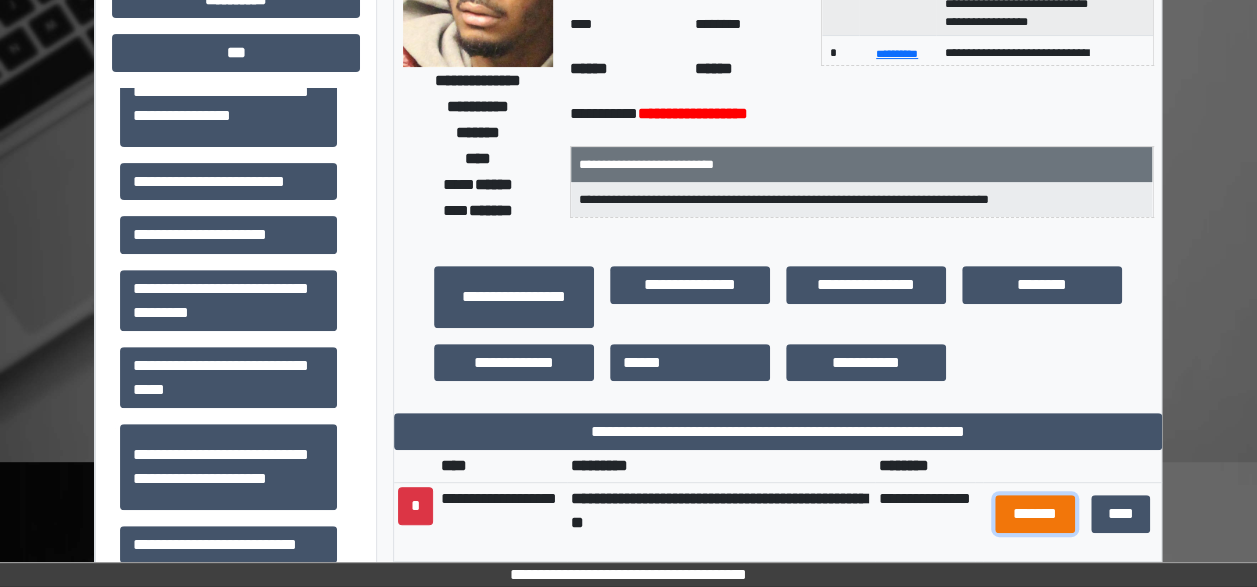 click on "*******" at bounding box center (1035, 513) 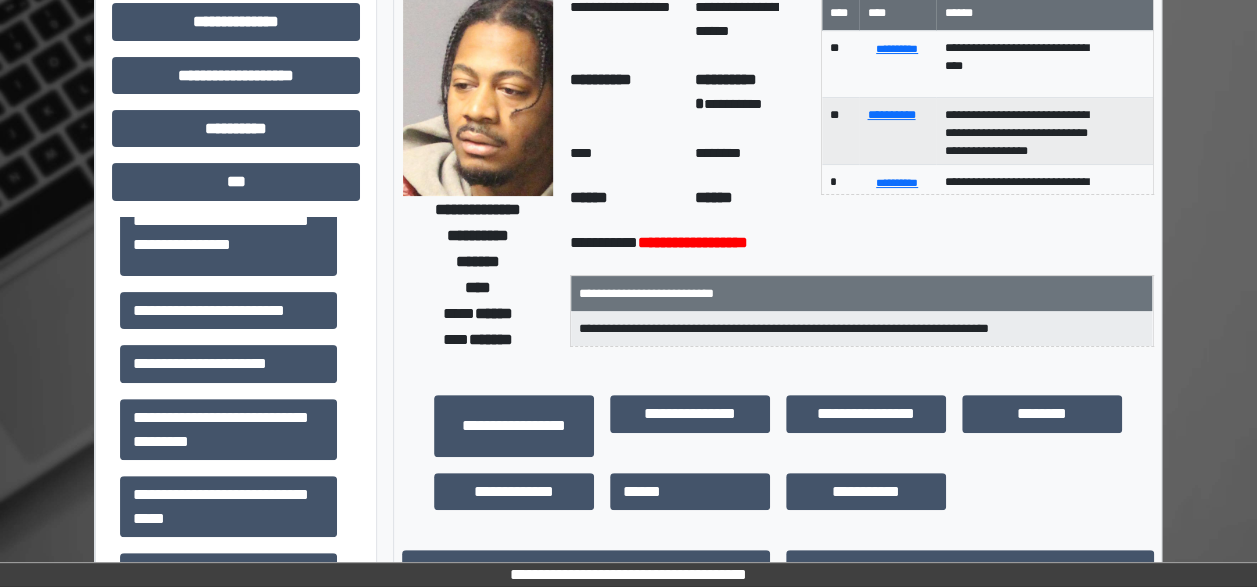 scroll, scrollTop: 106, scrollLeft: 0, axis: vertical 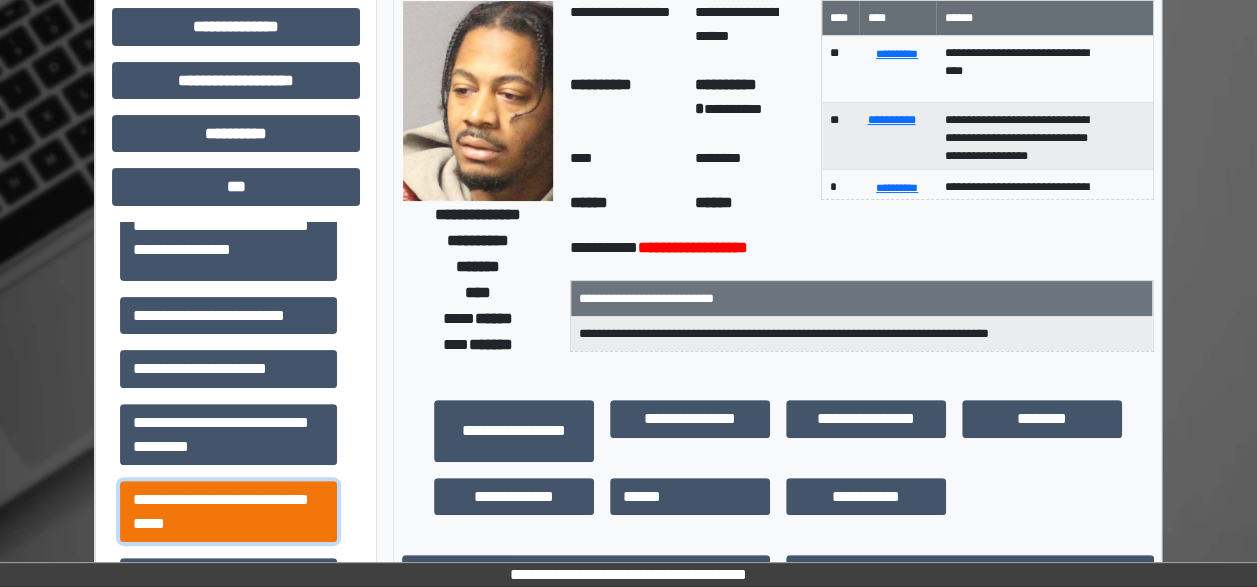 click on "**********" at bounding box center (228, 511) 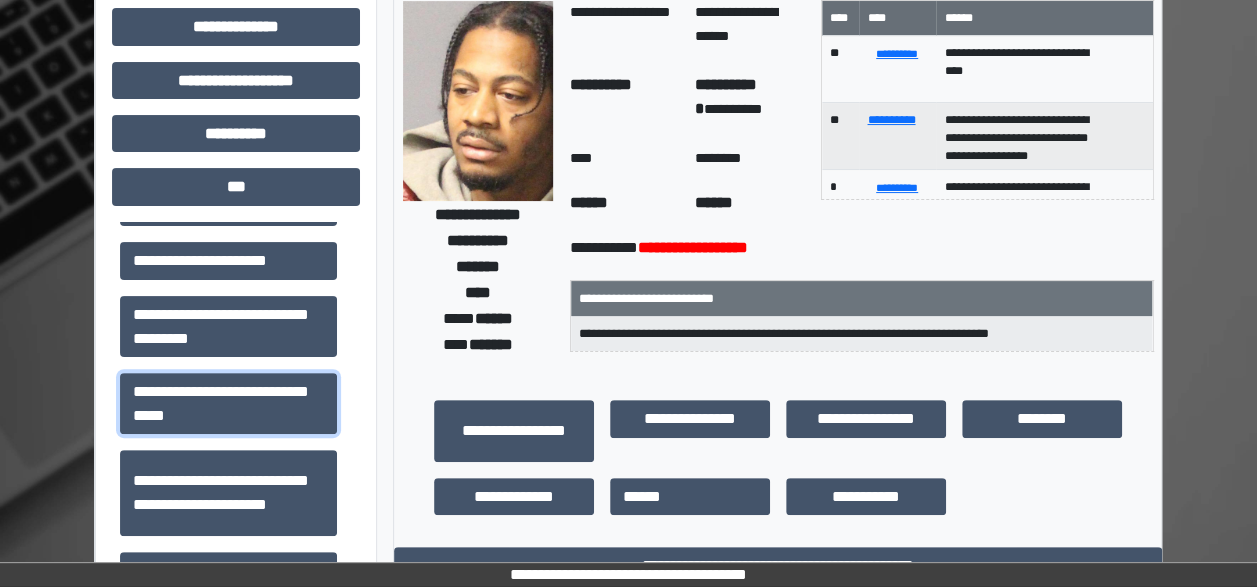 scroll, scrollTop: 383, scrollLeft: 0, axis: vertical 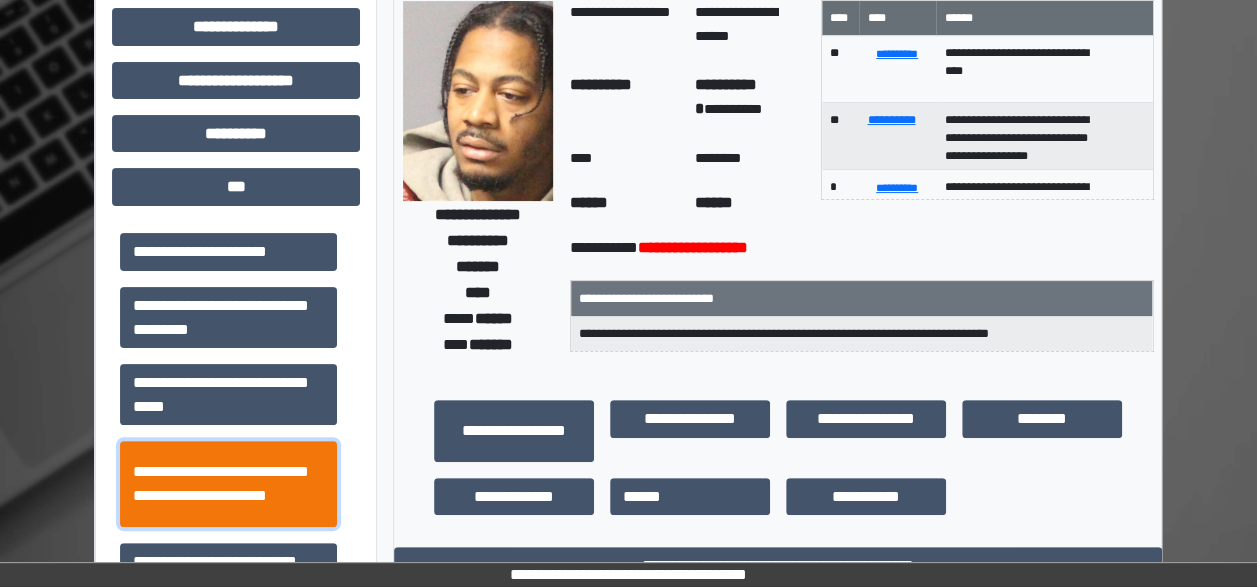 click on "**********" at bounding box center (228, 483) 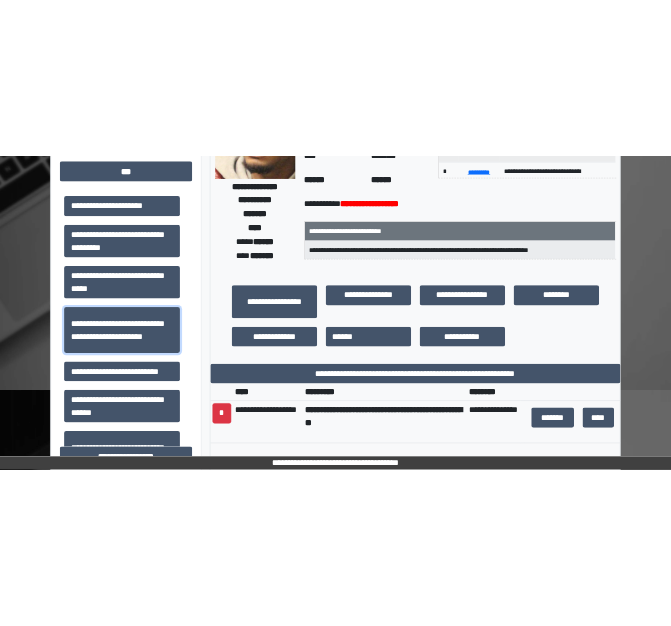 scroll, scrollTop: 292, scrollLeft: 0, axis: vertical 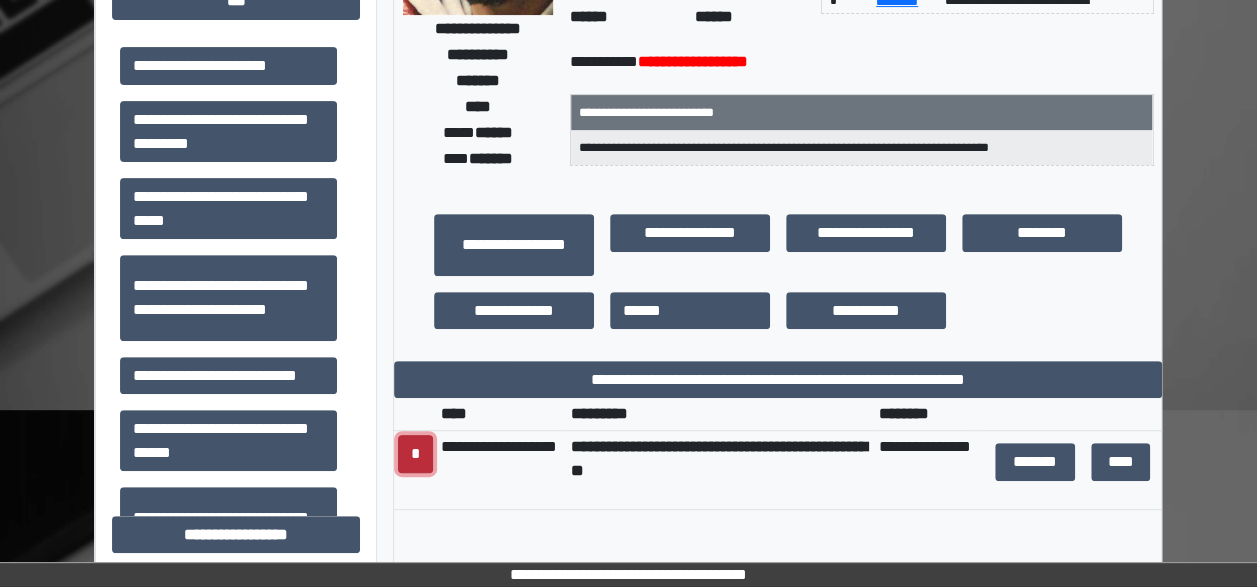 click on "*" at bounding box center [415, 454] 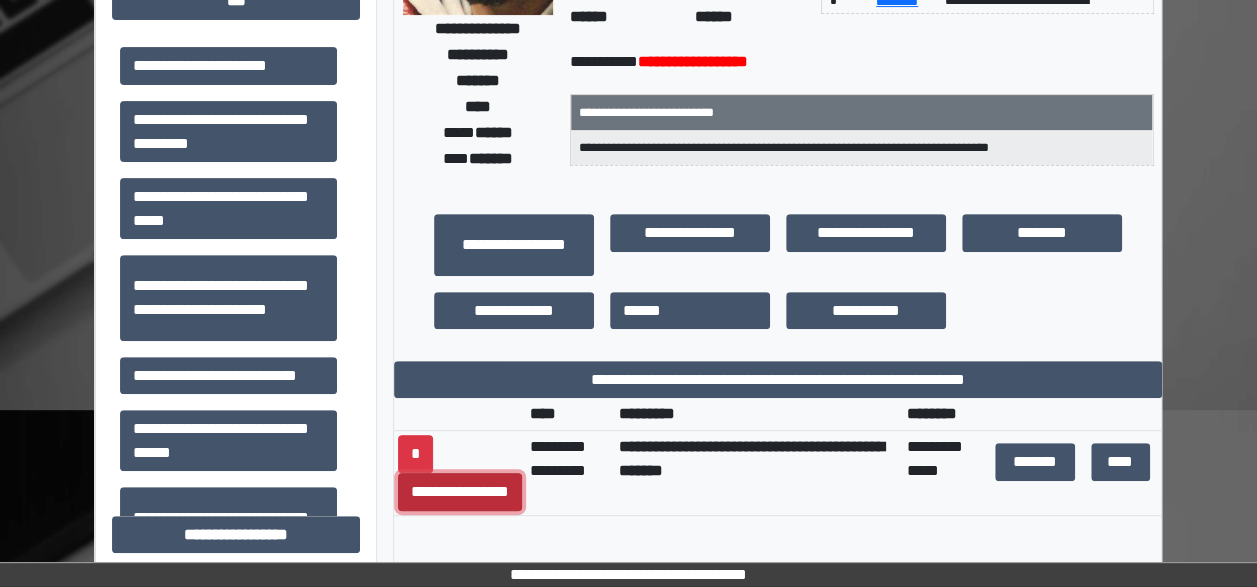 click on "**********" at bounding box center (460, 492) 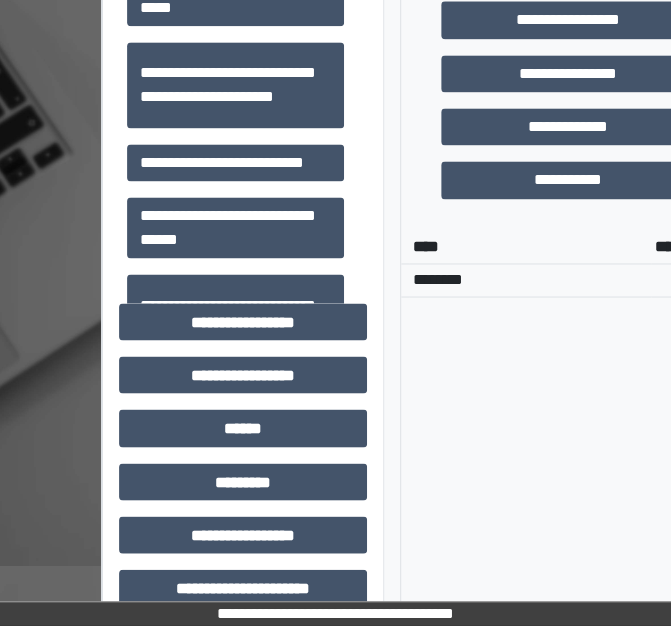 scroll, scrollTop: 711, scrollLeft: 0, axis: vertical 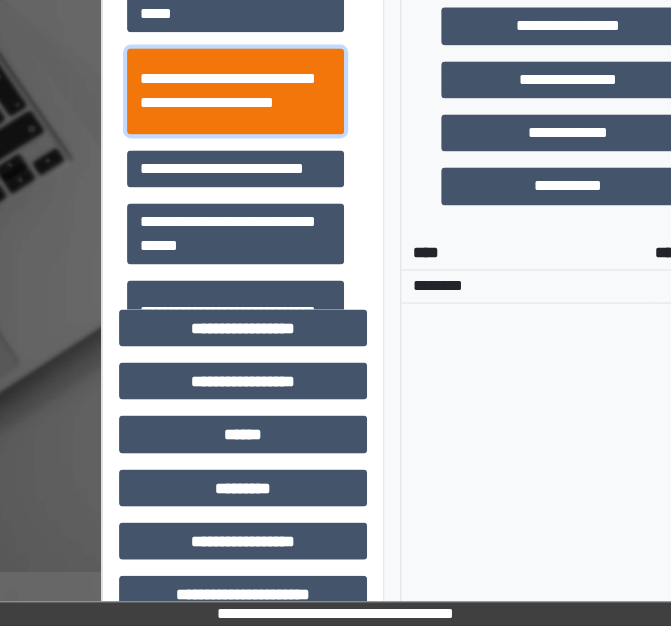 click on "**********" at bounding box center (235, 90) 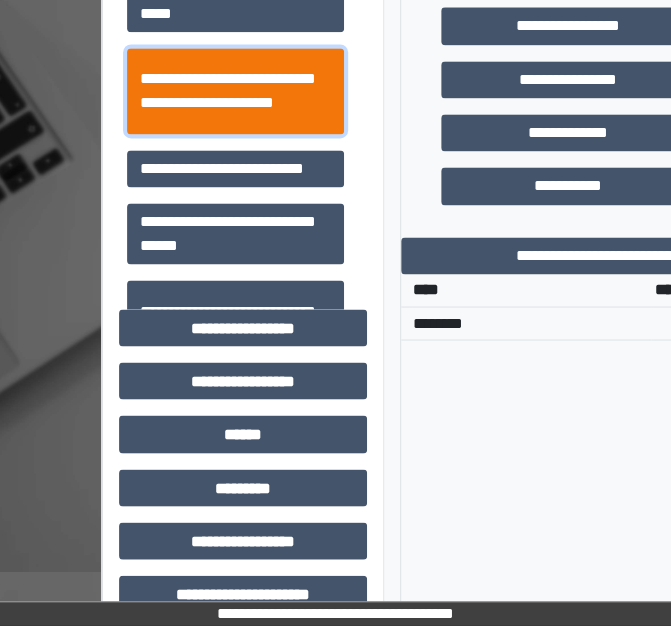 click on "**********" at bounding box center [235, 90] 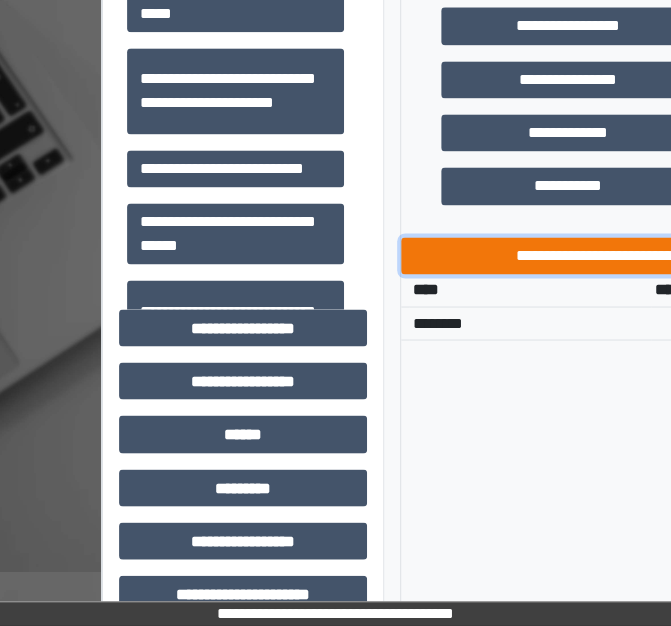 click on "**********" at bounding box center (703, 255) 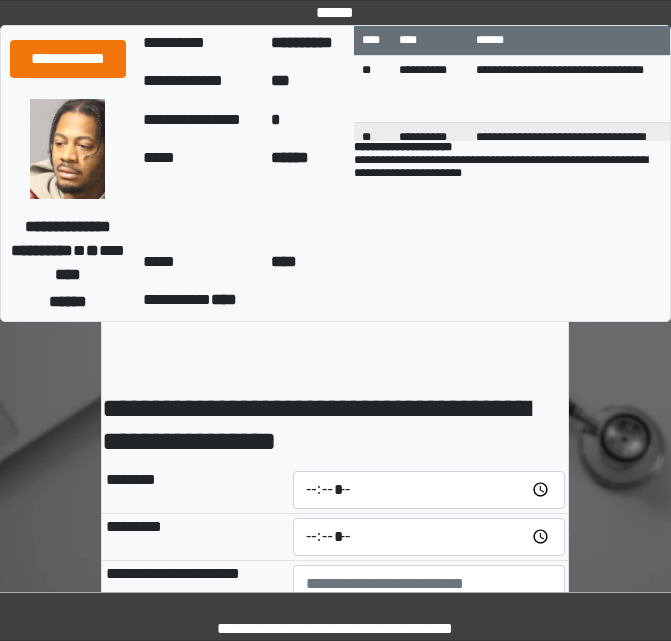 scroll, scrollTop: 0, scrollLeft: 0, axis: both 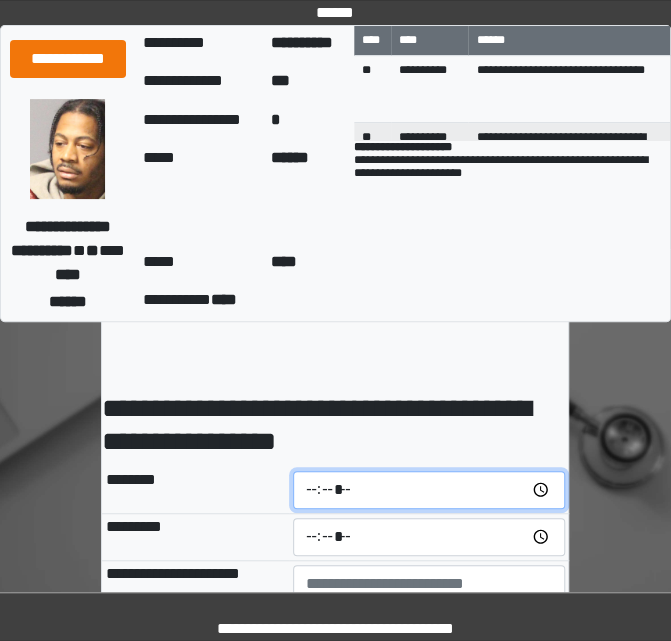 click at bounding box center [429, 490] 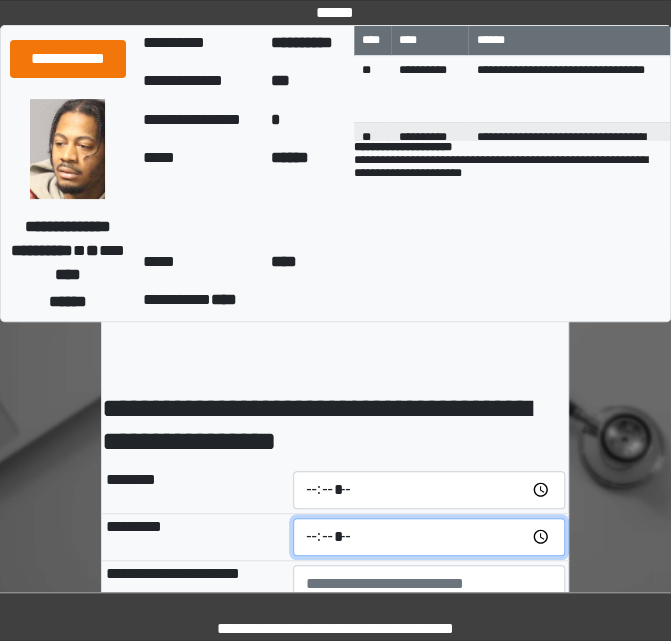 click at bounding box center (429, 537) 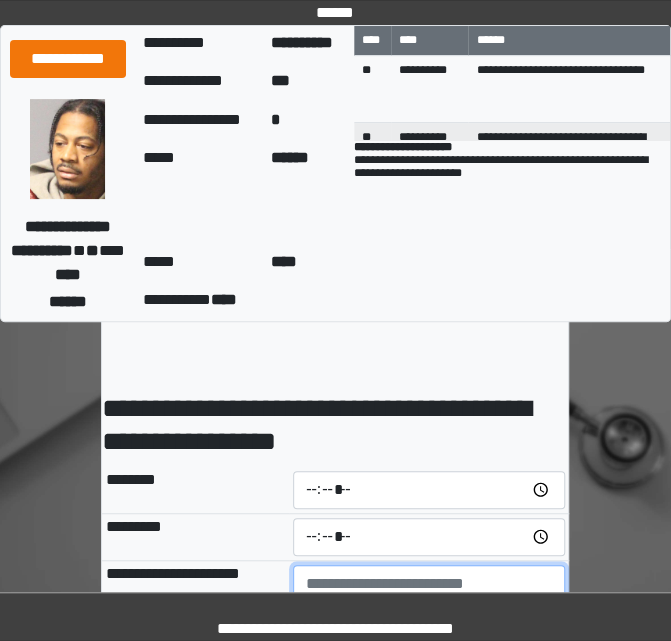 click at bounding box center [429, 584] 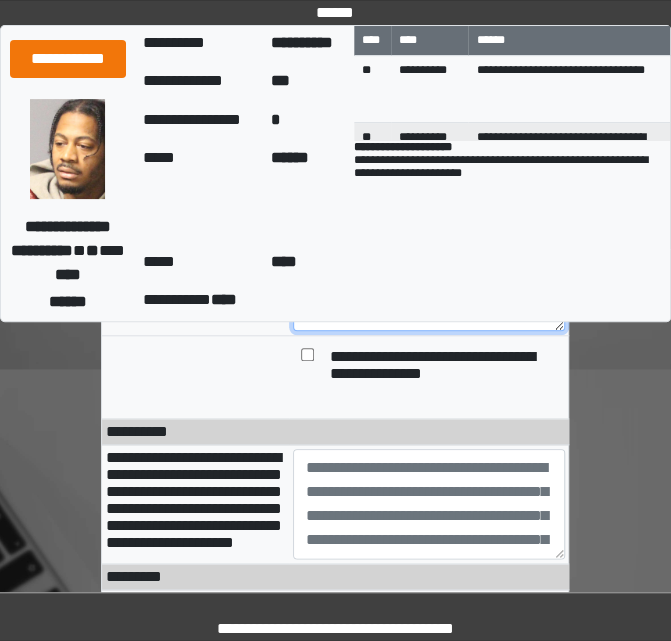 scroll, scrollTop: 282, scrollLeft: 0, axis: vertical 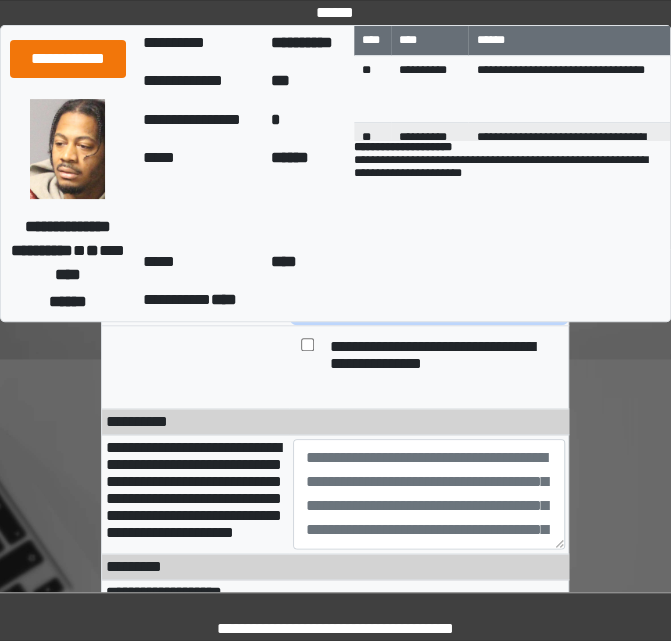 type on "*******" 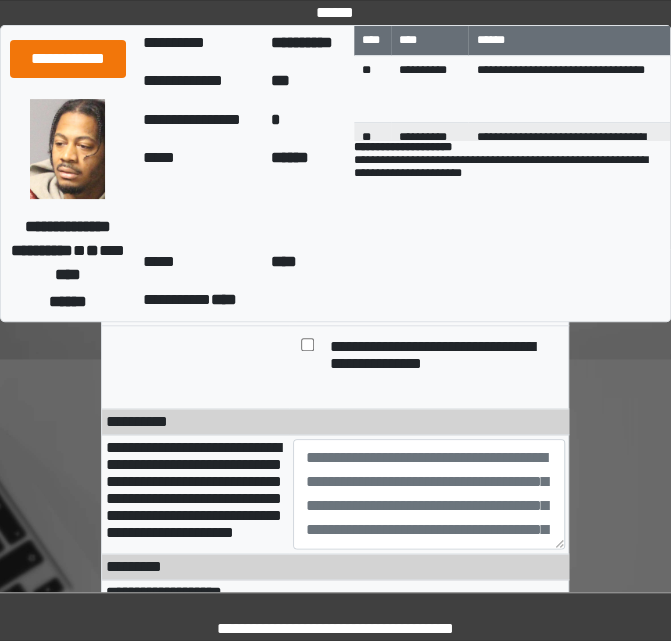click at bounding box center [307, 359] 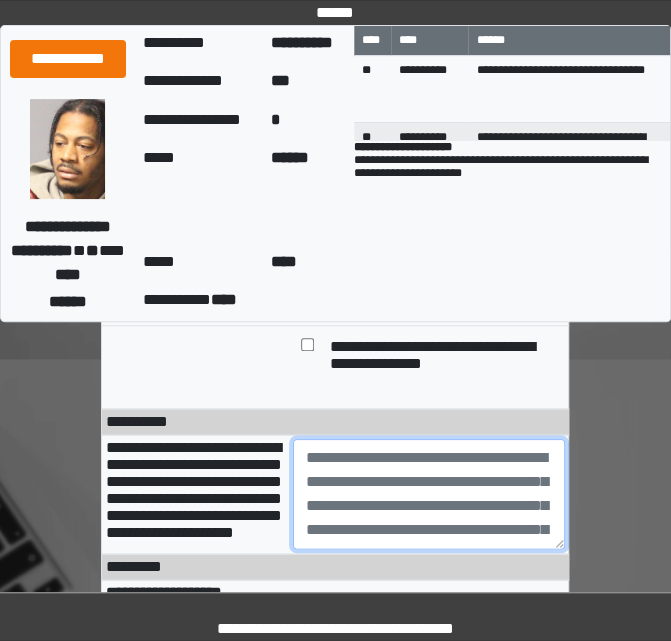 click at bounding box center (429, 494) 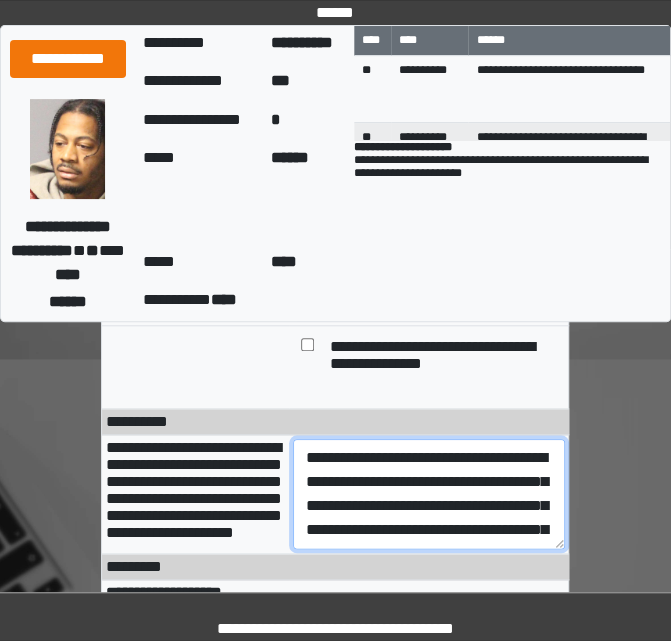 scroll, scrollTop: 232, scrollLeft: 0, axis: vertical 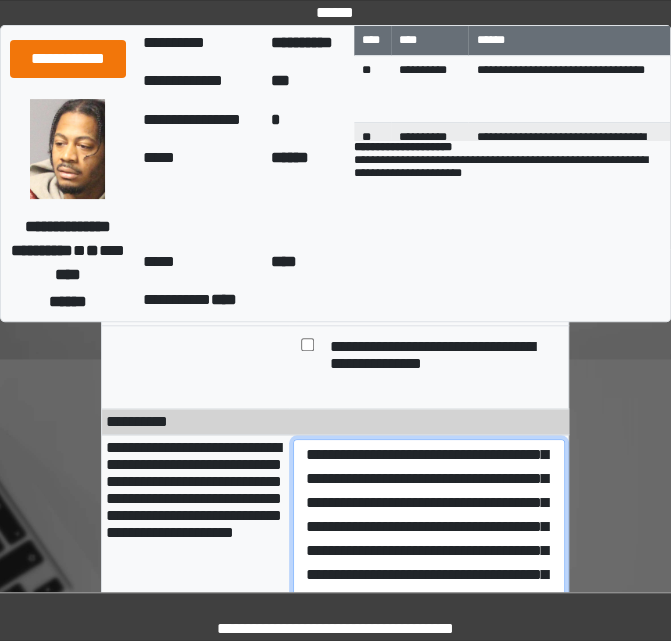 drag, startPoint x: 560, startPoint y: 539, endPoint x: 566, endPoint y: 633, distance: 94.19129 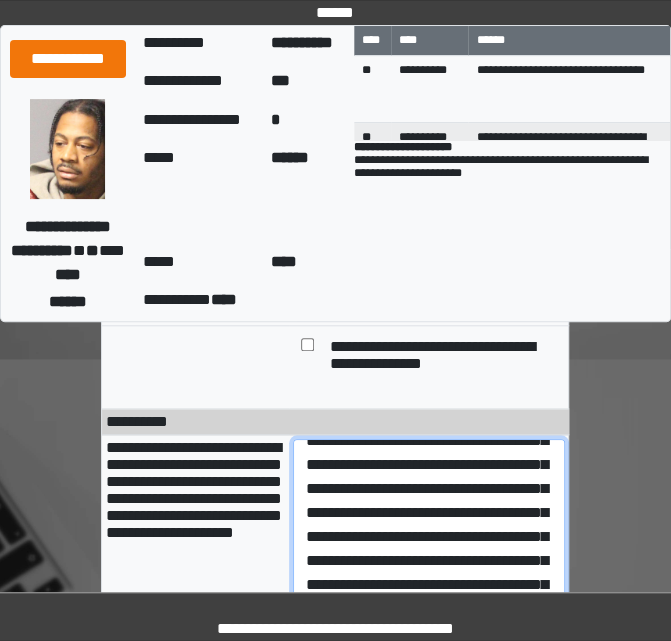 scroll, scrollTop: 0, scrollLeft: 0, axis: both 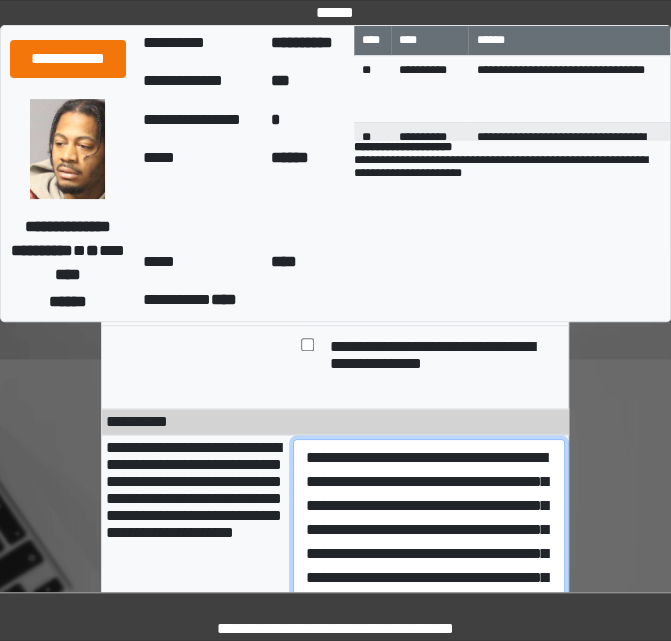 click on "**********" at bounding box center [429, 540] 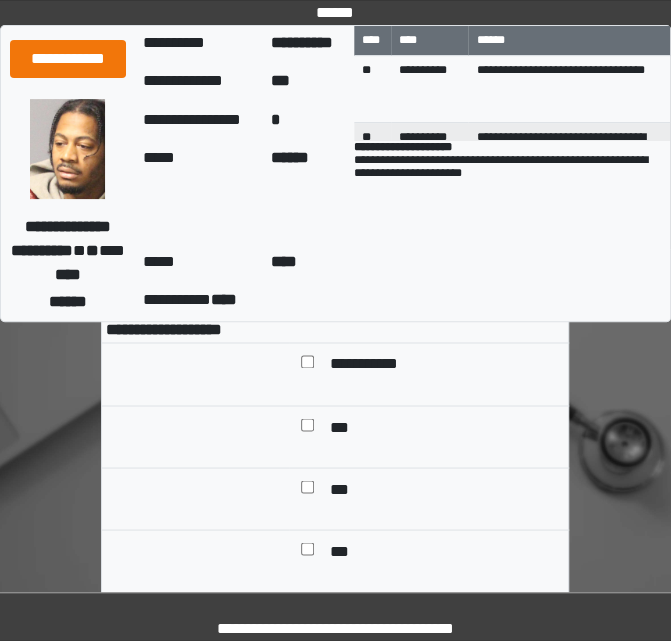scroll, scrollTop: 632, scrollLeft: 0, axis: vertical 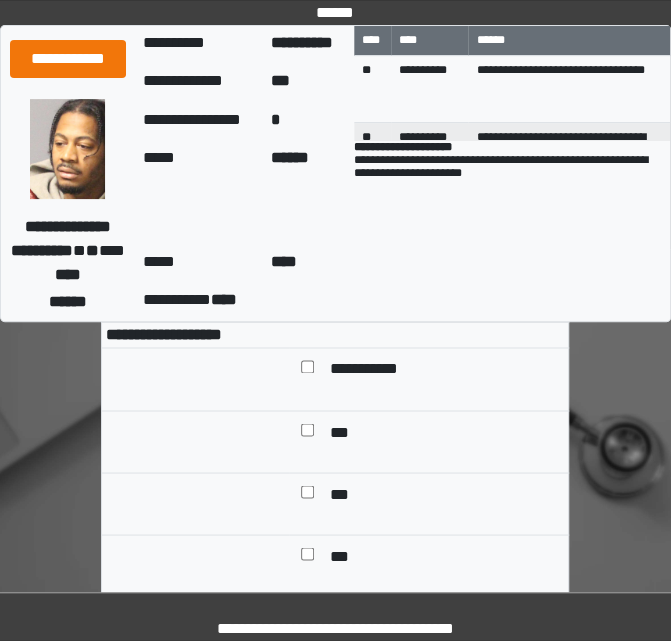 type on "**********" 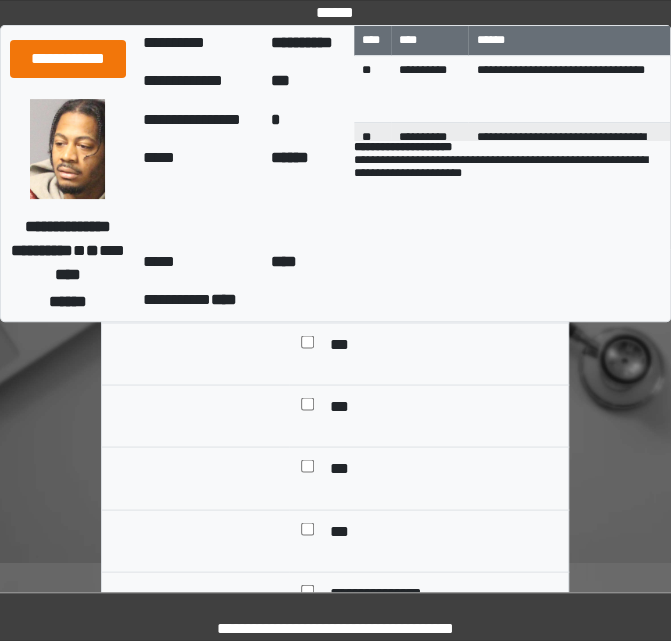 scroll, scrollTop: 733, scrollLeft: 0, axis: vertical 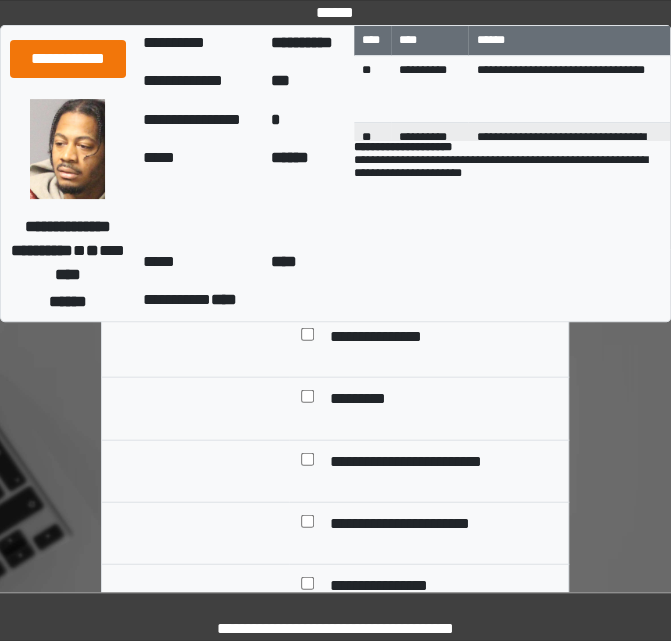 click on "**********" at bounding box center [422, 462] 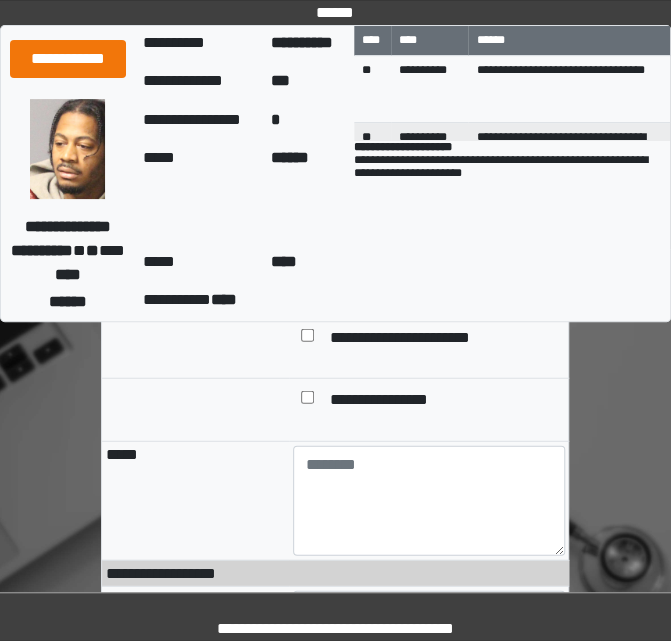 scroll, scrollTop: 1180, scrollLeft: 0, axis: vertical 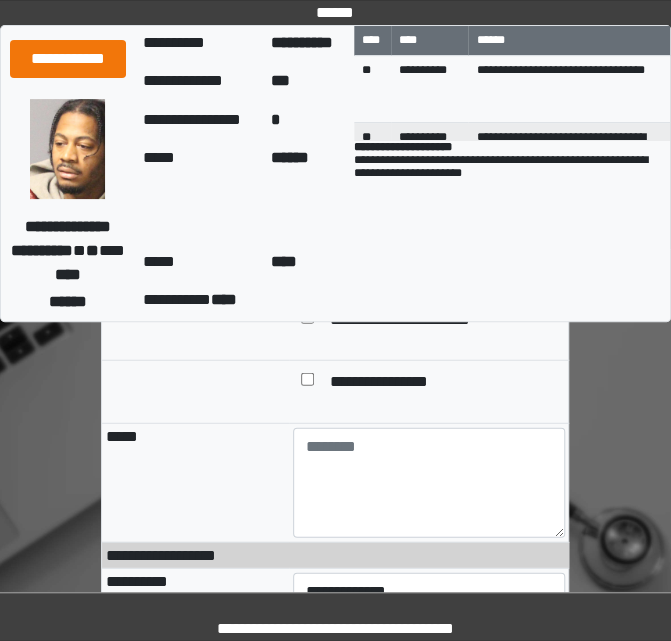 click on "**********" at bounding box center [429, 392] 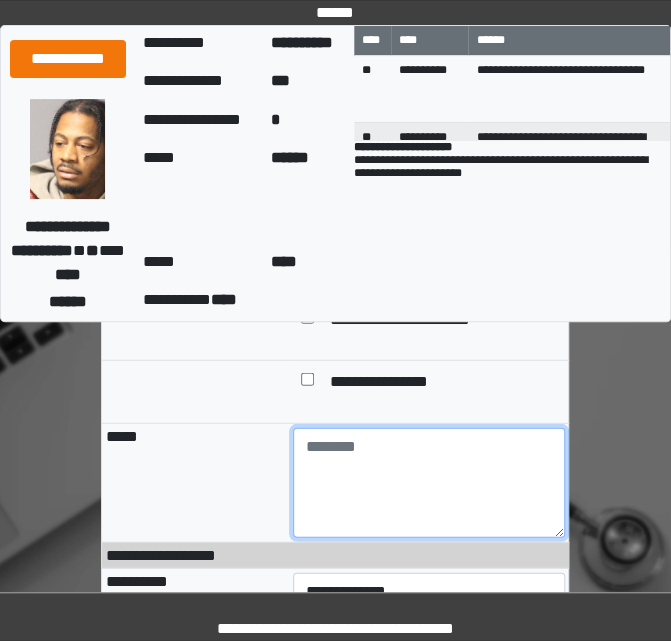 click at bounding box center [429, 483] 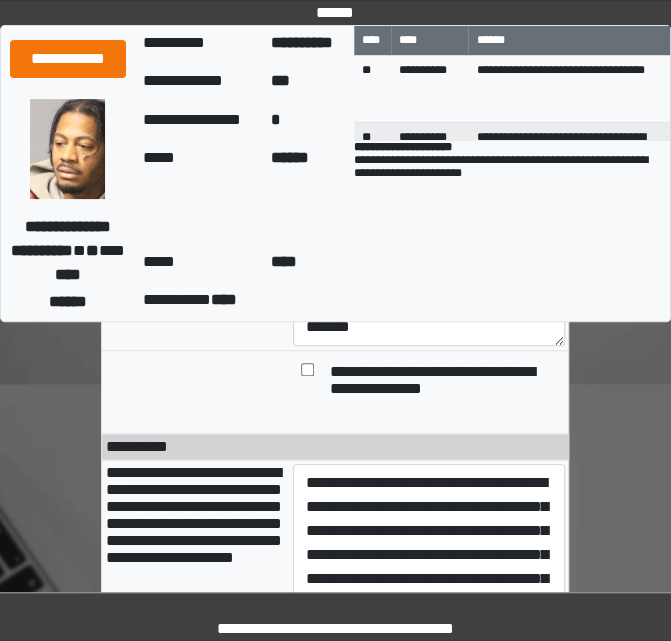 scroll, scrollTop: 275, scrollLeft: 0, axis: vertical 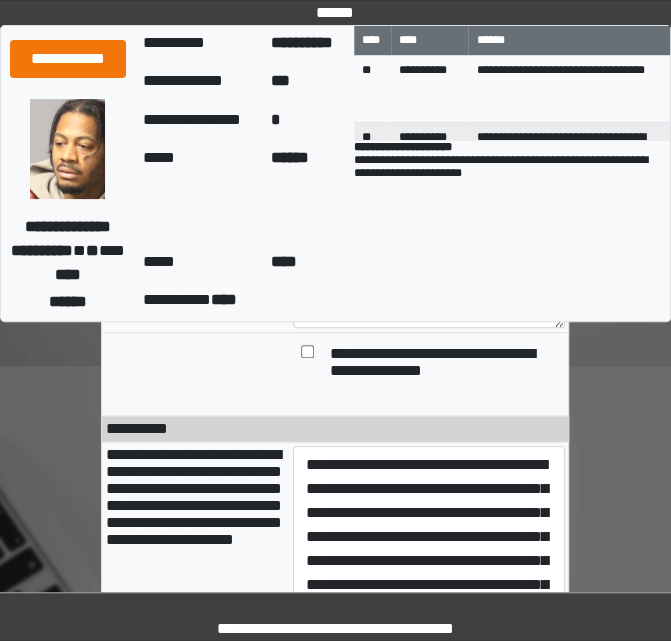 type on "**********" 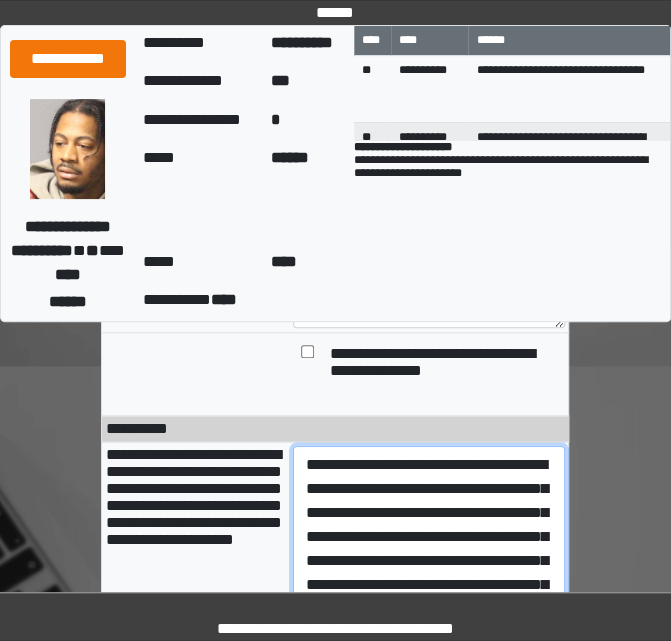 click on "**********" at bounding box center [429, 547] 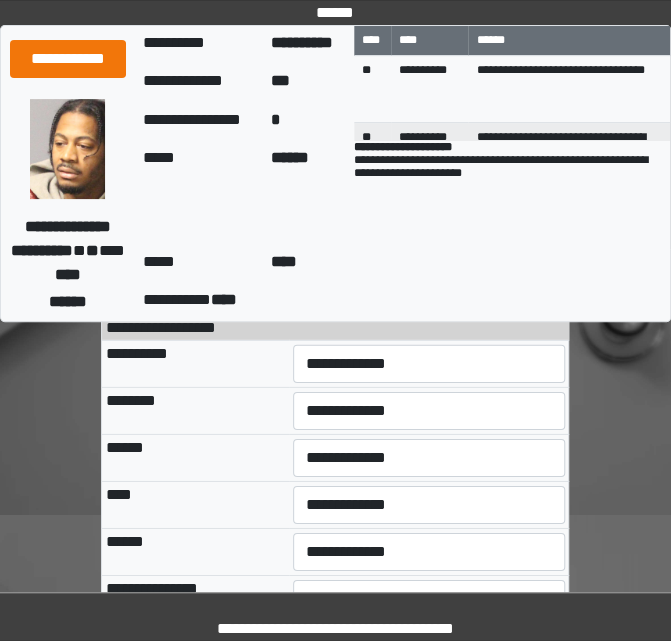 scroll, scrollTop: 1413, scrollLeft: 0, axis: vertical 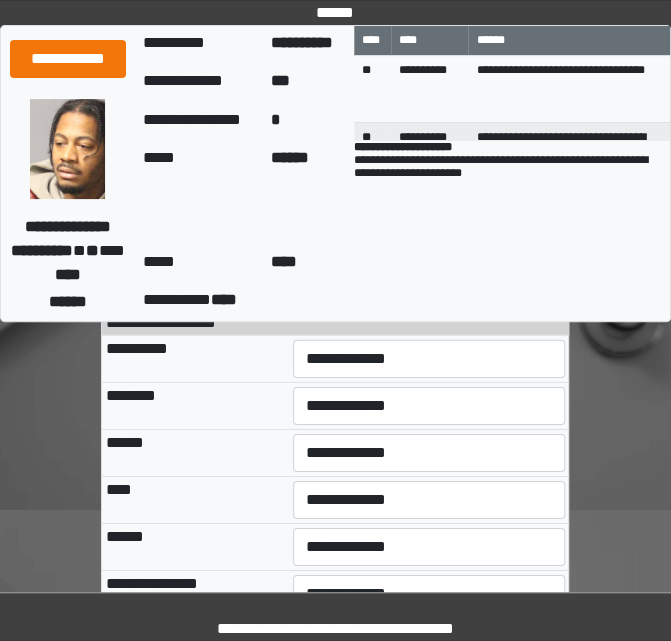 type on "**********" 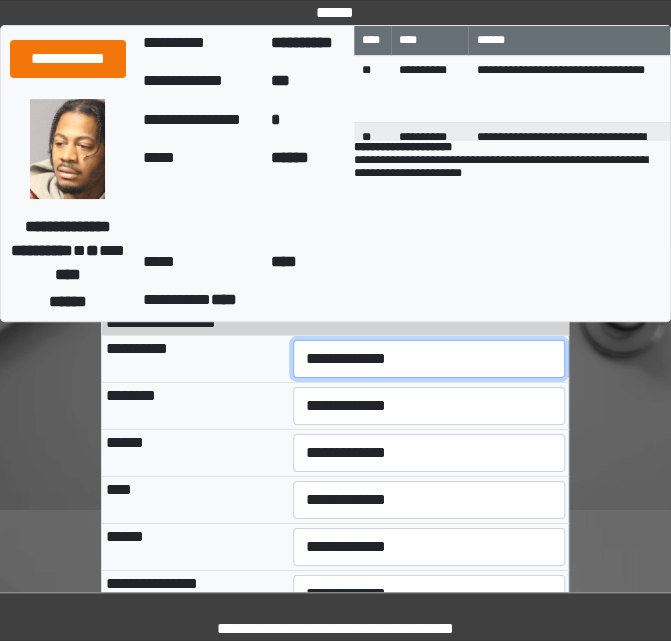 click on "**********" at bounding box center (429, 359) 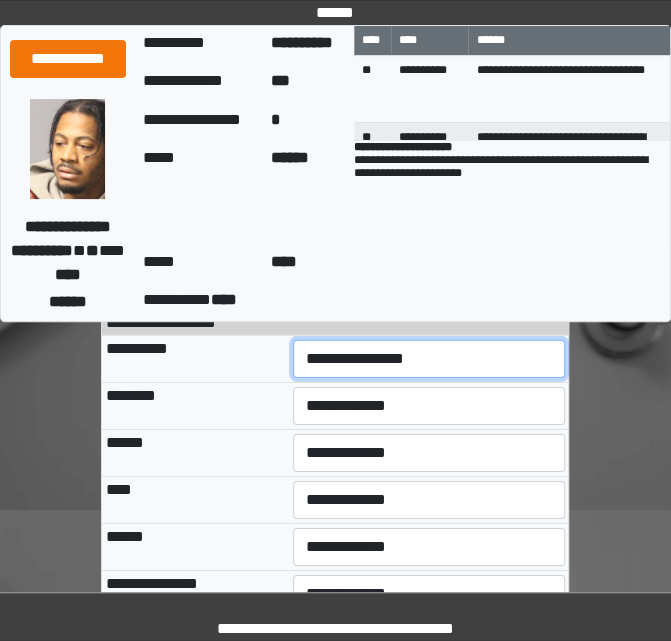 click on "**********" at bounding box center (429, 359) 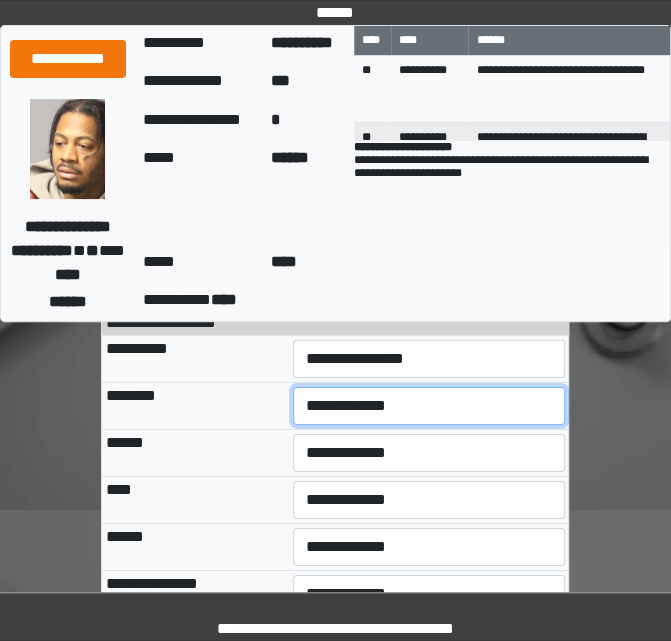 click on "**********" at bounding box center [429, 406] 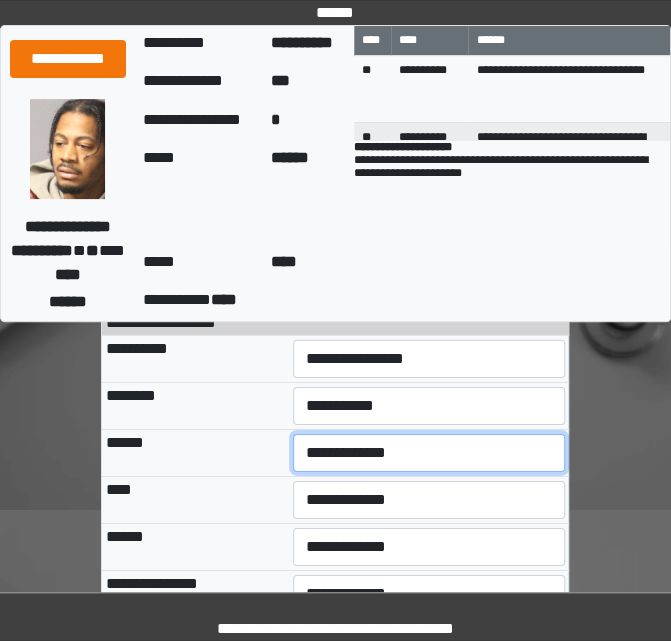 click on "**********" at bounding box center (429, 453) 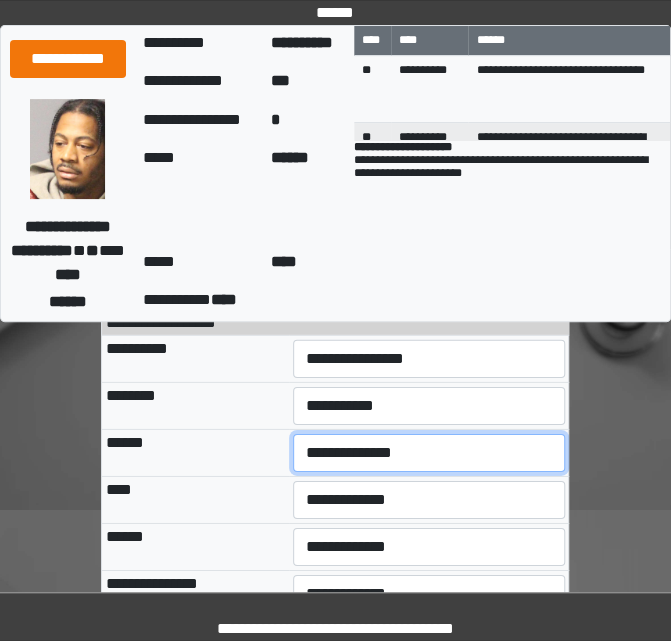 click on "**********" at bounding box center (429, 453) 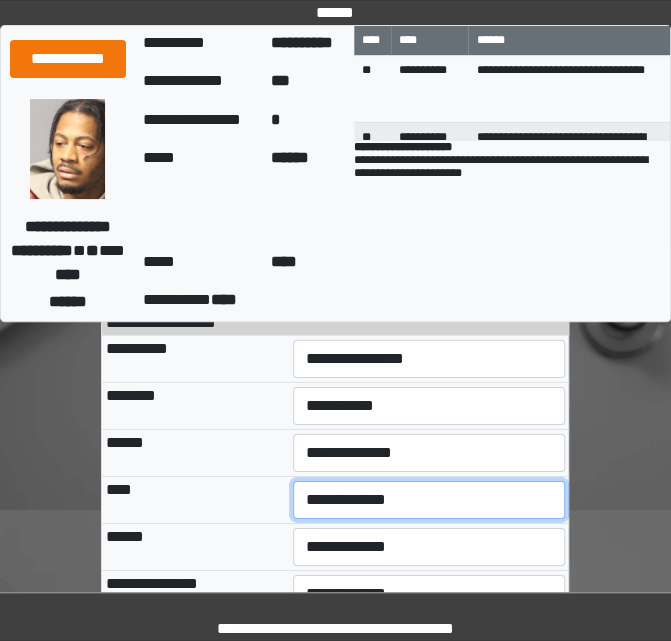 click on "**********" at bounding box center [429, 500] 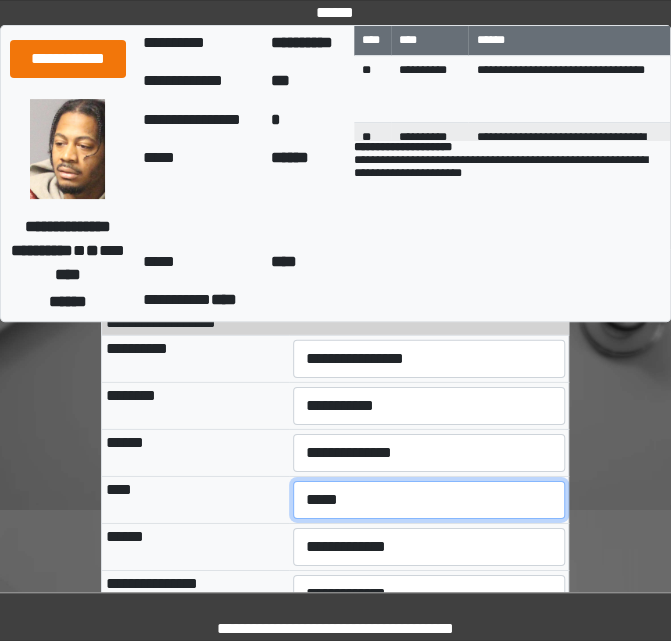 click on "**********" at bounding box center (429, 500) 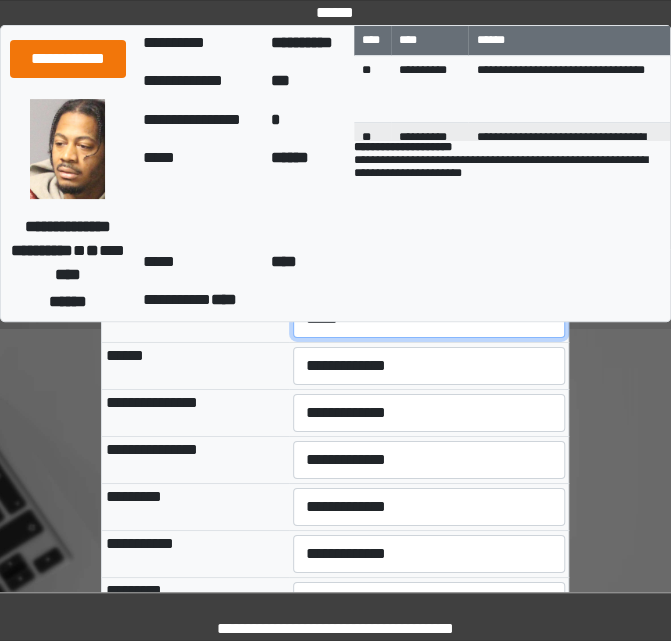 scroll, scrollTop: 1598, scrollLeft: 0, axis: vertical 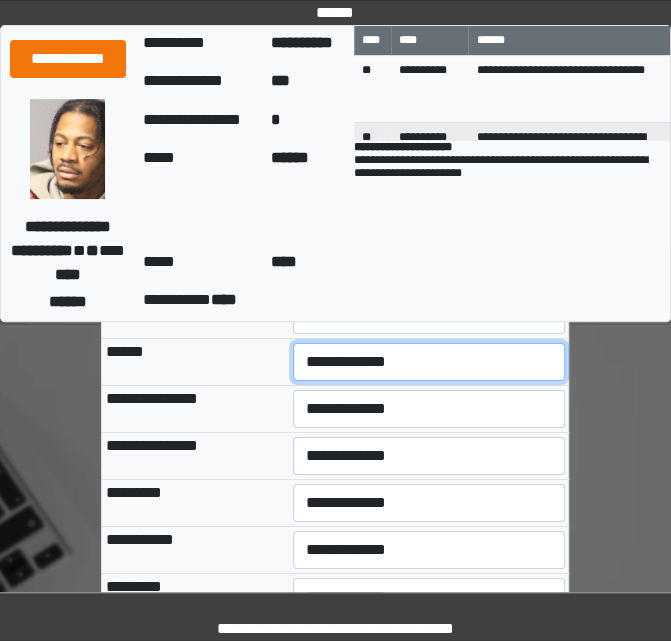 click on "**********" at bounding box center (429, 362) 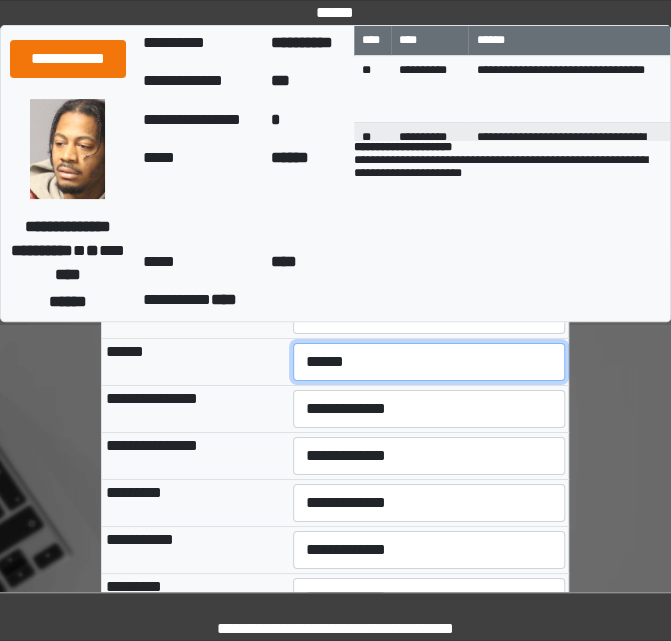 click on "**********" at bounding box center (429, 362) 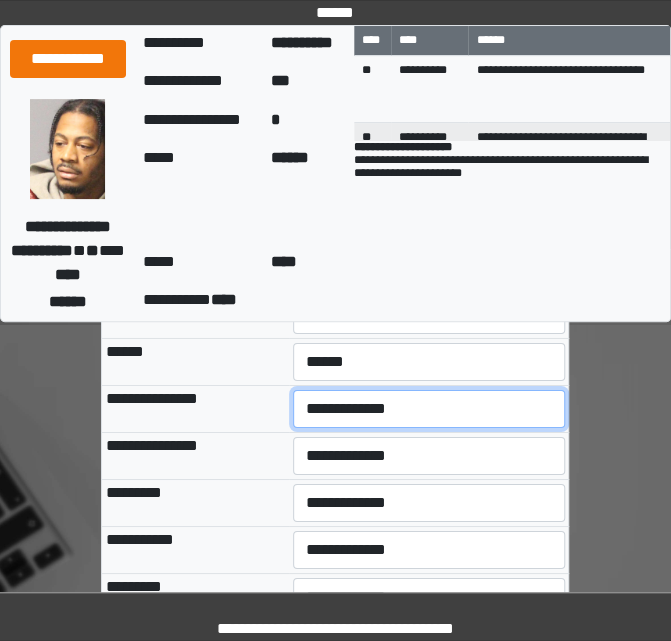 click on "**********" at bounding box center (429, 409) 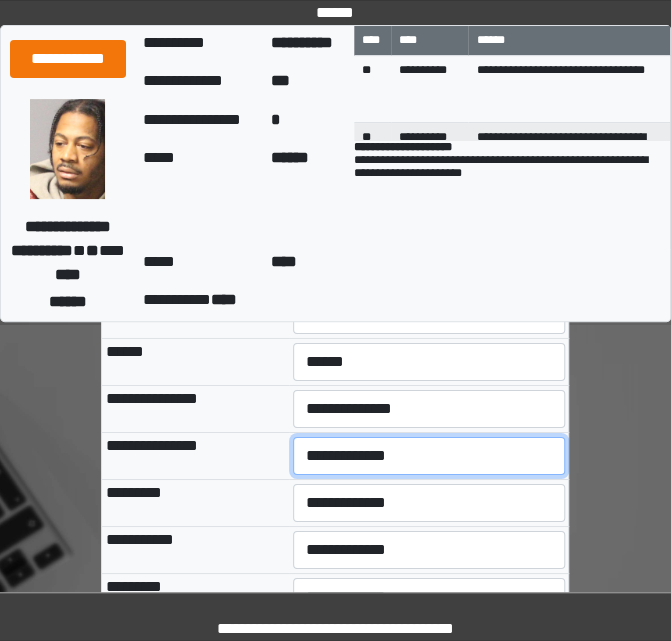 click on "**********" at bounding box center (429, 456) 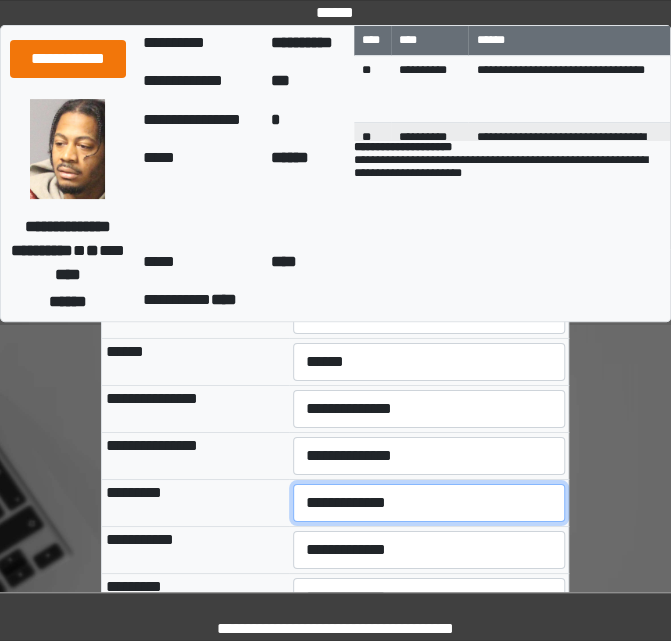 click on "**********" at bounding box center (429, 503) 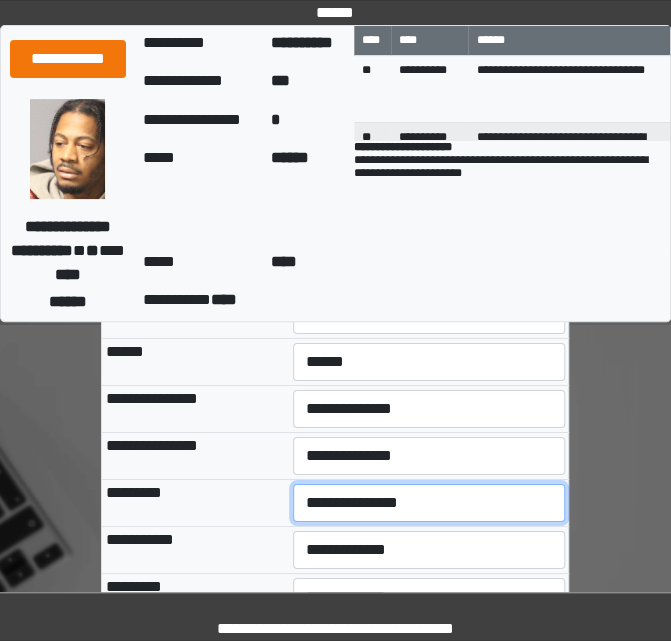 click on "**********" at bounding box center [429, 503] 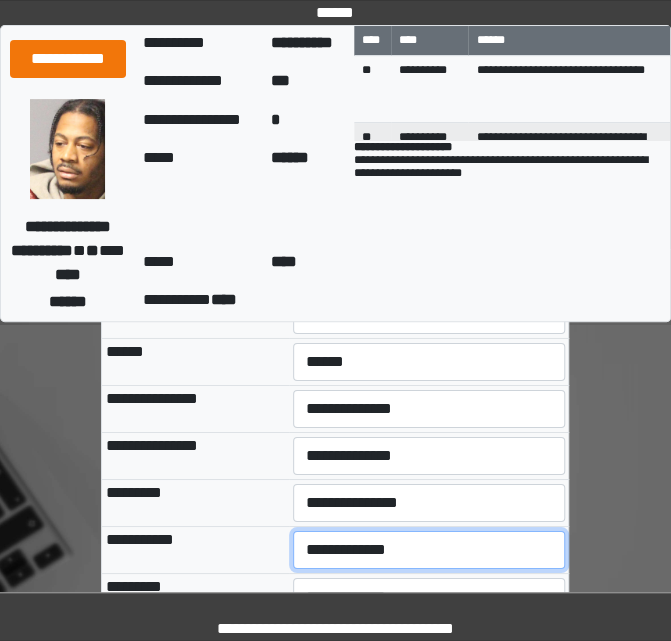click on "**********" at bounding box center [429, 550] 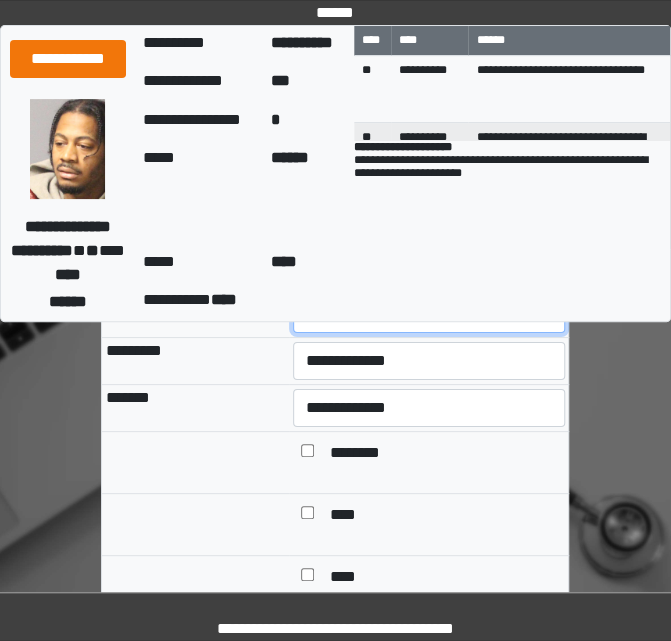 scroll, scrollTop: 1820, scrollLeft: 0, axis: vertical 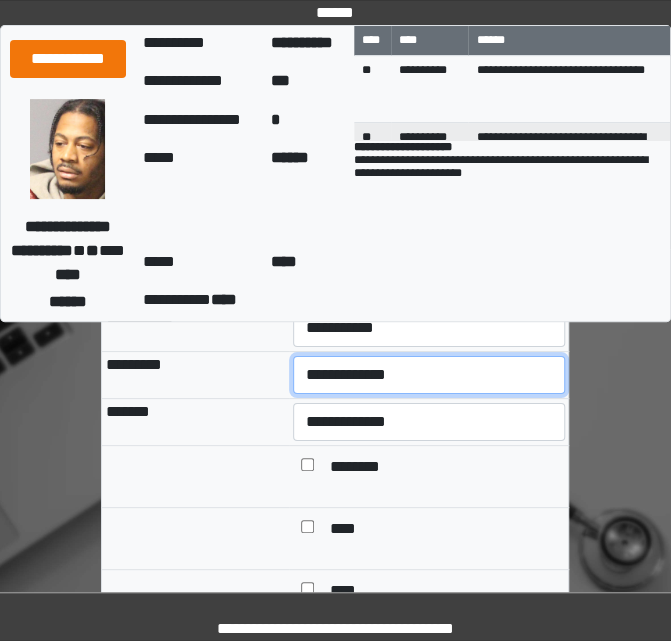 click on "**********" at bounding box center (429, 375) 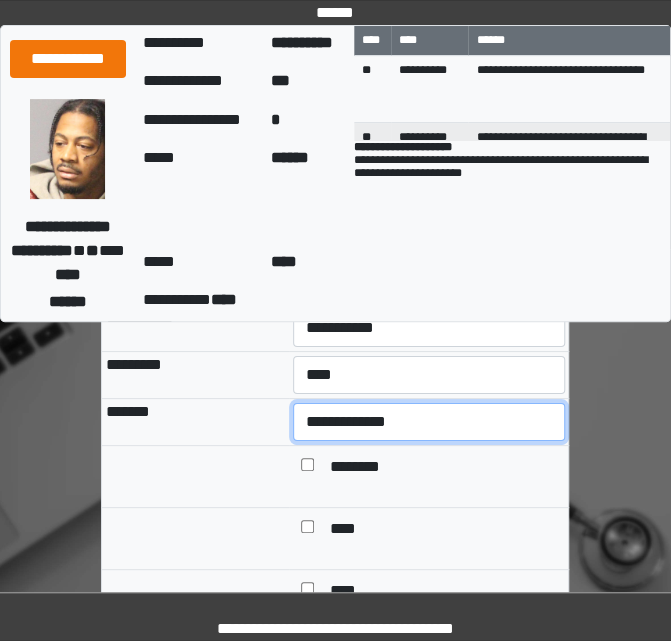 click on "**********" at bounding box center (429, 422) 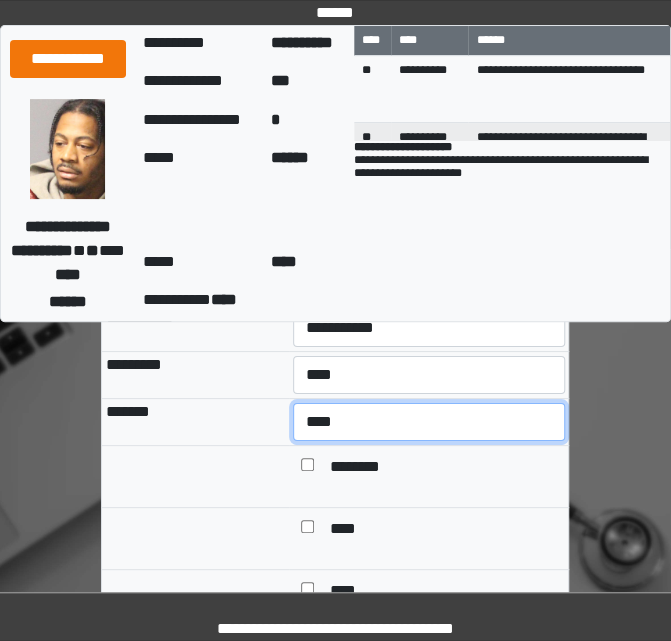 click on "**********" at bounding box center [429, 422] 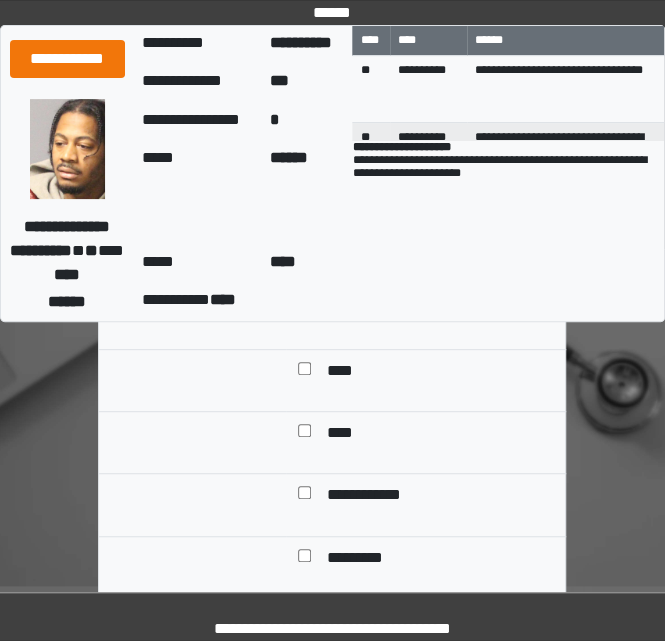 scroll, scrollTop: 1969, scrollLeft: 0, axis: vertical 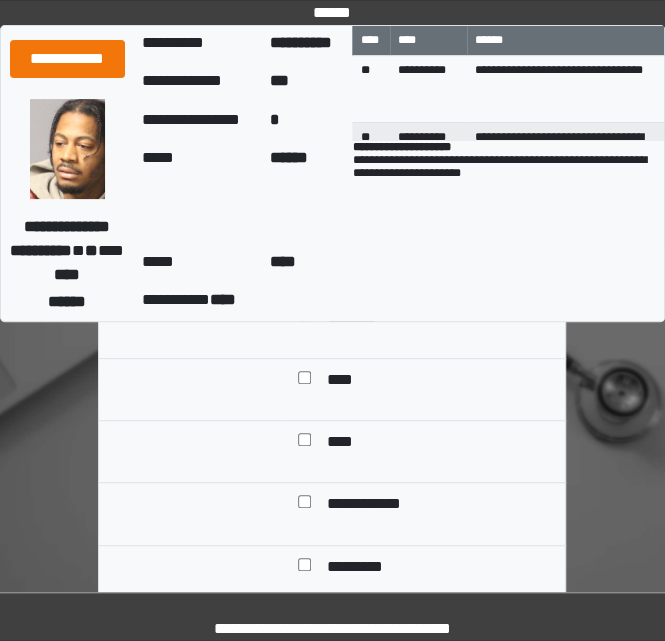 click at bounding box center [304, 443] 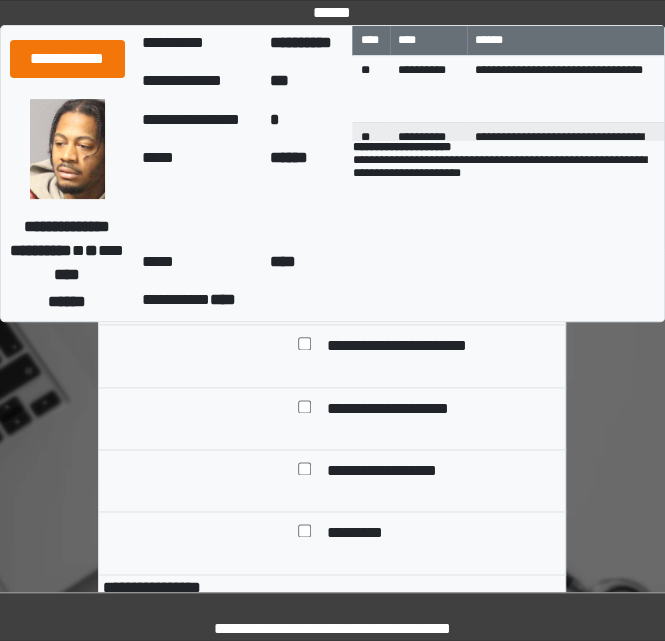 scroll, scrollTop: 2446, scrollLeft: 0, axis: vertical 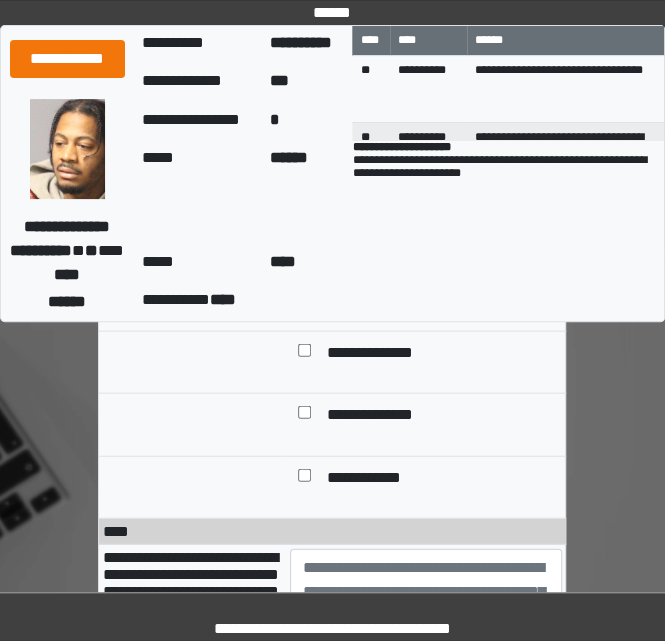 click at bounding box center (304, 478) 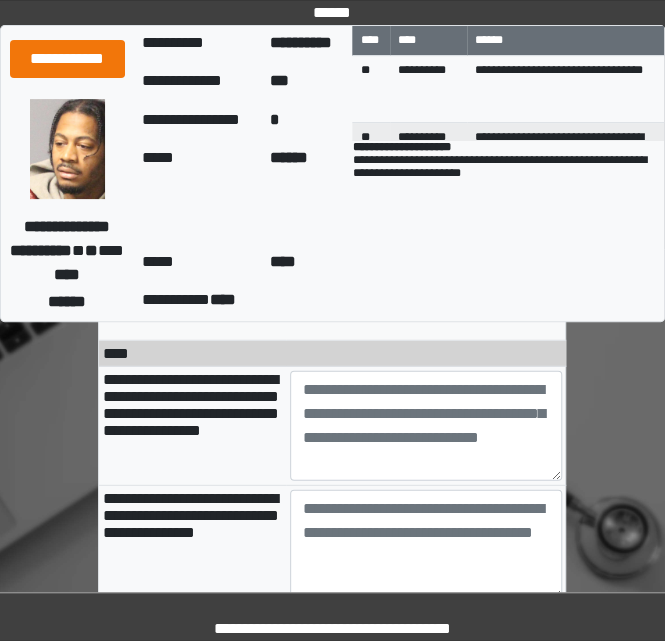 scroll, scrollTop: 3105, scrollLeft: 0, axis: vertical 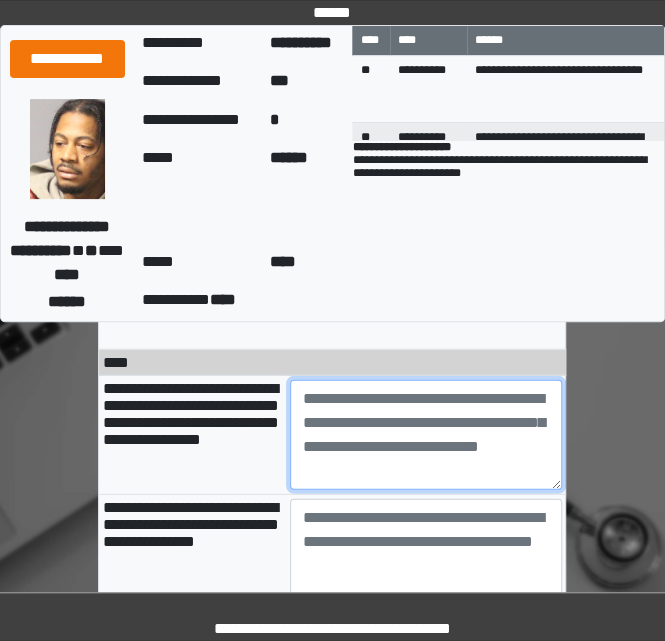 click at bounding box center [426, 435] 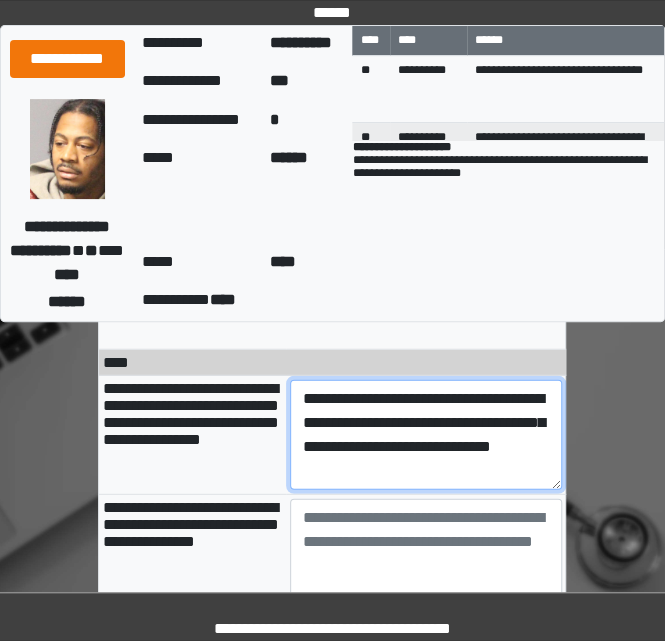 click on "**********" at bounding box center [426, 435] 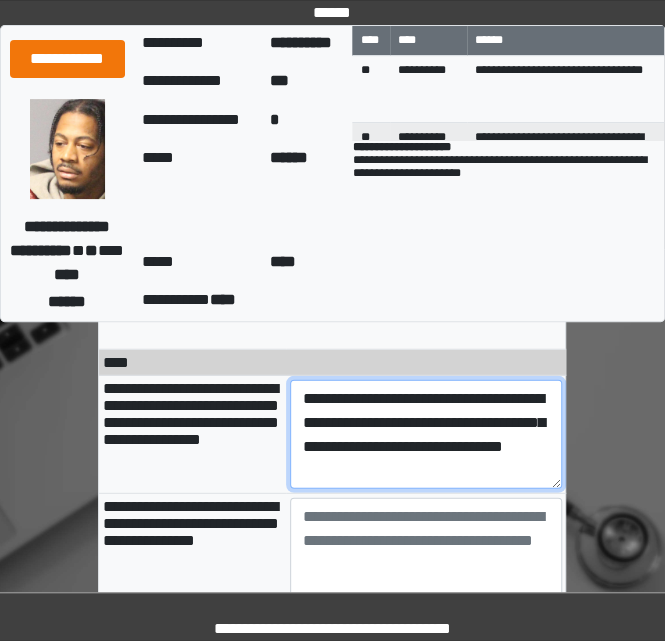 scroll, scrollTop: 41, scrollLeft: 0, axis: vertical 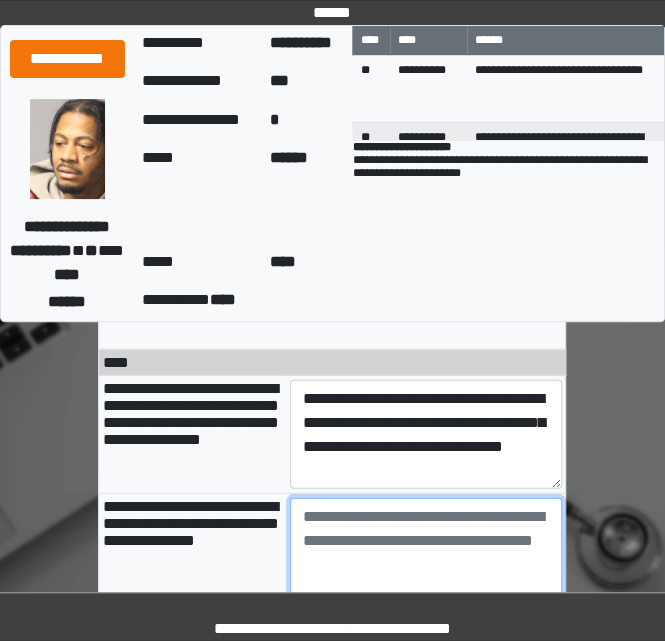 click at bounding box center (426, 553) 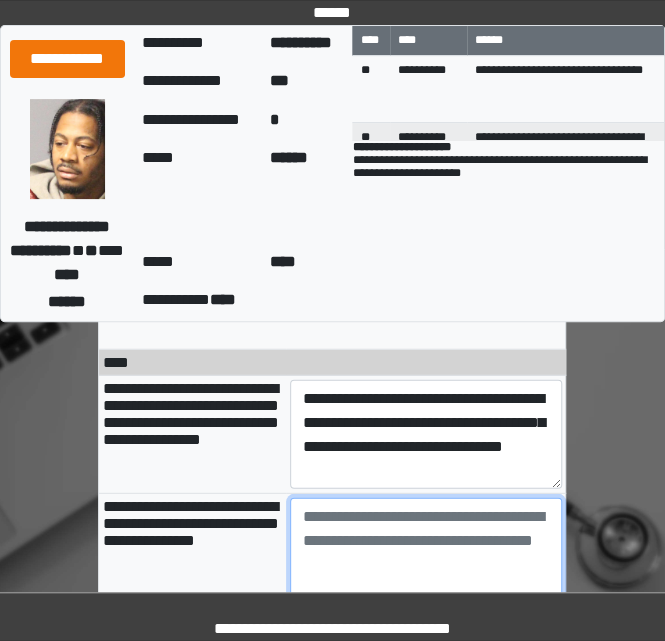 click at bounding box center (426, 553) 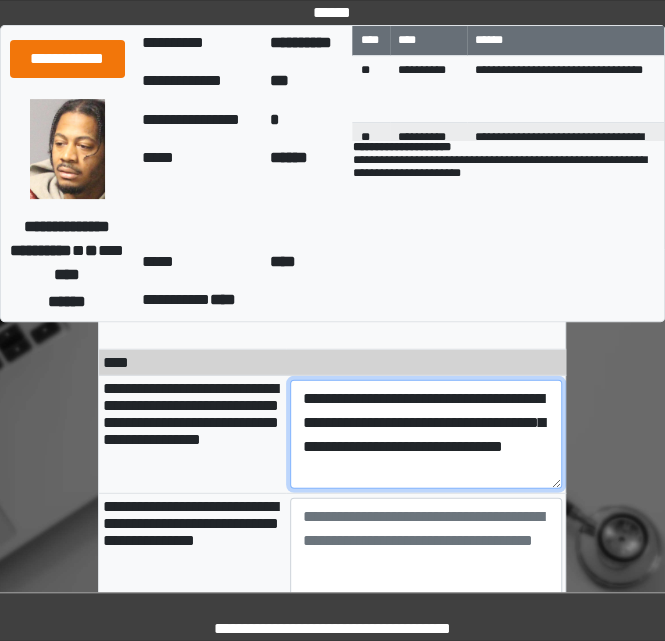 click on "**********" at bounding box center [426, 434] 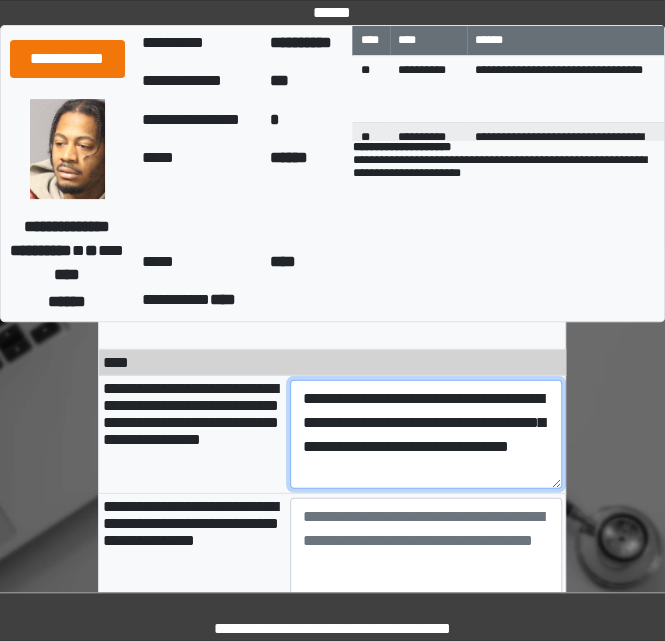 paste 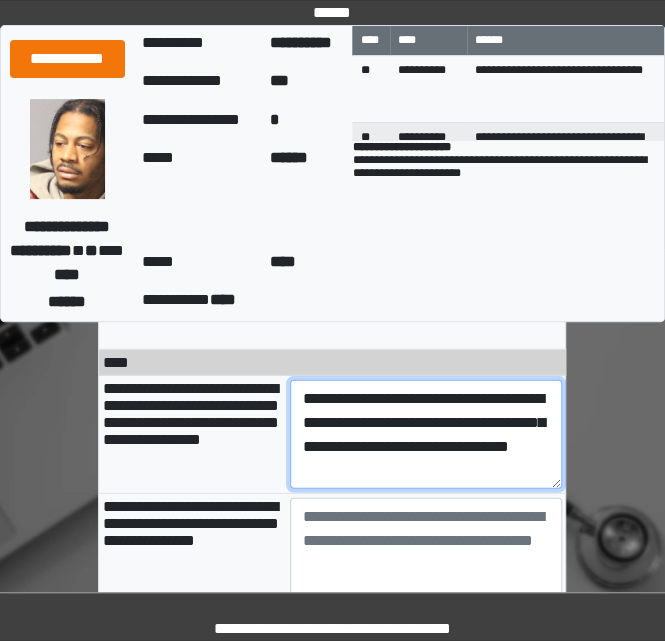 click on "**********" at bounding box center (426, 434) 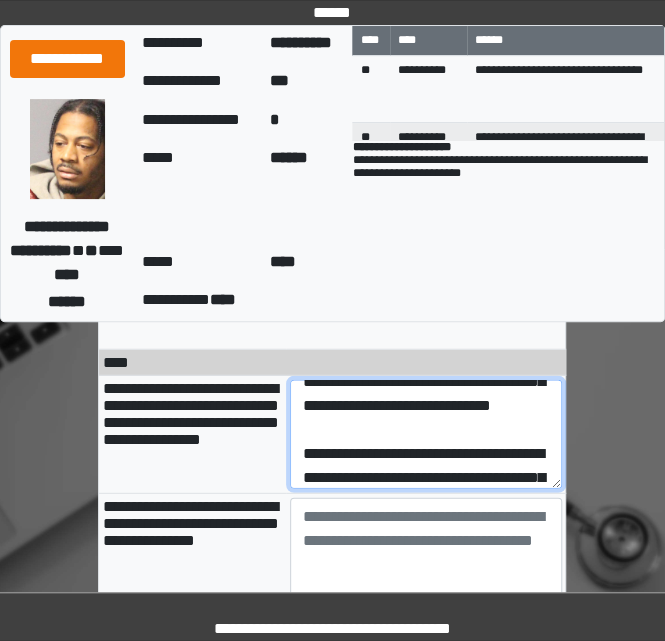 scroll, scrollTop: 89, scrollLeft: 0, axis: vertical 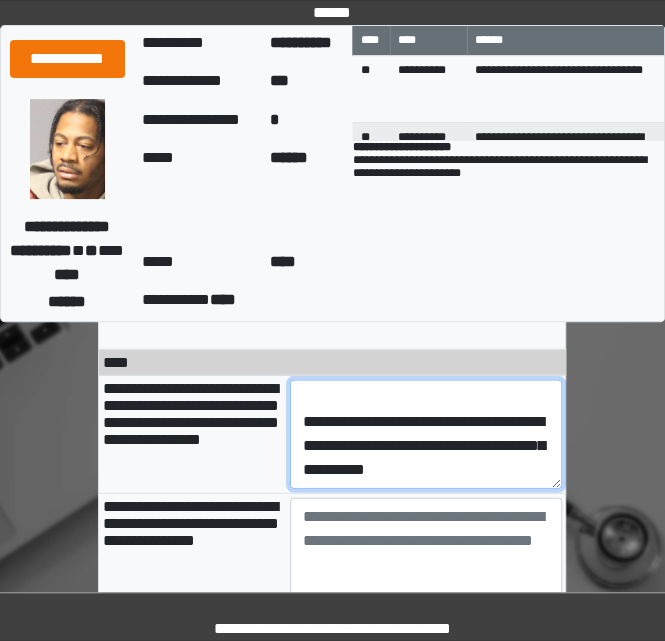 click on "**********" at bounding box center [426, 434] 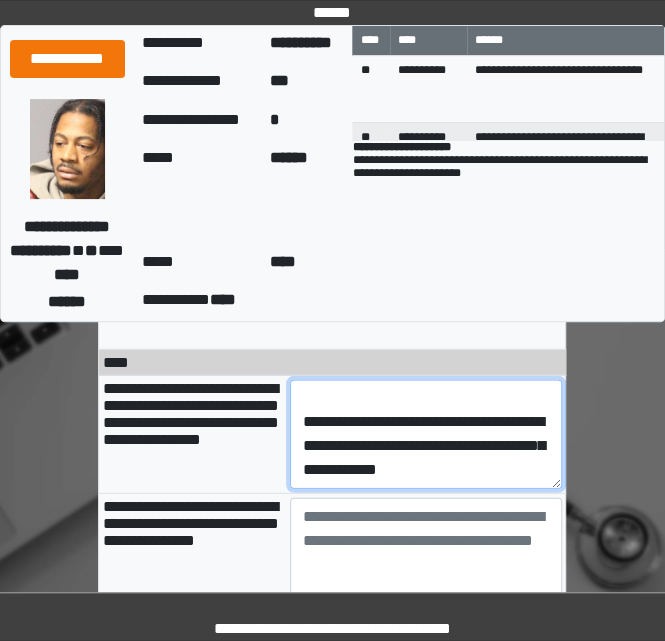paste on "**********" 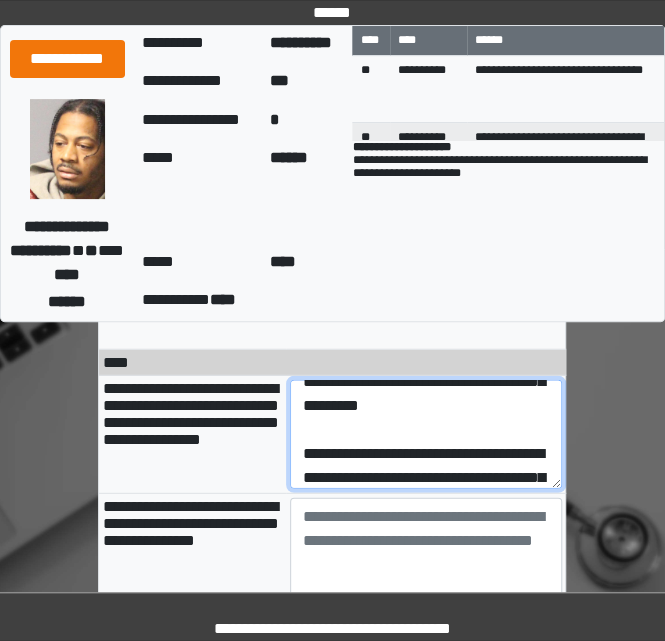 scroll, scrollTop: 185, scrollLeft: 0, axis: vertical 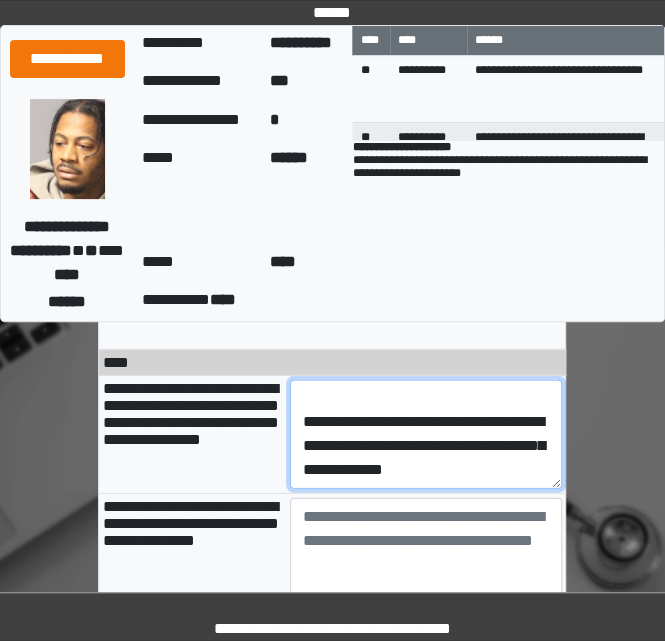 type on "**********" 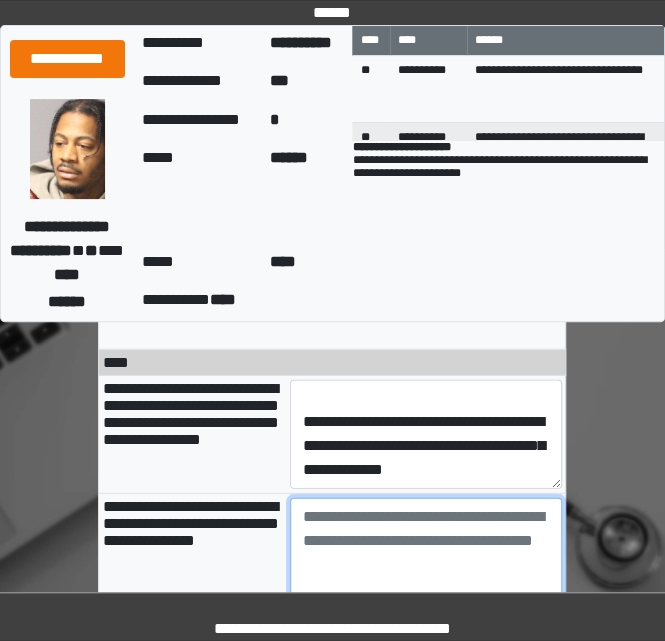 click at bounding box center [426, 553] 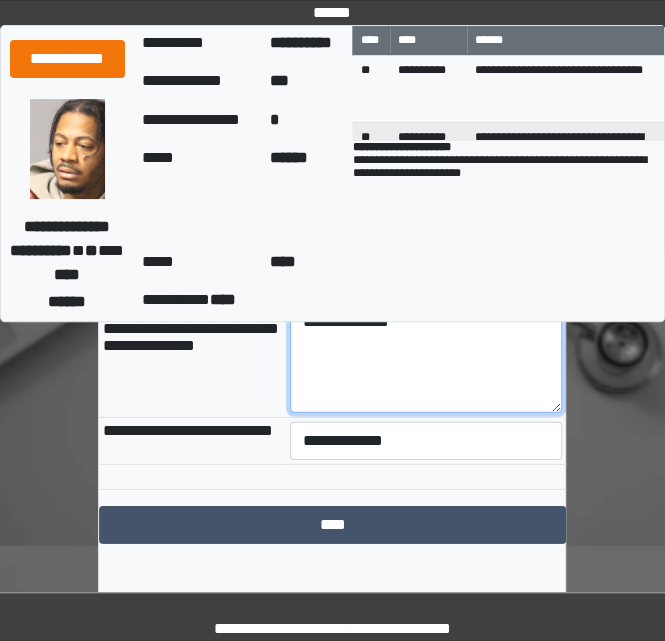 scroll, scrollTop: 3349, scrollLeft: 0, axis: vertical 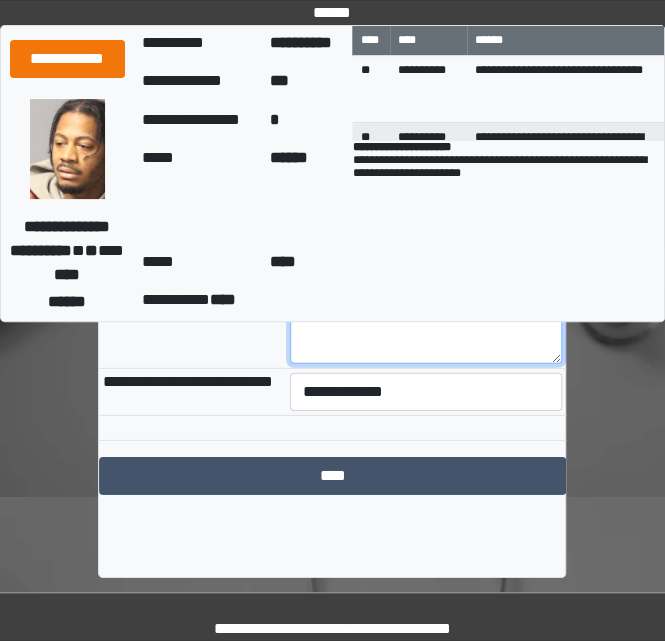 type on "**********" 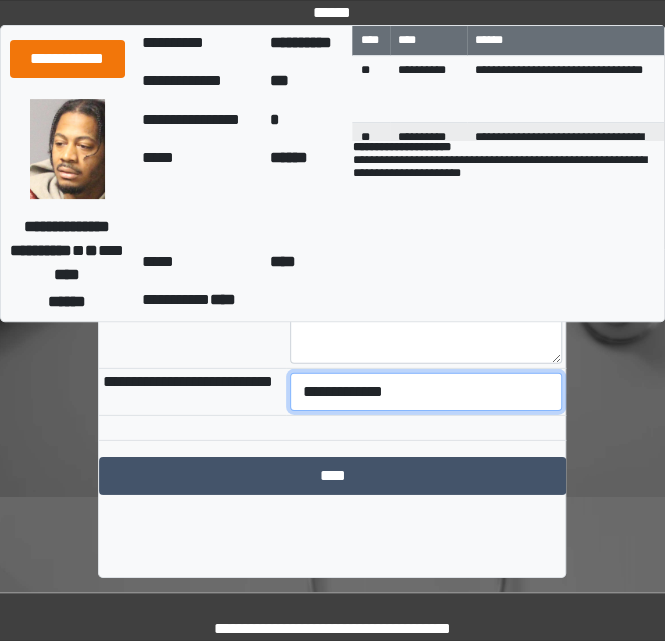 click on "**********" at bounding box center [426, 392] 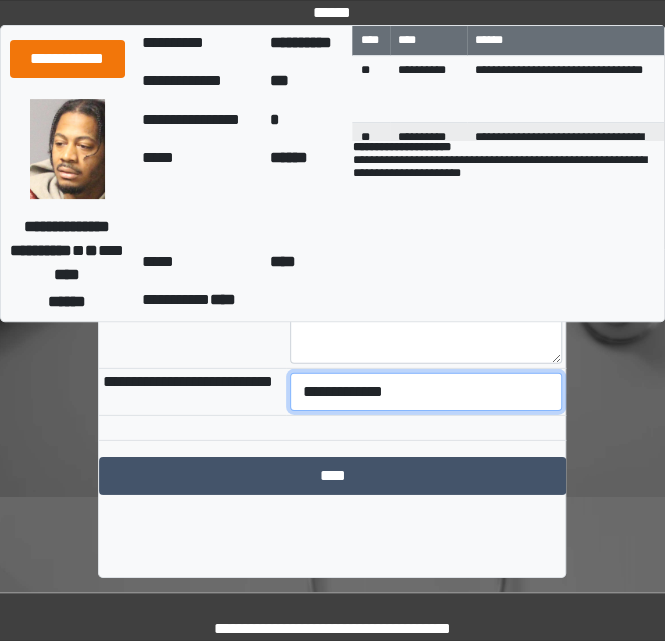 select on "***" 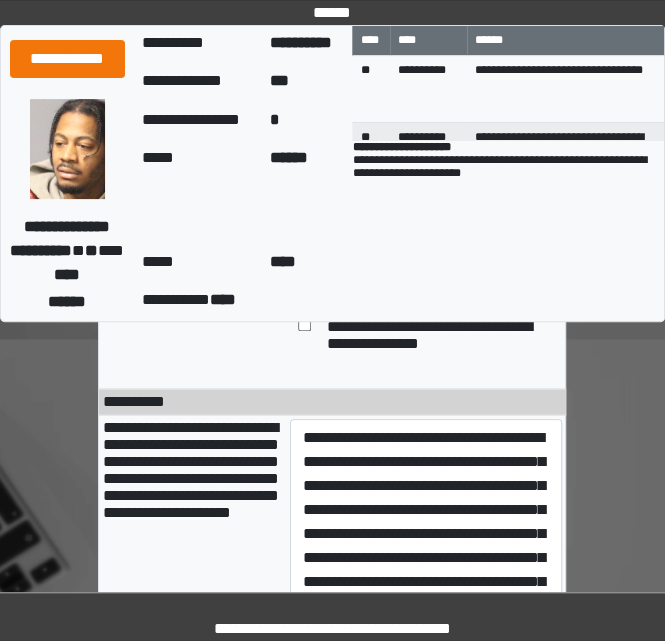 scroll, scrollTop: 310, scrollLeft: 0, axis: vertical 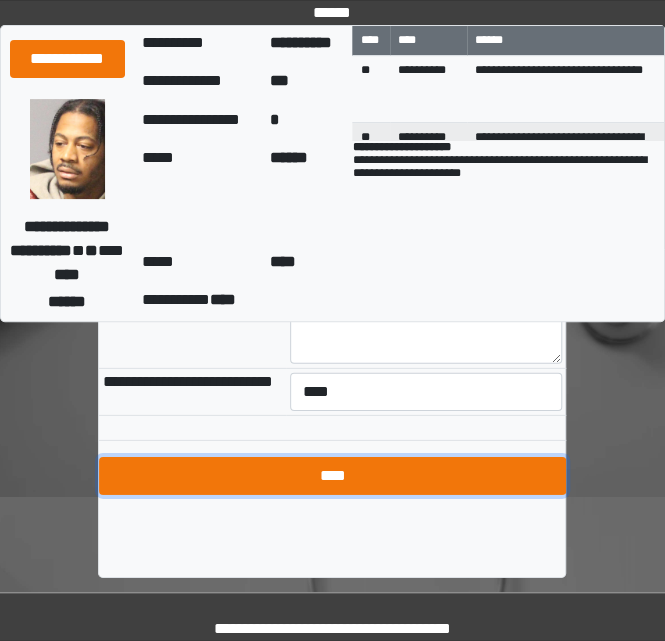 click on "****" at bounding box center [332, 476] 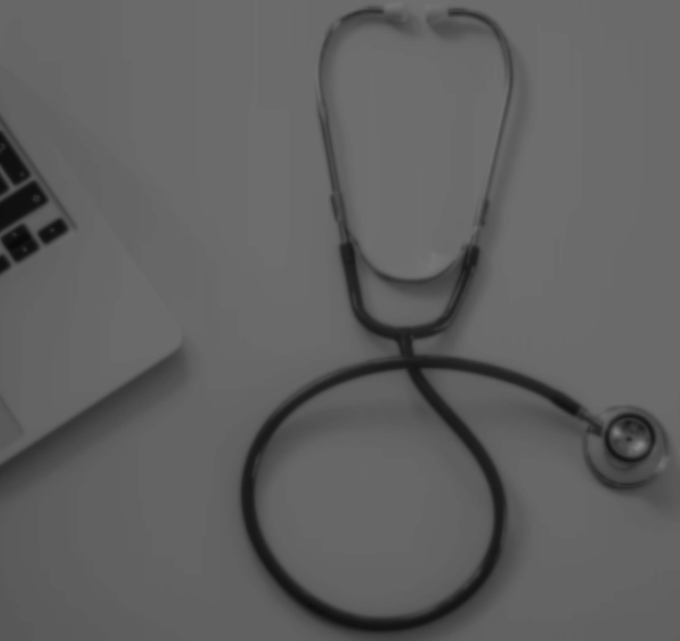 scroll, scrollTop: 0, scrollLeft: 0, axis: both 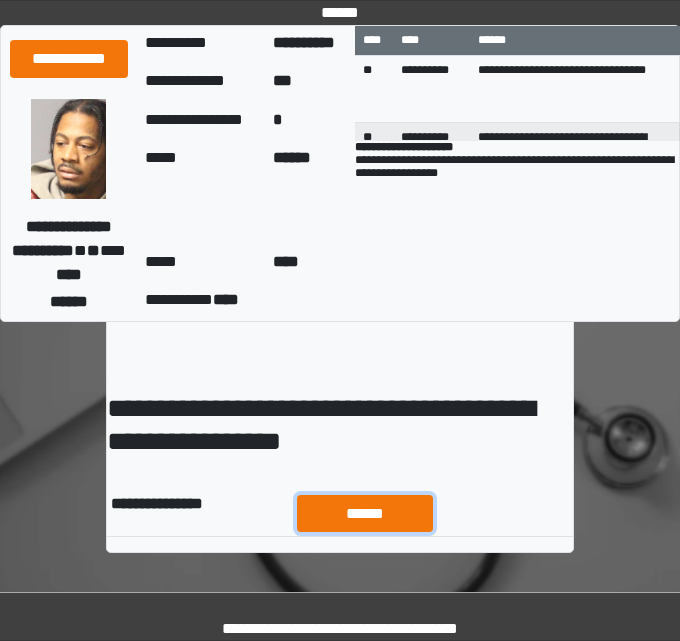 click on "******" at bounding box center [365, 513] 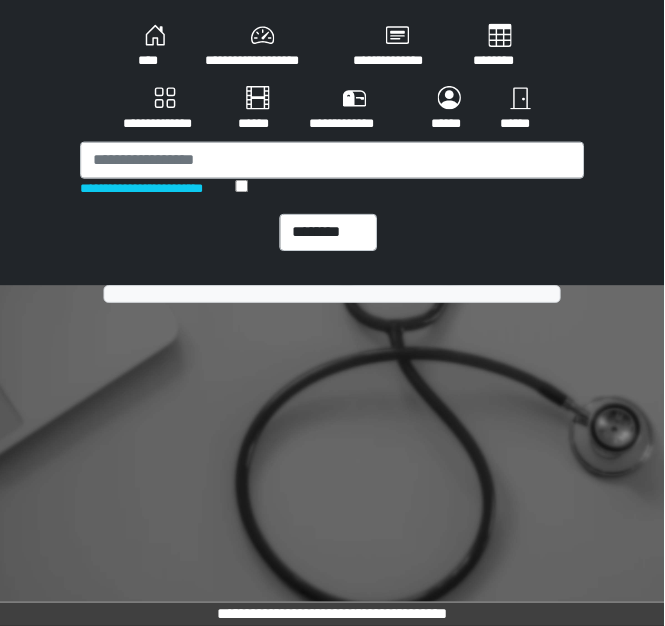 scroll, scrollTop: 0, scrollLeft: 0, axis: both 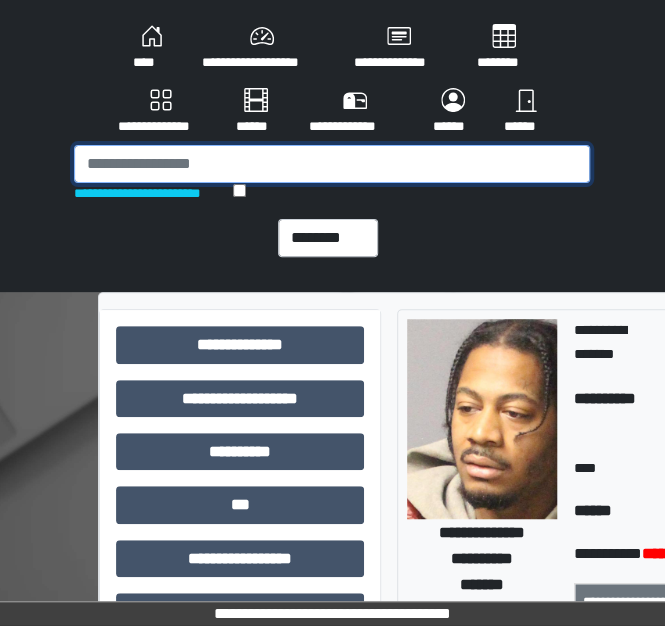 click at bounding box center (332, 164) 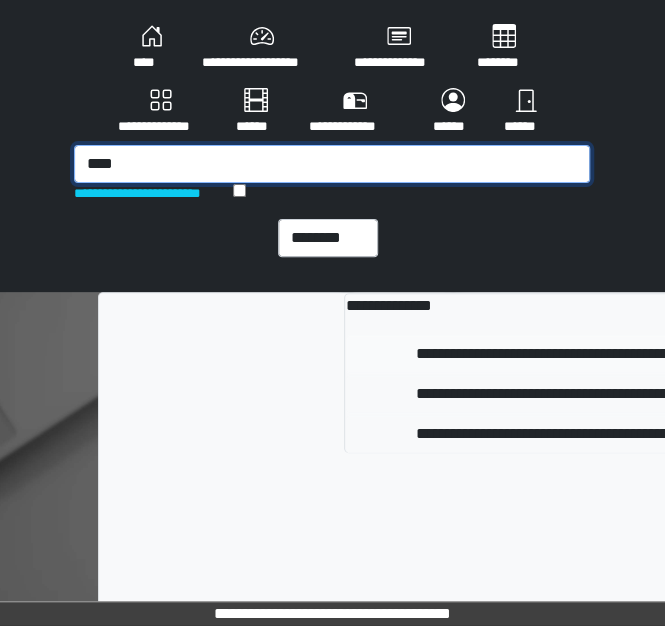 type on "****" 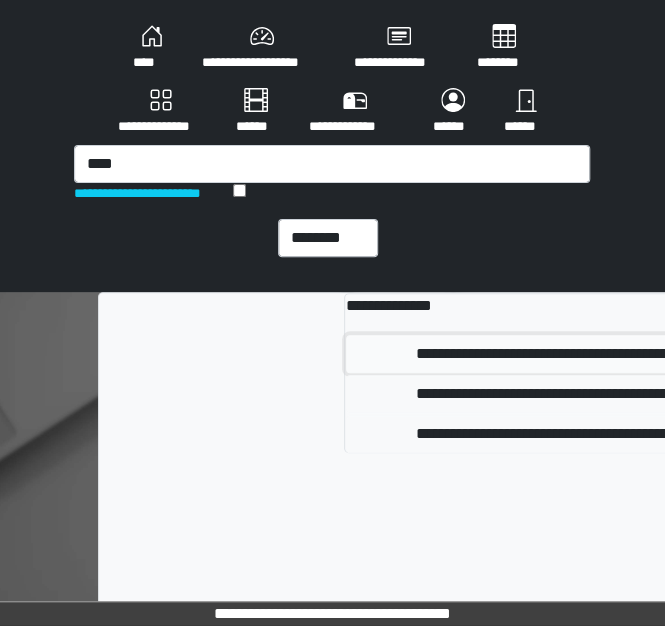 click on "**********" at bounding box center [608, 354] 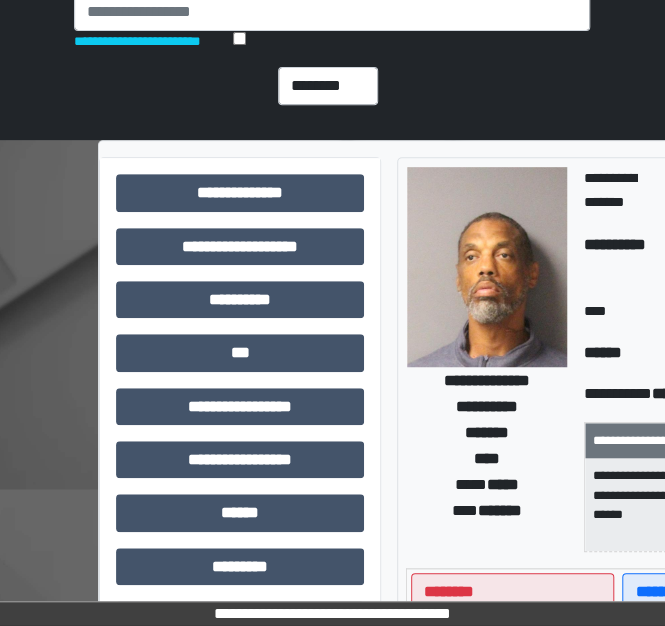scroll, scrollTop: 150, scrollLeft: 0, axis: vertical 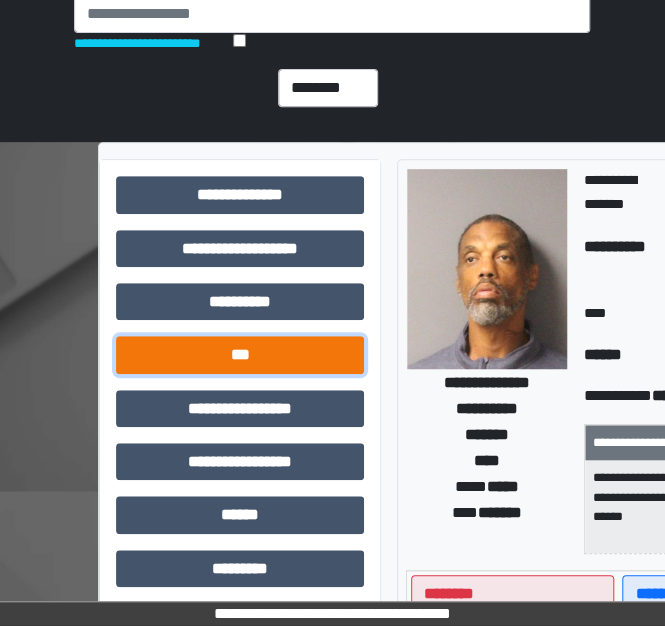 click on "***" at bounding box center (240, 354) 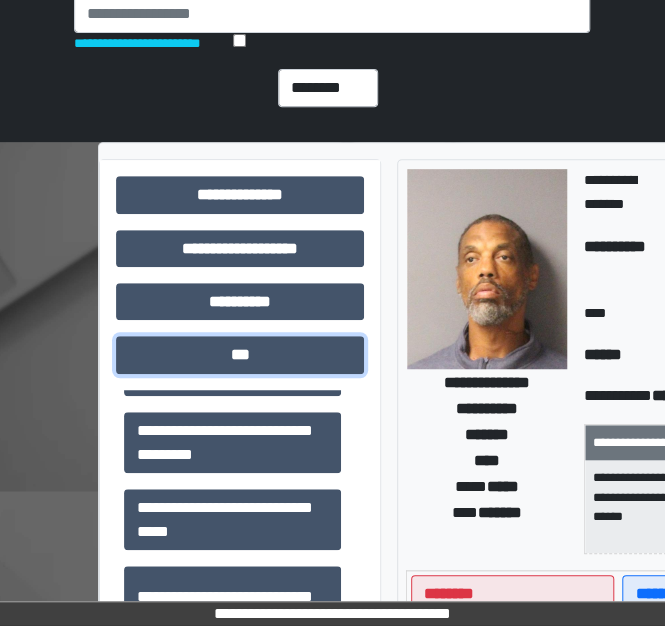 scroll, scrollTop: 439, scrollLeft: 0, axis: vertical 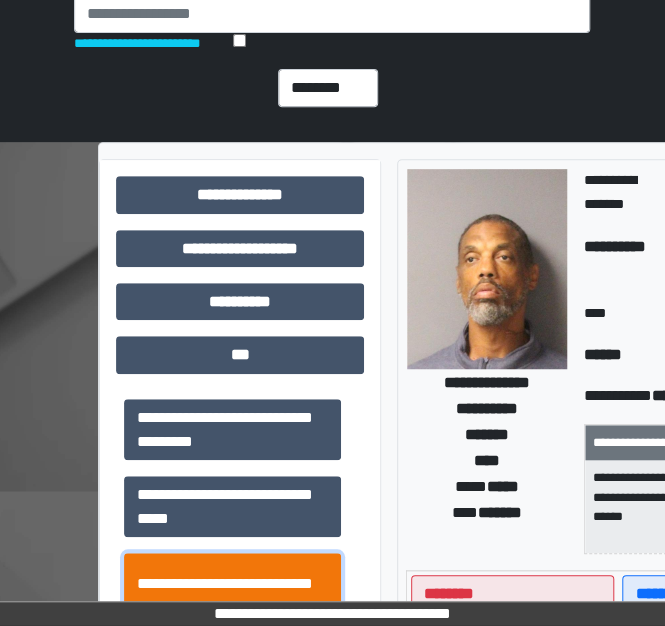 click on "**********" at bounding box center [232, 595] 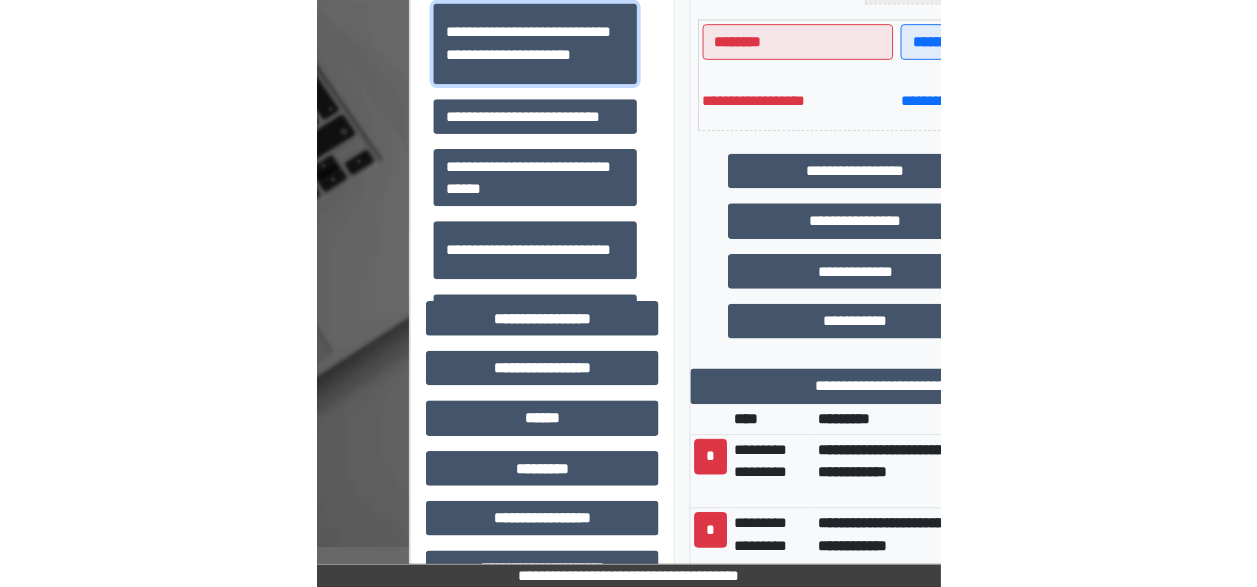 scroll, scrollTop: 731, scrollLeft: 0, axis: vertical 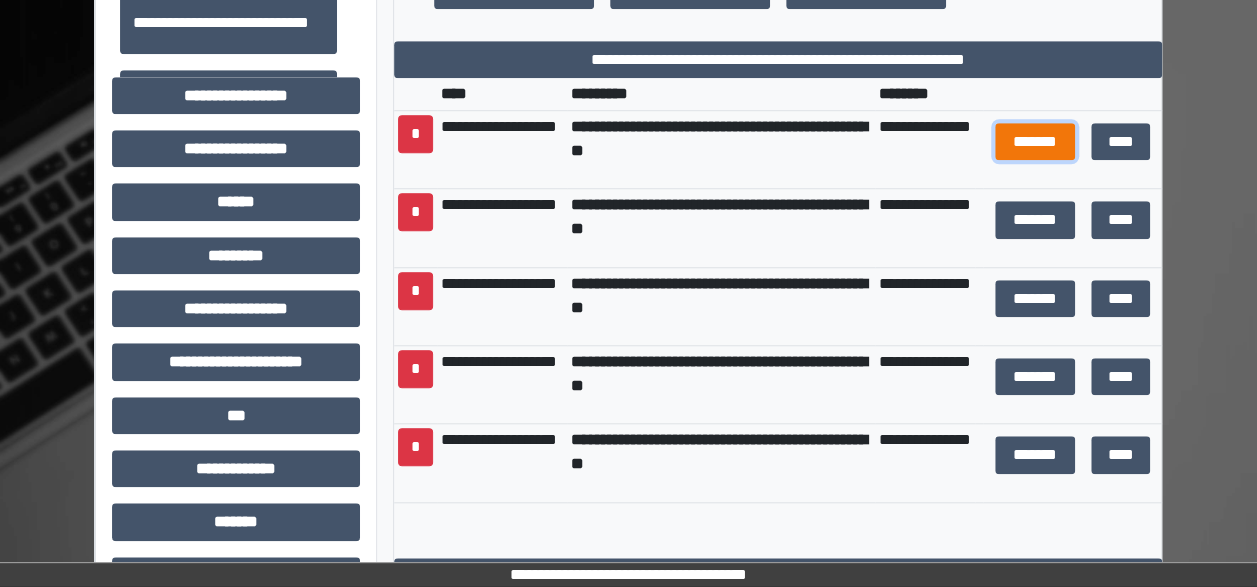 click on "*******" at bounding box center [1035, 141] 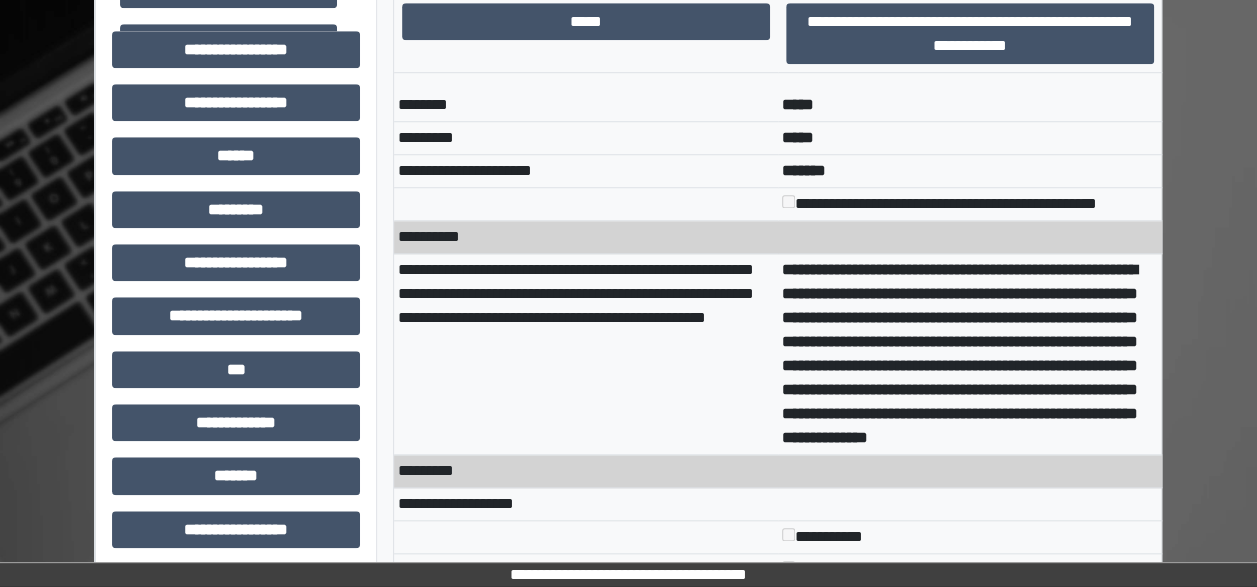 scroll, scrollTop: 0, scrollLeft: 0, axis: both 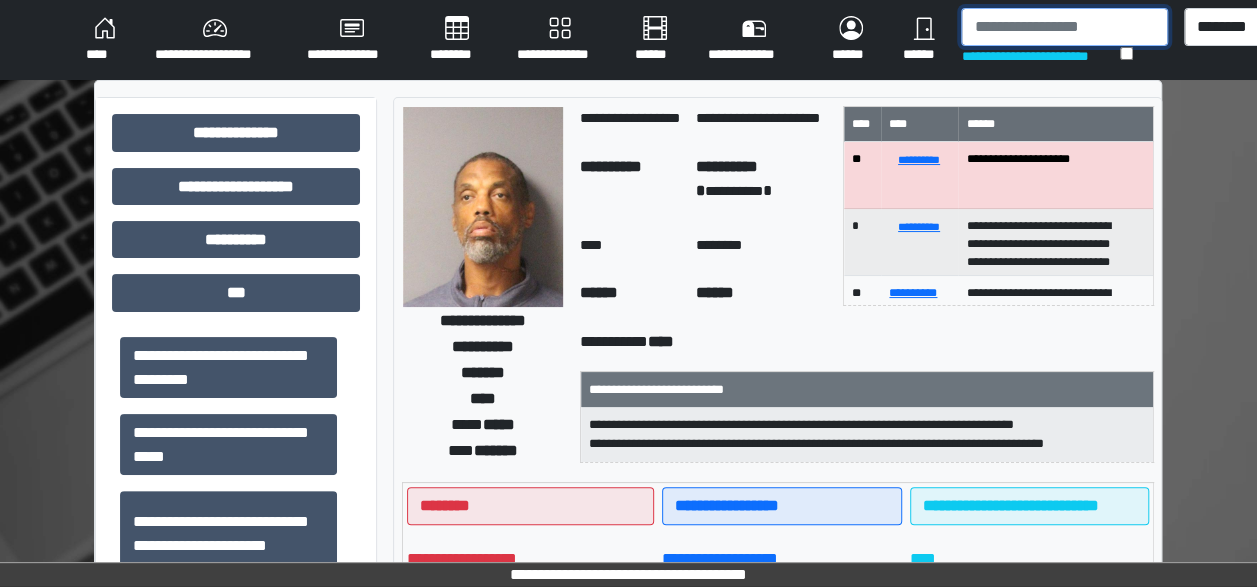 click at bounding box center [1064, 27] 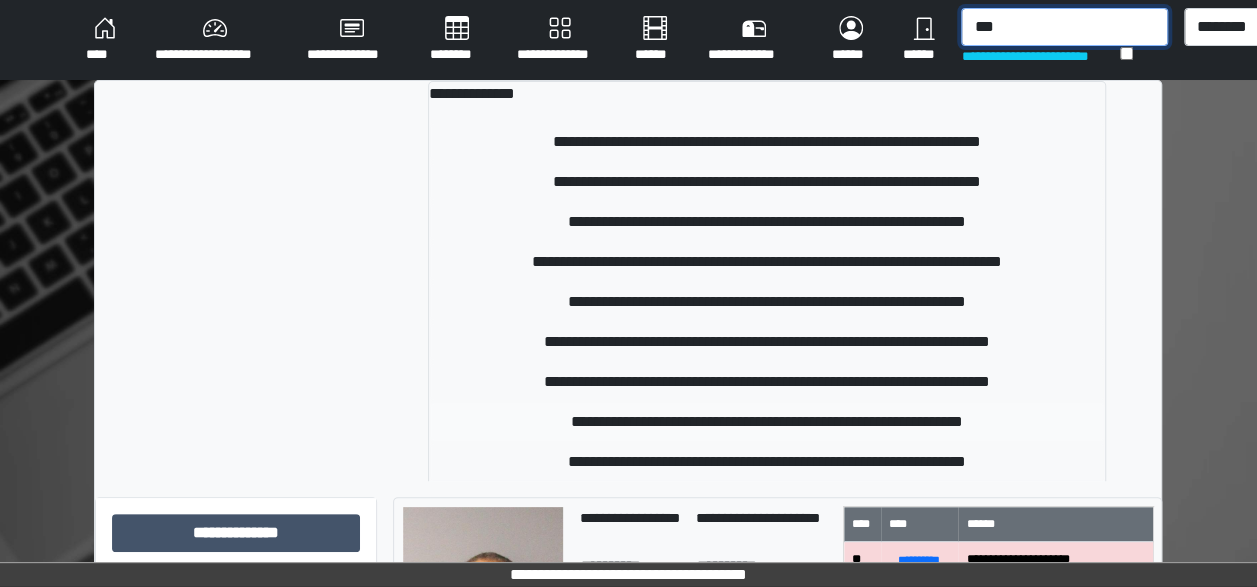 type on "***" 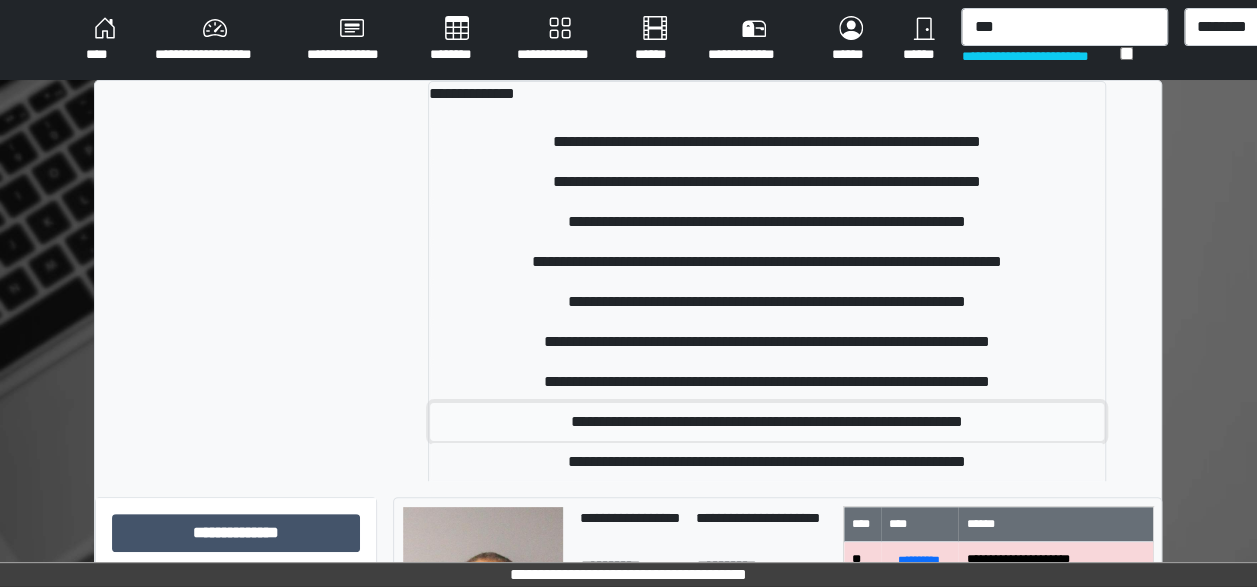 click on "**********" at bounding box center [767, 422] 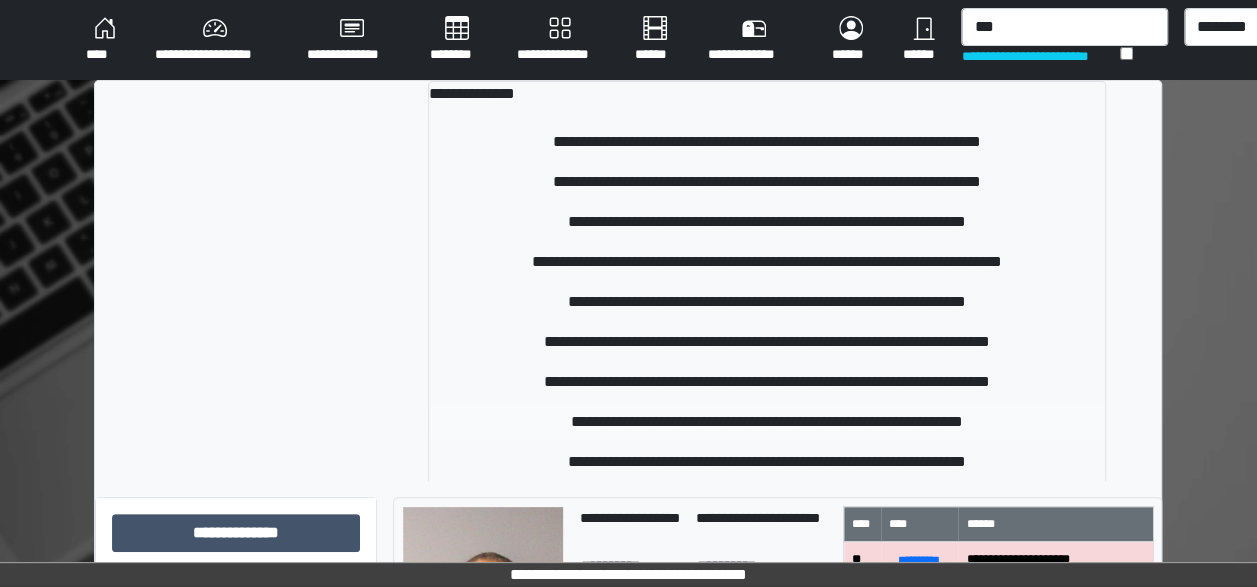 type 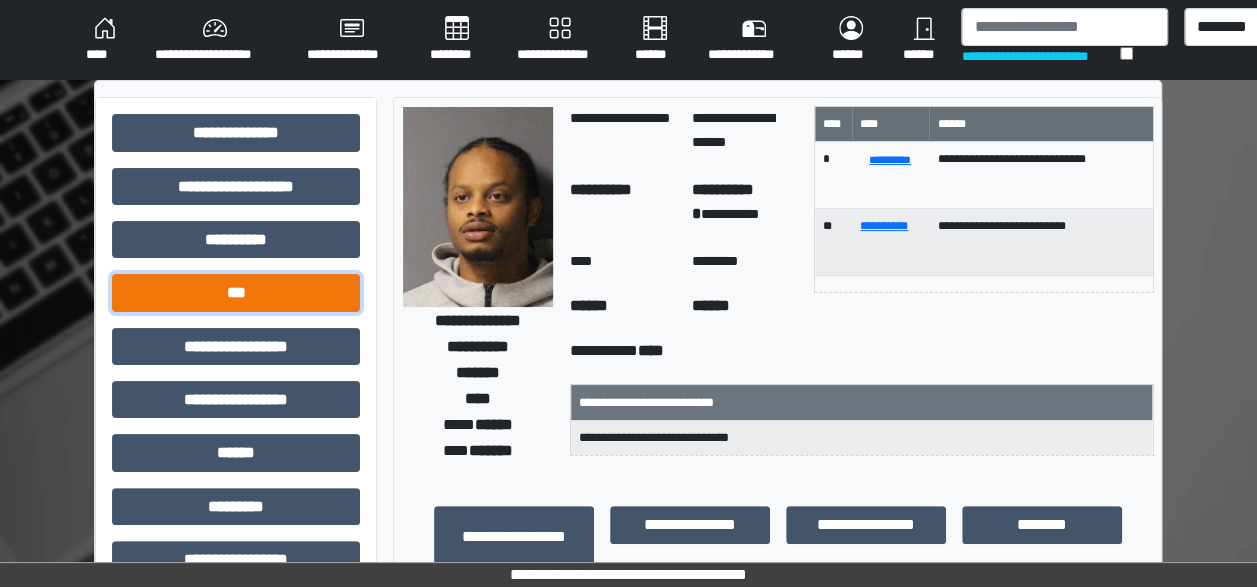 click on "***" at bounding box center [236, 292] 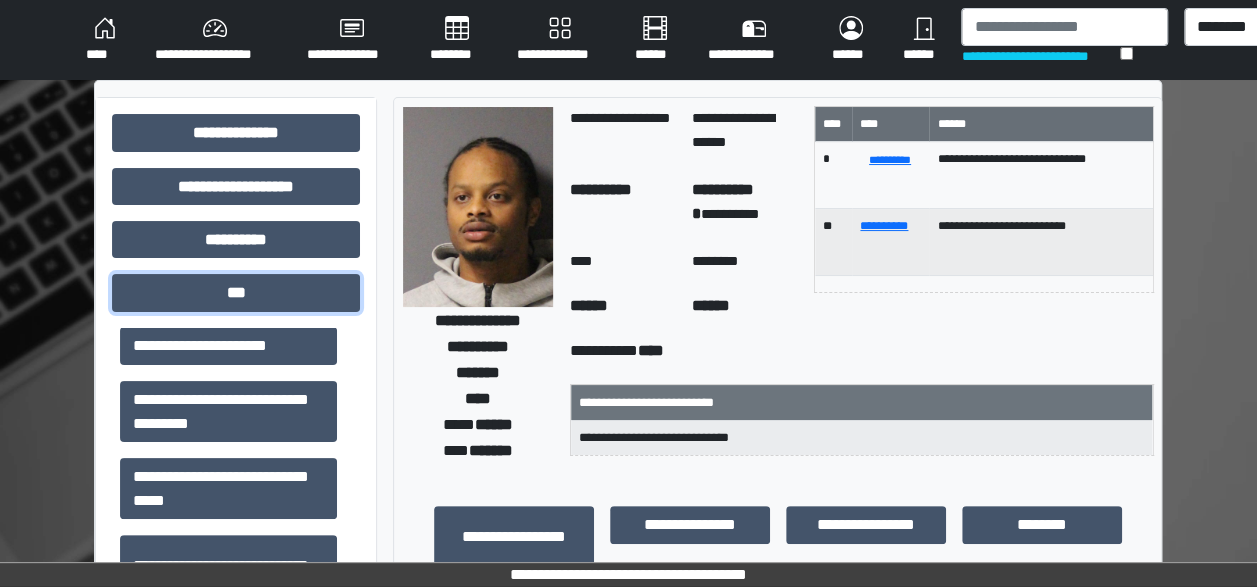 scroll, scrollTop: 384, scrollLeft: 0, axis: vertical 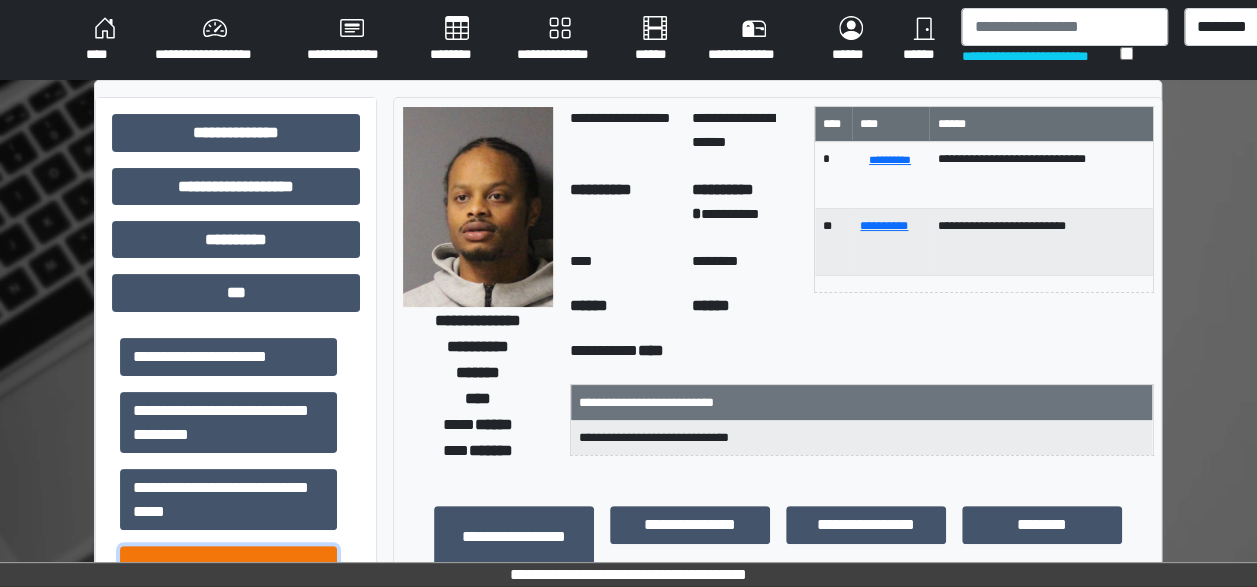 click on "**********" at bounding box center (228, 588) 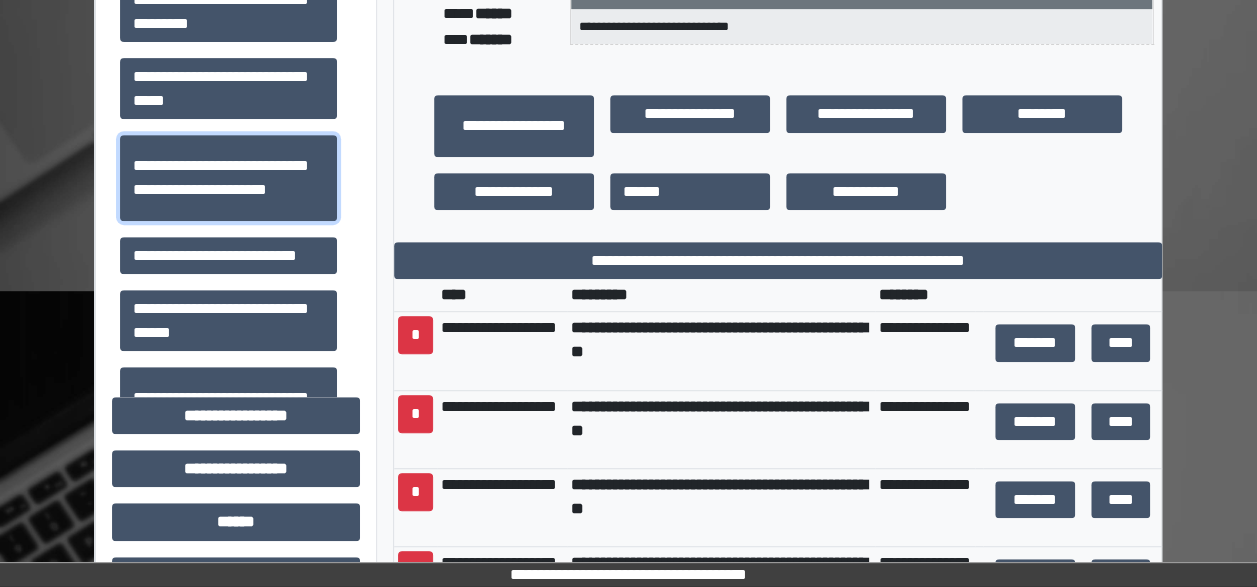 scroll, scrollTop: 409, scrollLeft: 0, axis: vertical 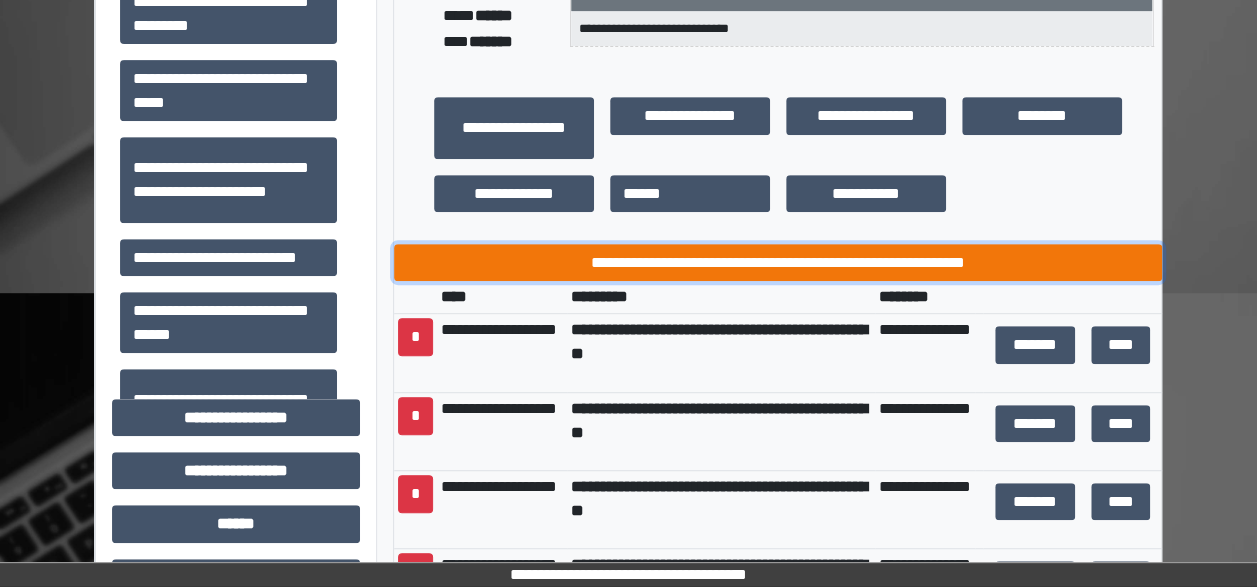 click on "**********" at bounding box center (778, 262) 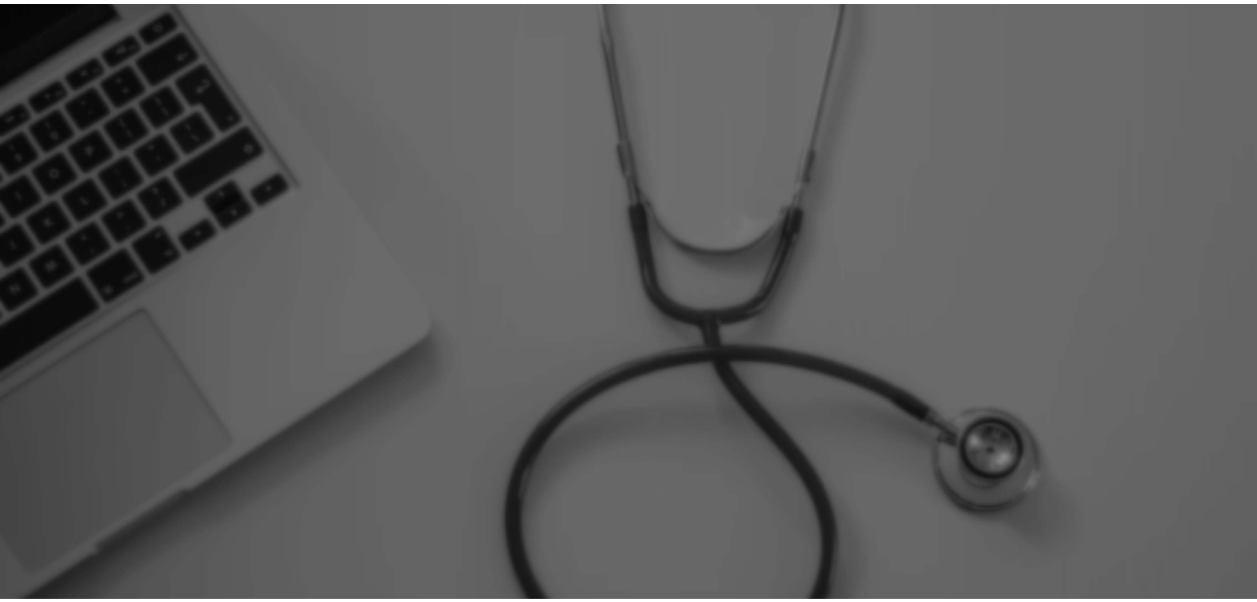 scroll, scrollTop: 0, scrollLeft: 0, axis: both 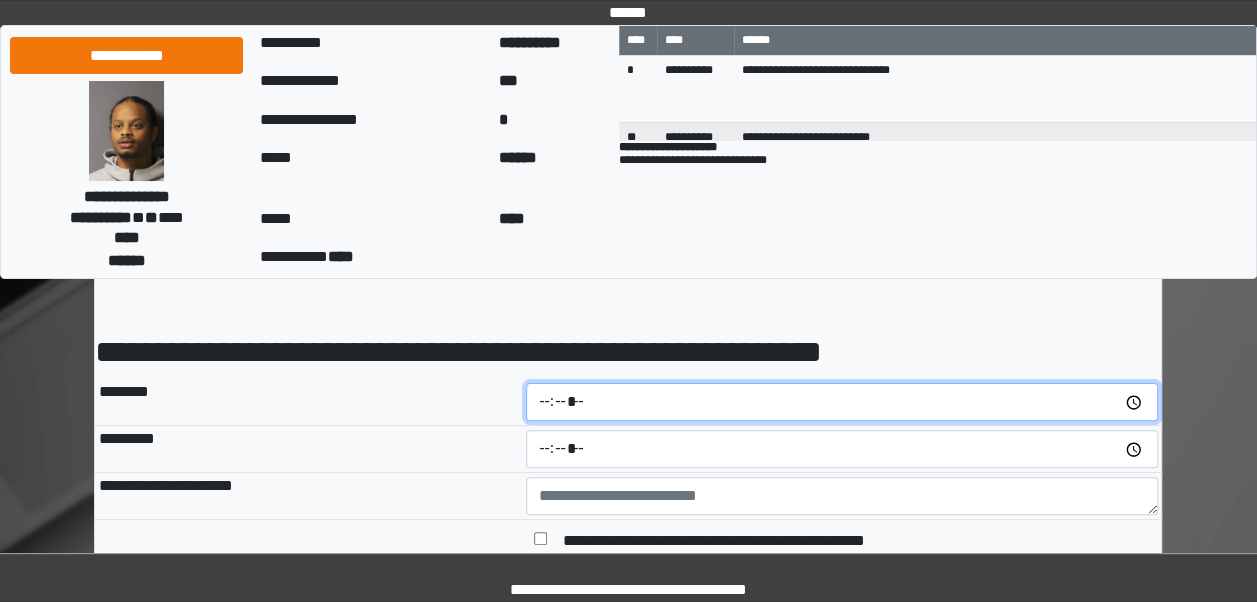 click at bounding box center [842, 402] 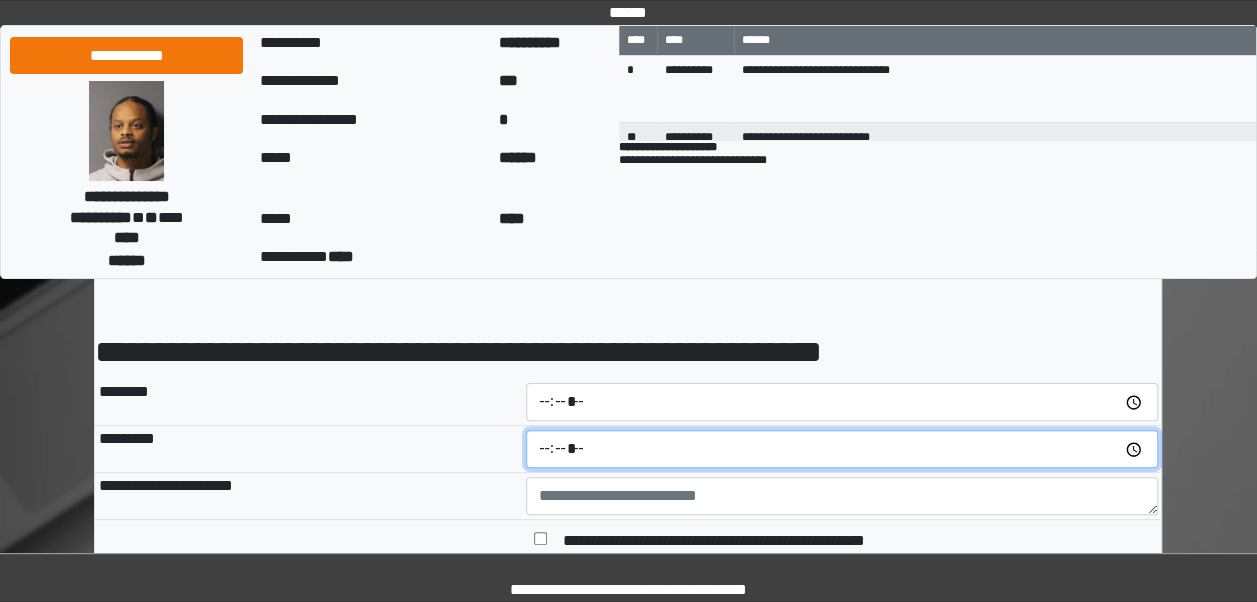 click at bounding box center (842, 449) 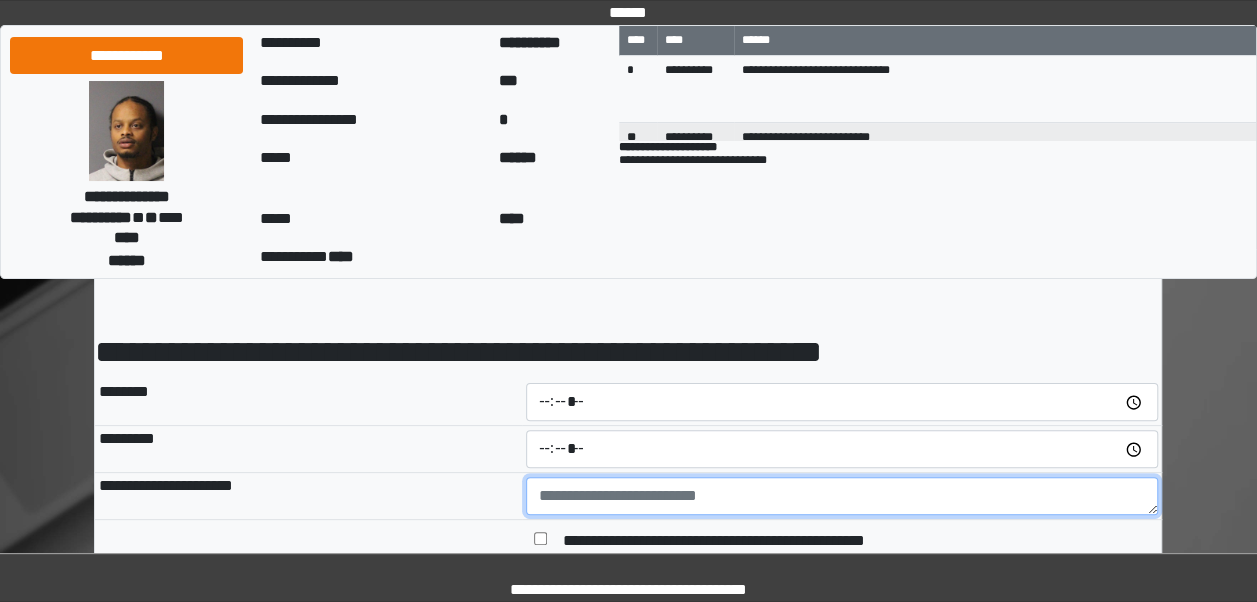 click at bounding box center [842, 496] 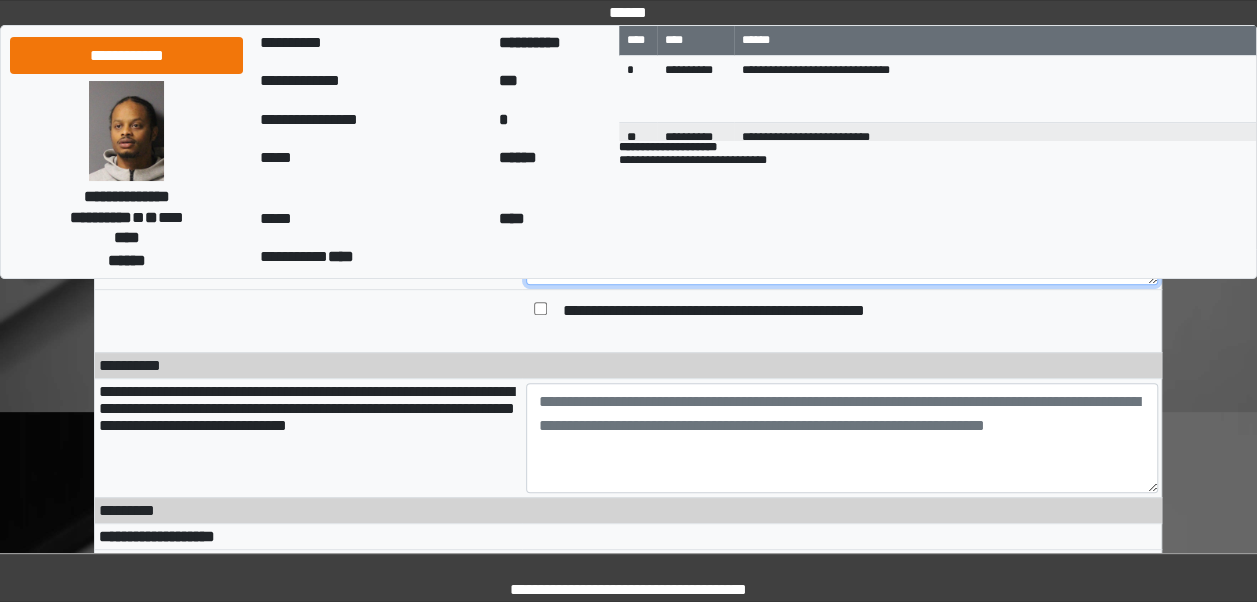 scroll, scrollTop: 267, scrollLeft: 0, axis: vertical 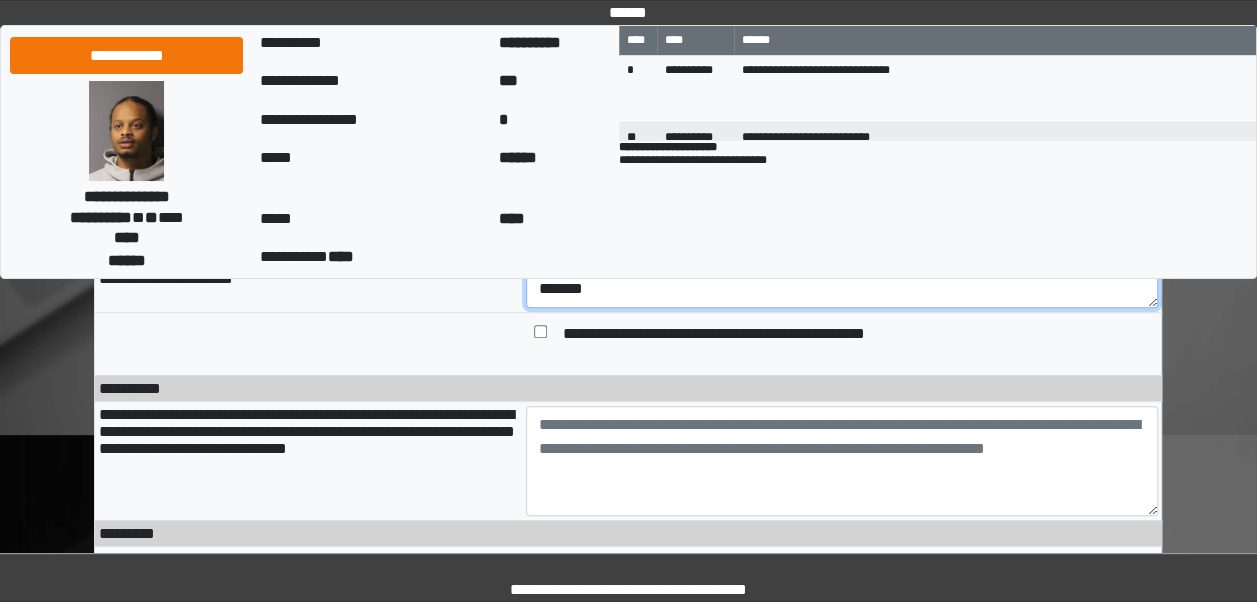 type on "*******" 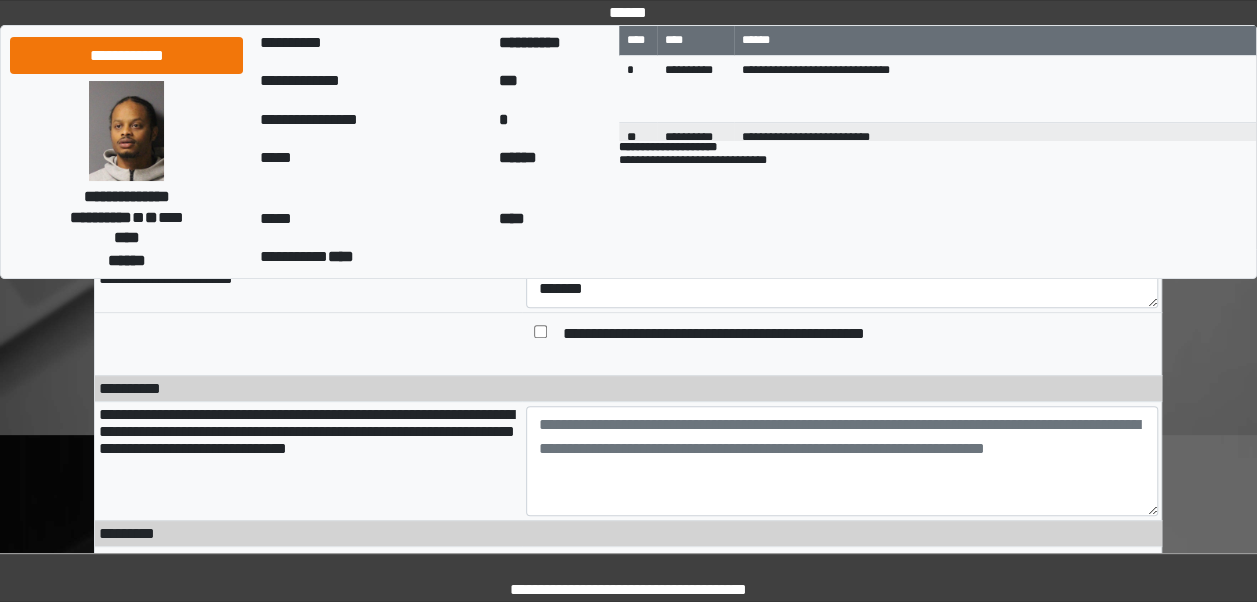 click at bounding box center [540, 335] 